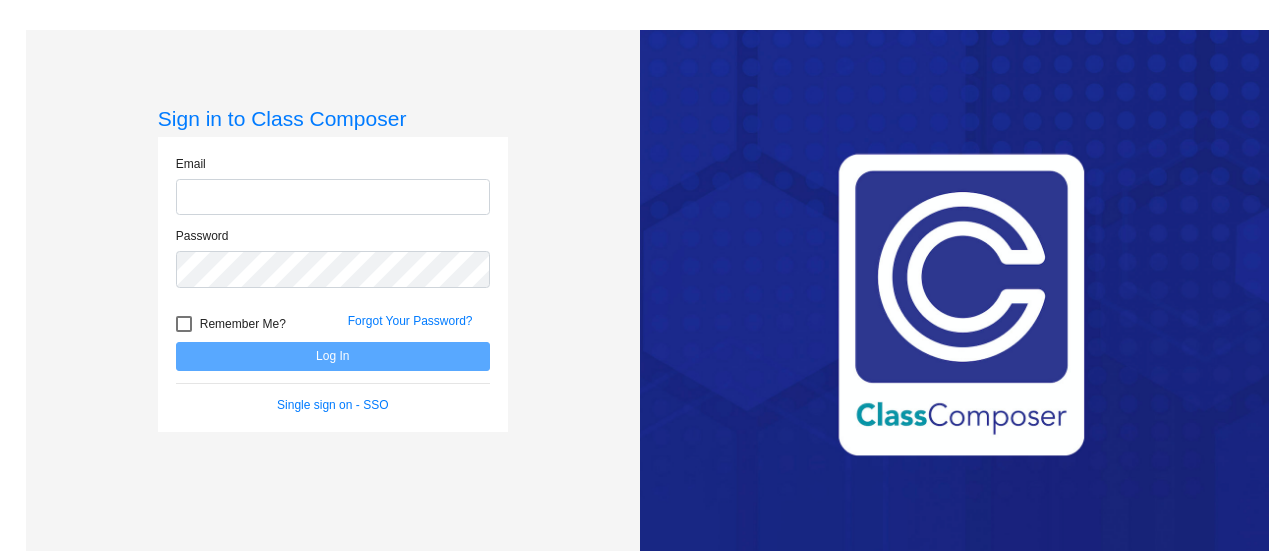 scroll, scrollTop: 0, scrollLeft: 0, axis: both 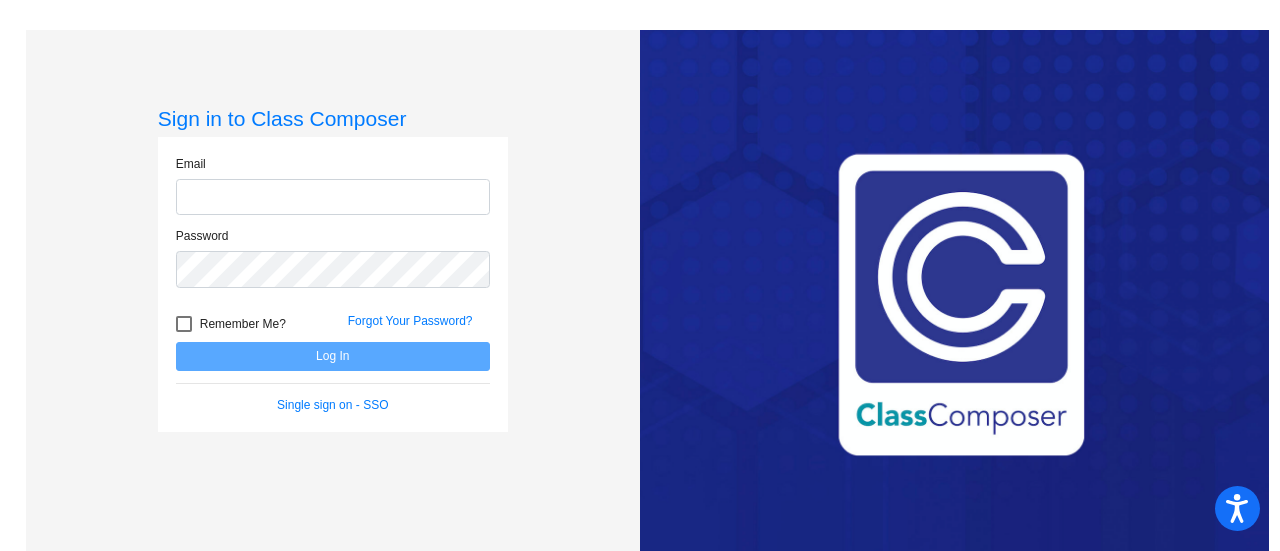 type on "[EMAIL_ADDRESS][DOMAIN_NAME]" 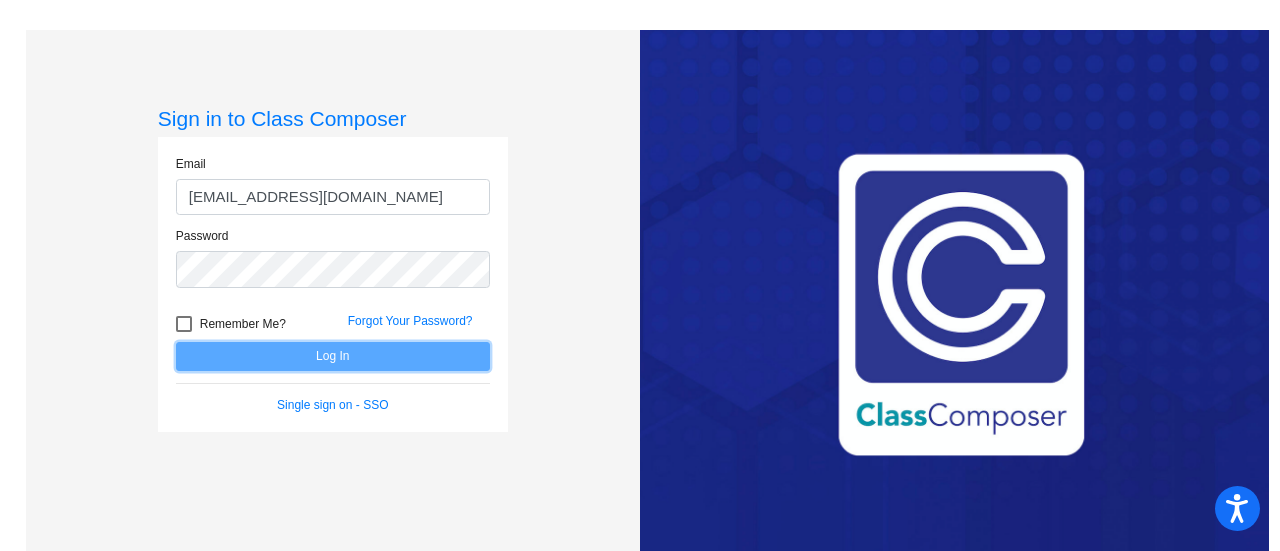 click on "Log In" 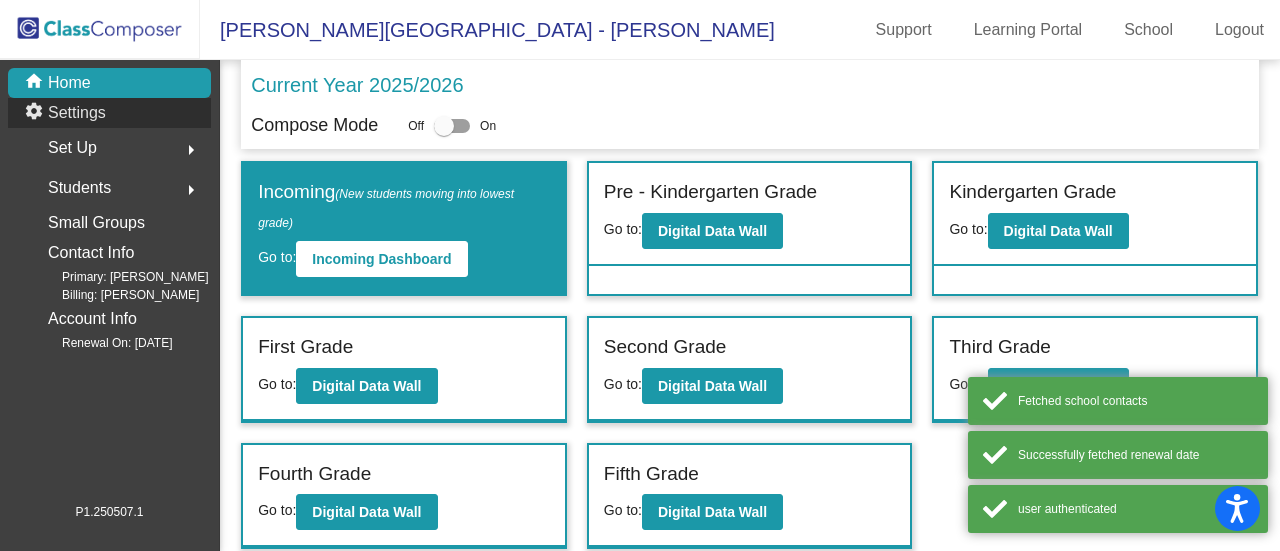 click on "Settings" 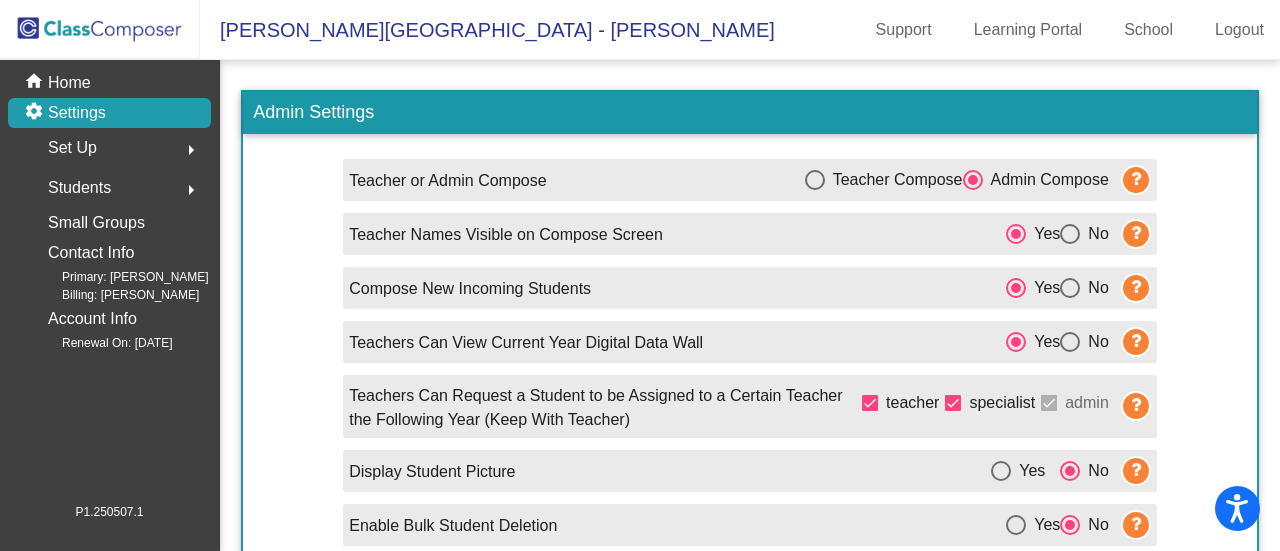 scroll, scrollTop: 81, scrollLeft: 0, axis: vertical 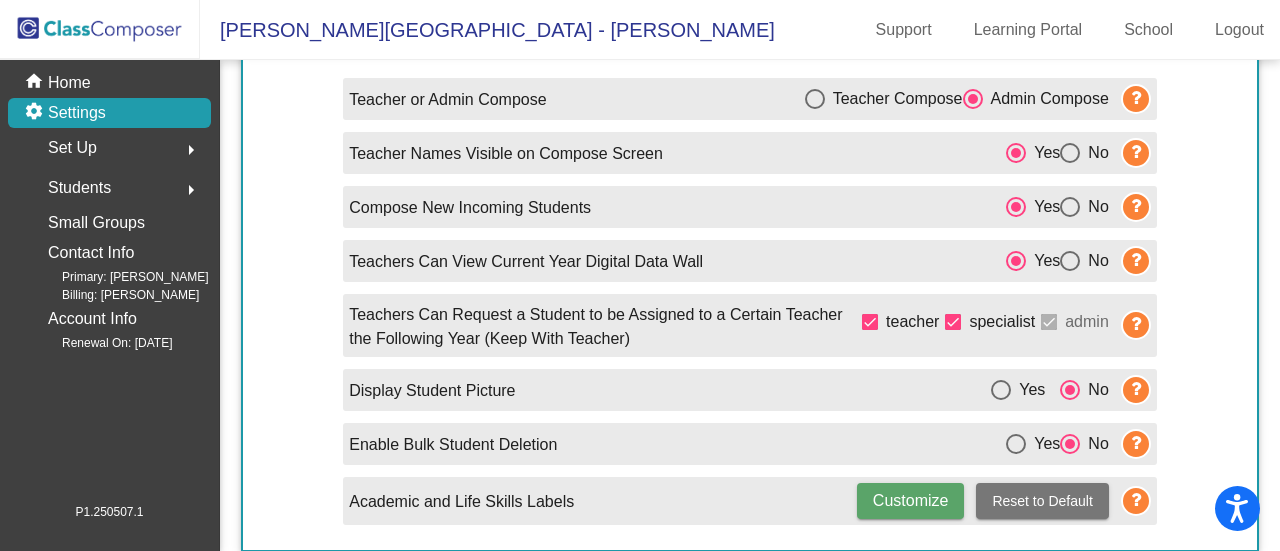 click on "arrow_right" 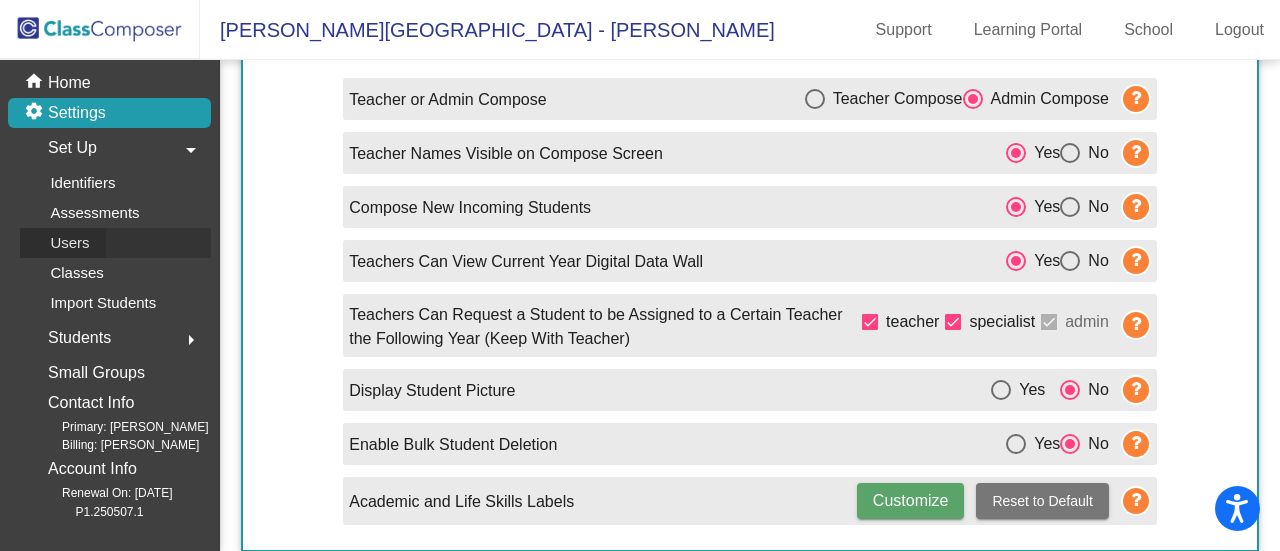 click on "Users" 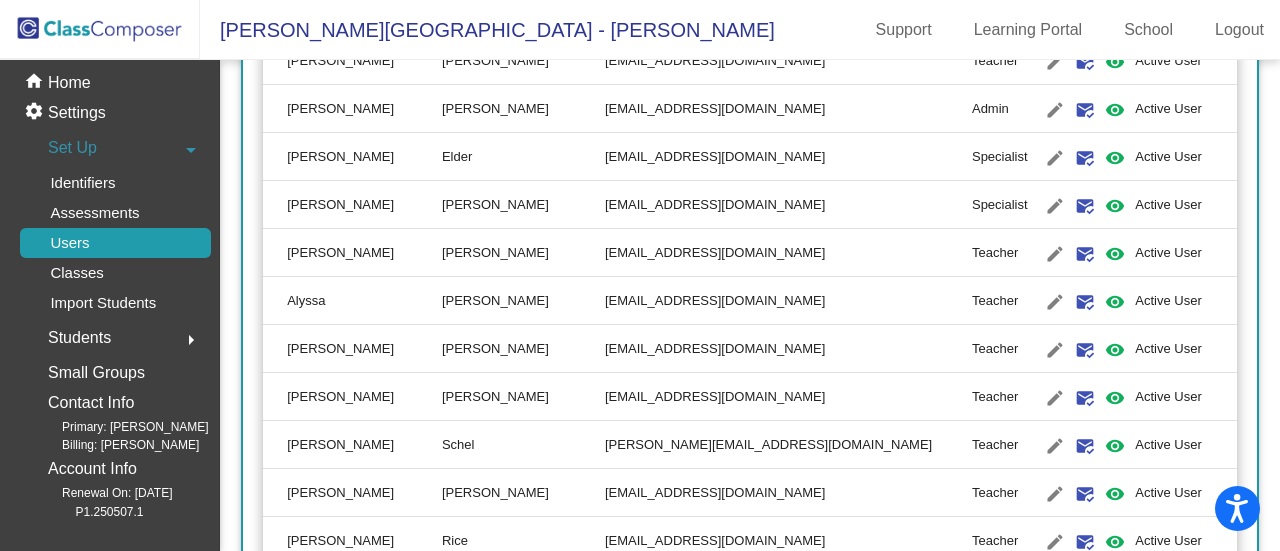 scroll, scrollTop: 3300, scrollLeft: 0, axis: vertical 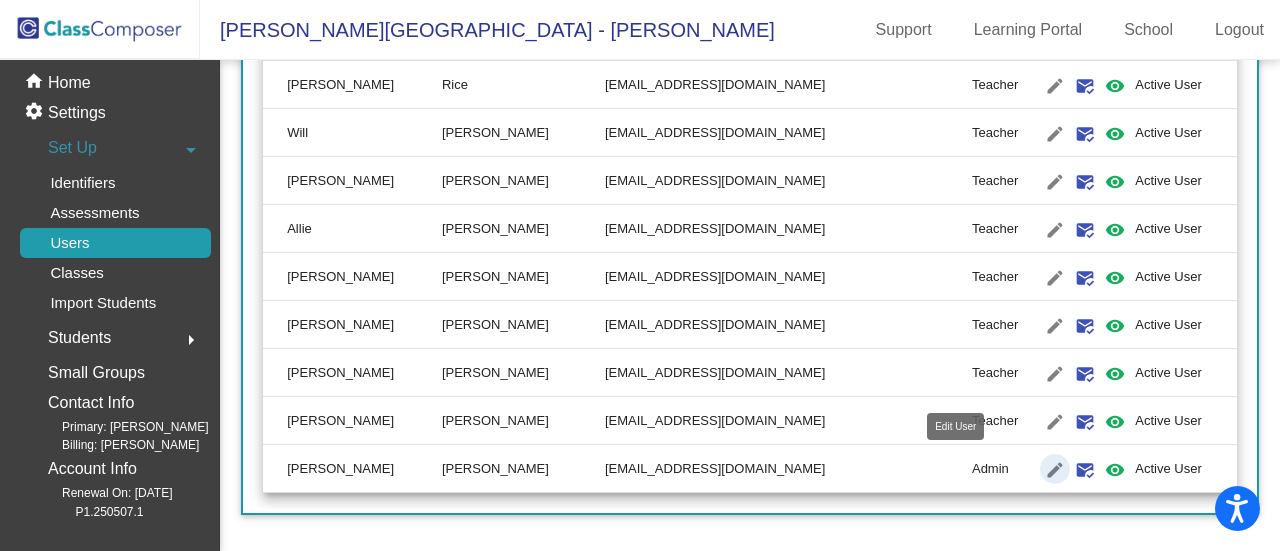click on "edit" 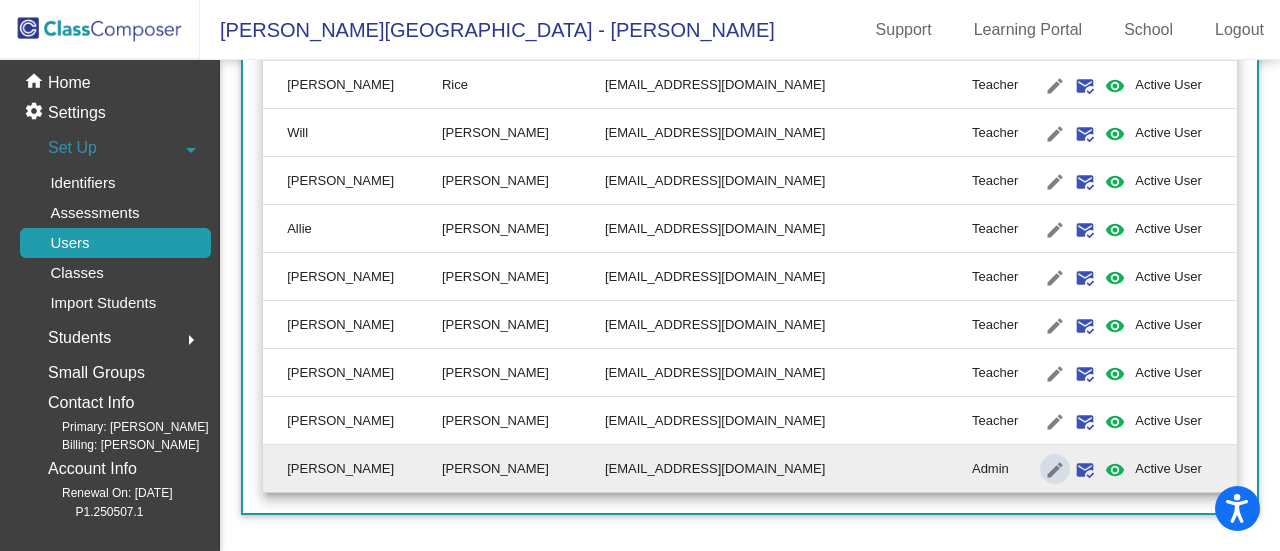 scroll, scrollTop: 0, scrollLeft: 0, axis: both 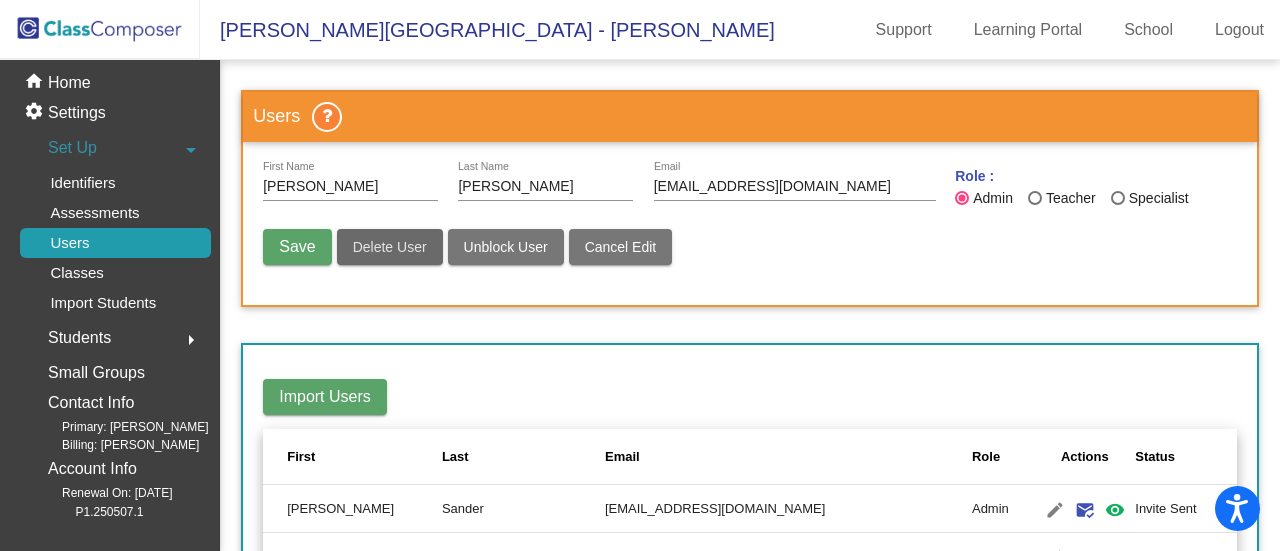 click on "Delete User" at bounding box center (390, 247) 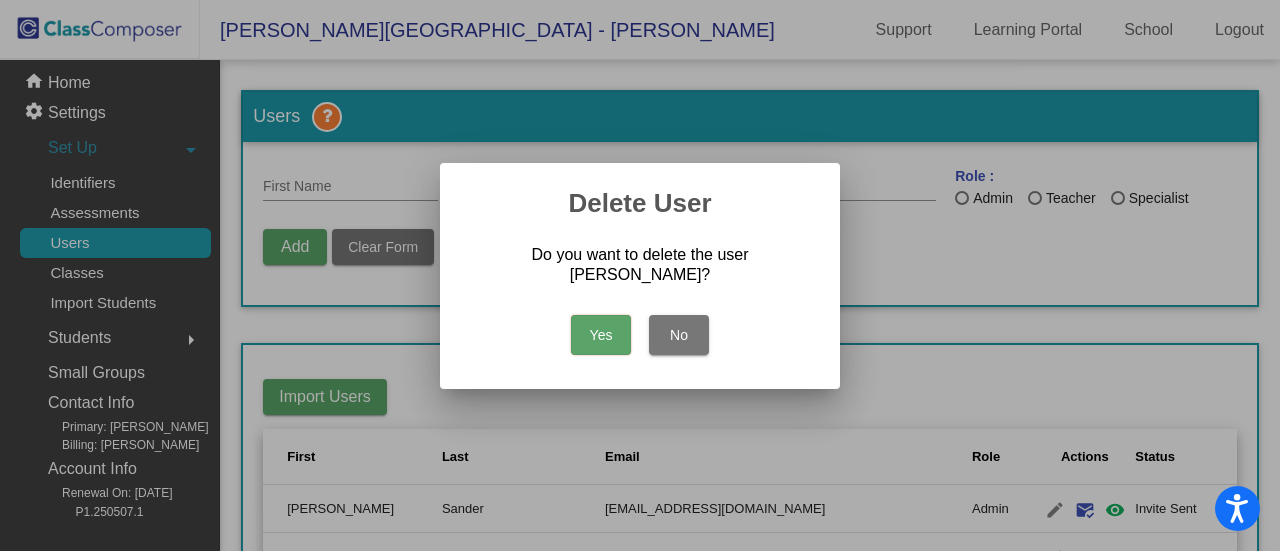 click on "Yes" at bounding box center [601, 335] 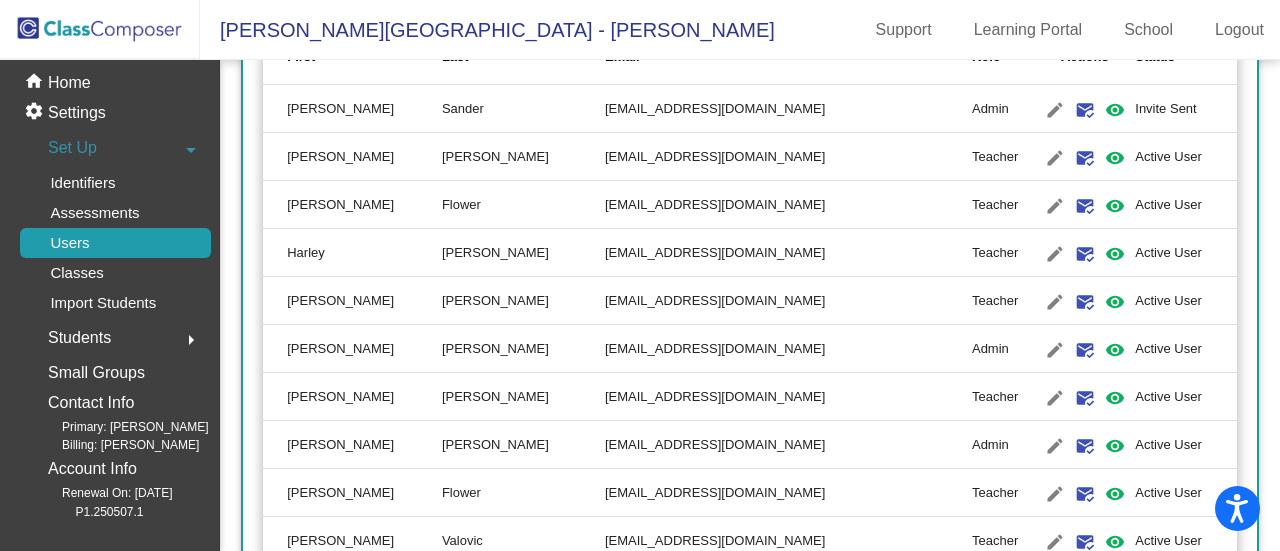 scroll, scrollTop: 500, scrollLeft: 0, axis: vertical 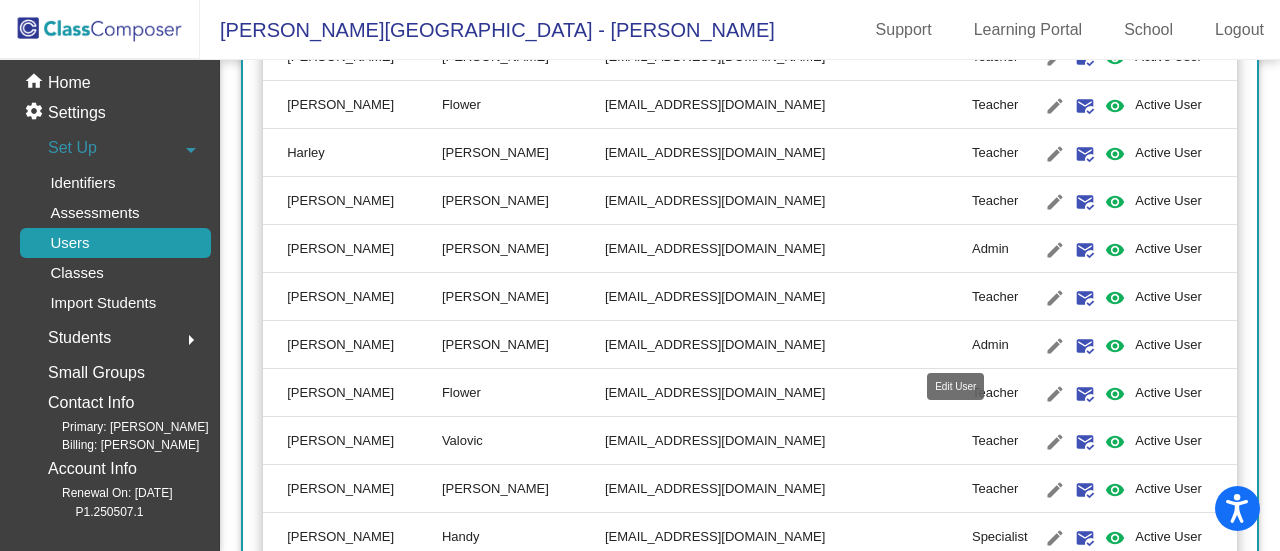 click on "edit" 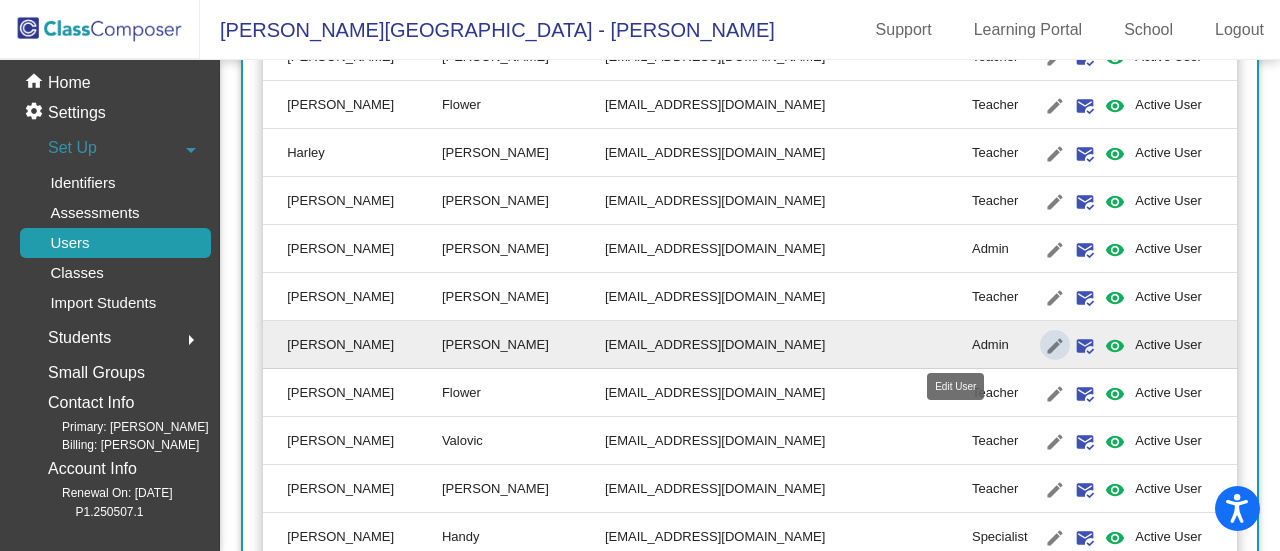 type on "[PERSON_NAME]" 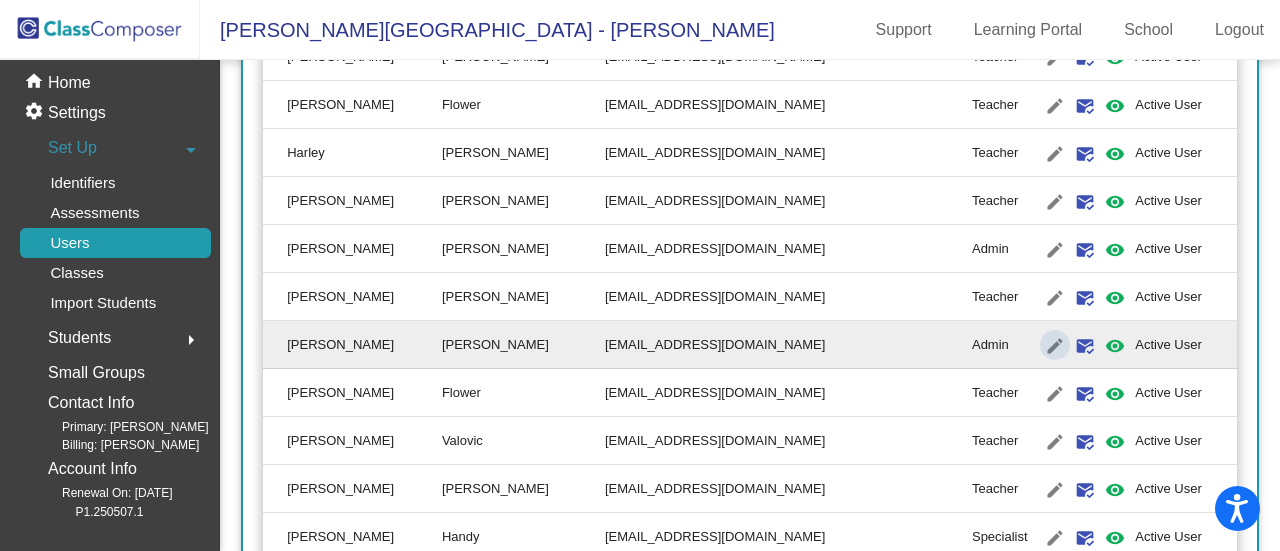 scroll, scrollTop: 0, scrollLeft: 0, axis: both 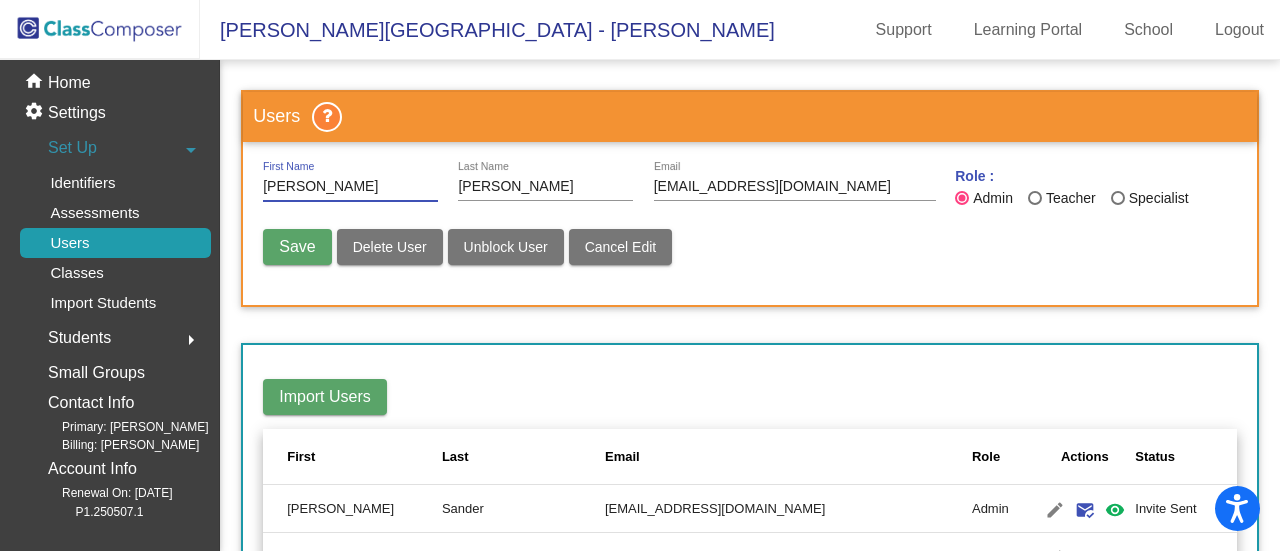 click on "Delete User" at bounding box center (390, 247) 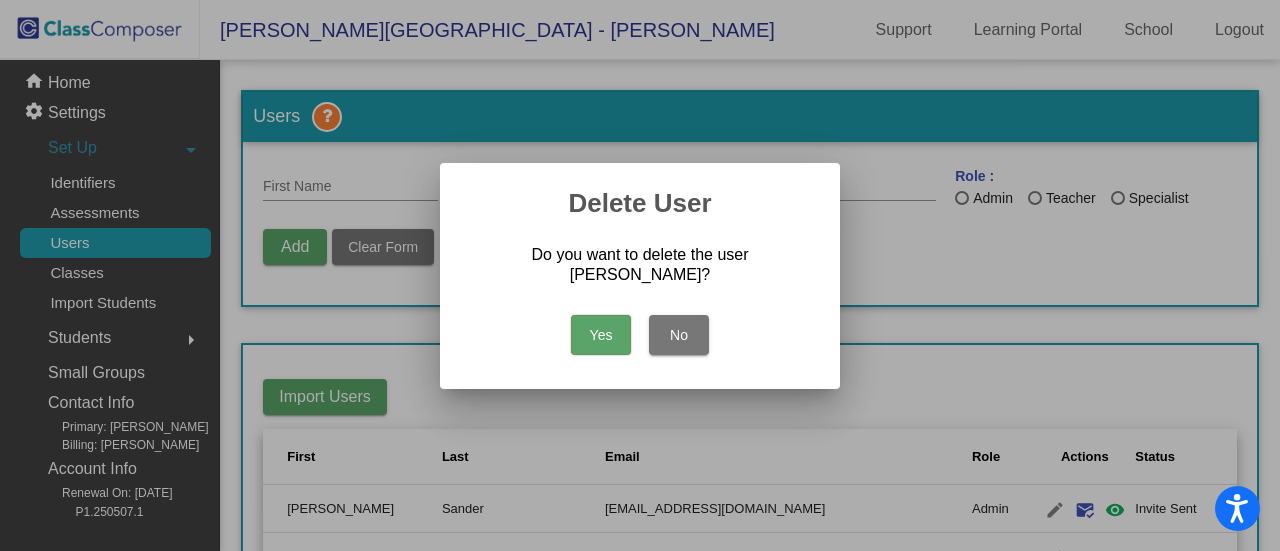click on "Yes" at bounding box center (601, 335) 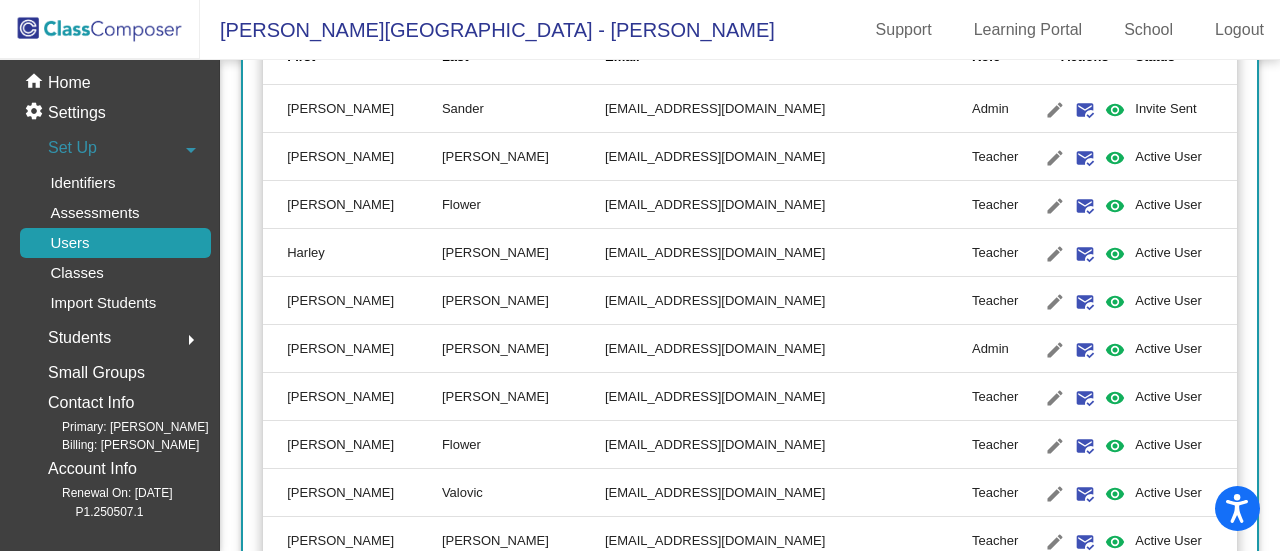 scroll, scrollTop: 500, scrollLeft: 0, axis: vertical 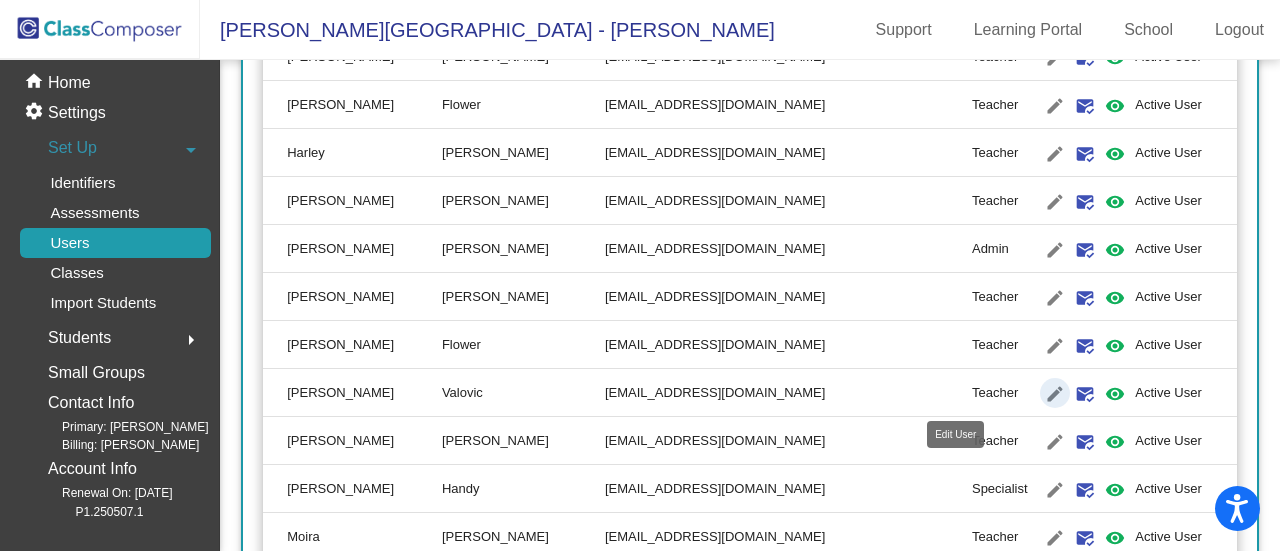 click on "edit" 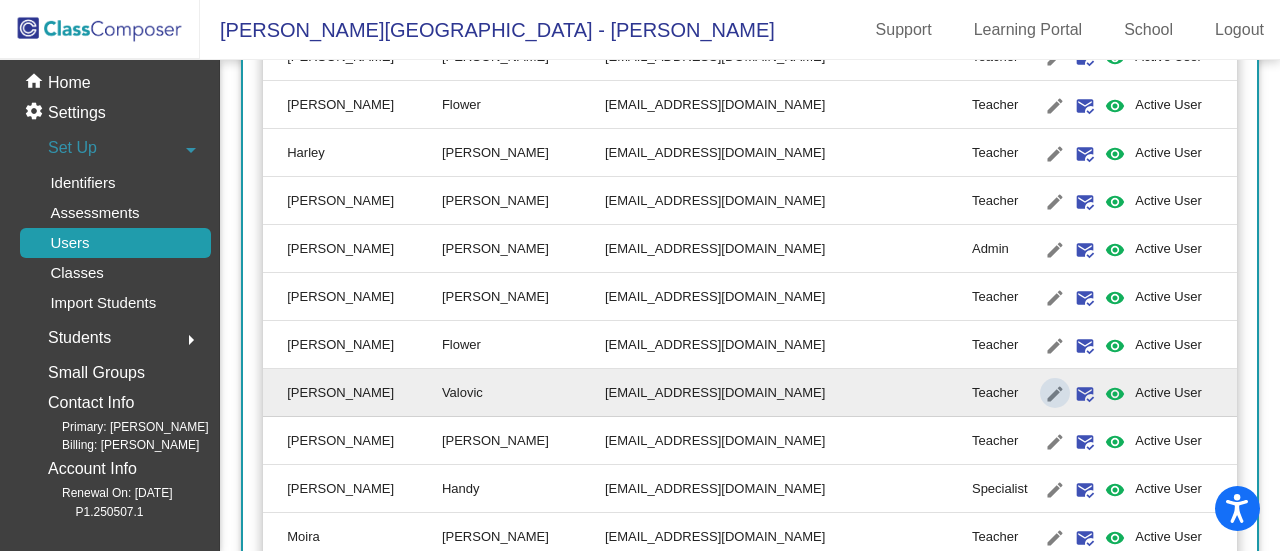 type on "[PERSON_NAME]" 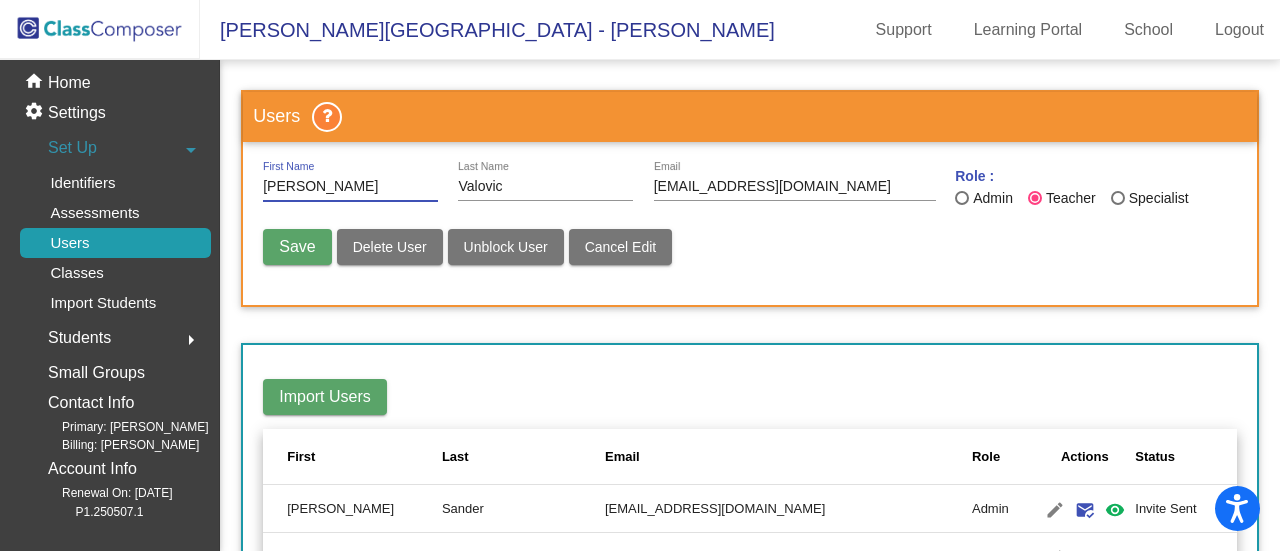 click on "Delete User" at bounding box center [390, 247] 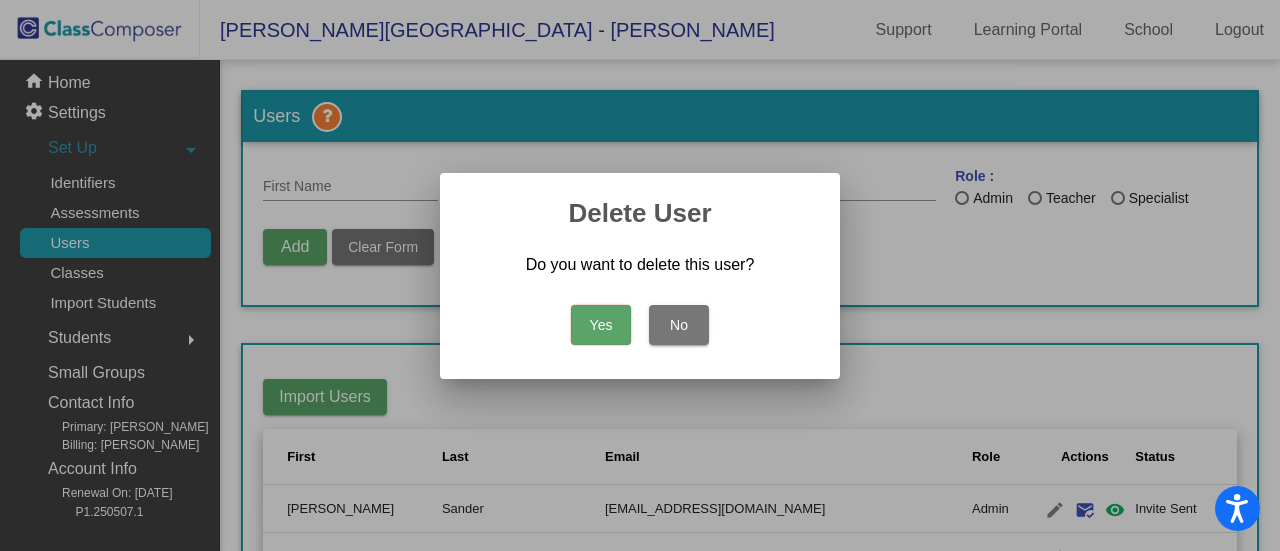 click on "Yes" at bounding box center (601, 325) 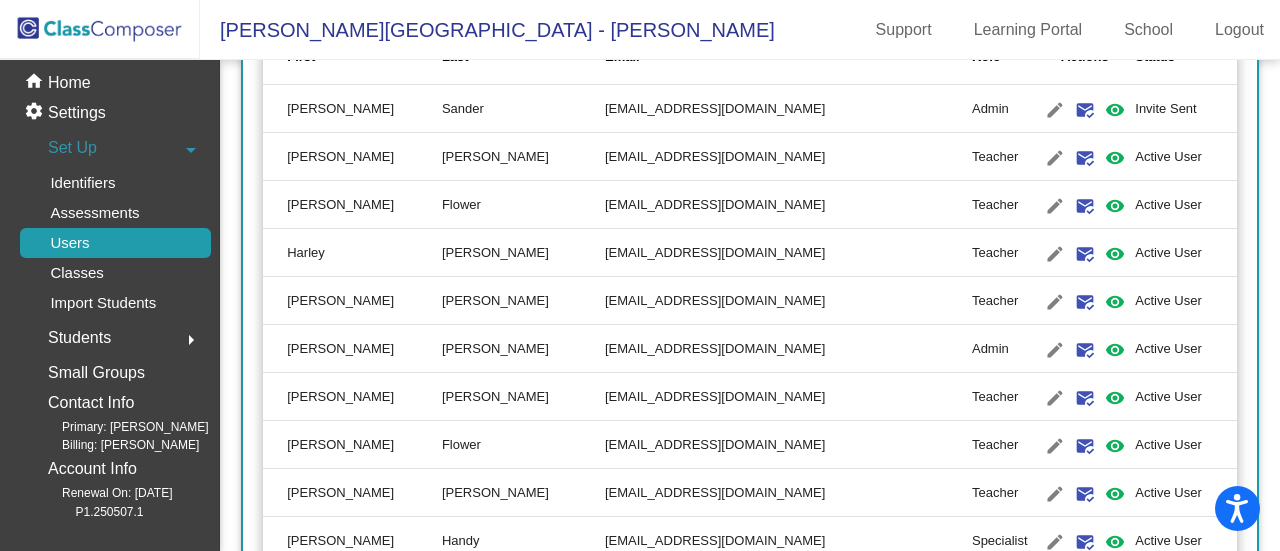 scroll, scrollTop: 500, scrollLeft: 0, axis: vertical 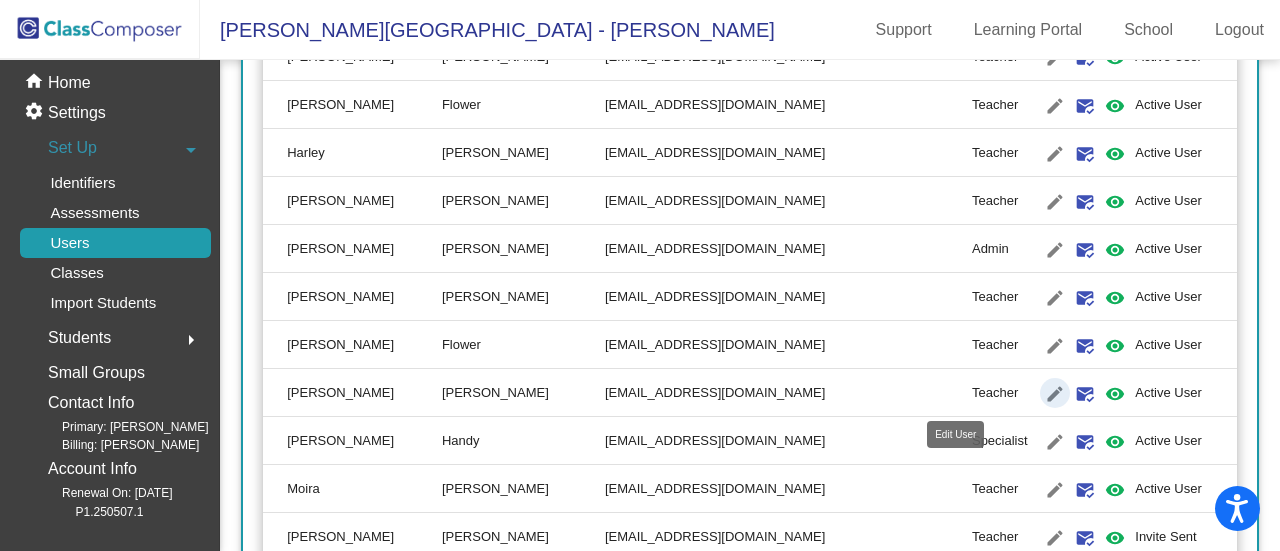 click on "edit" 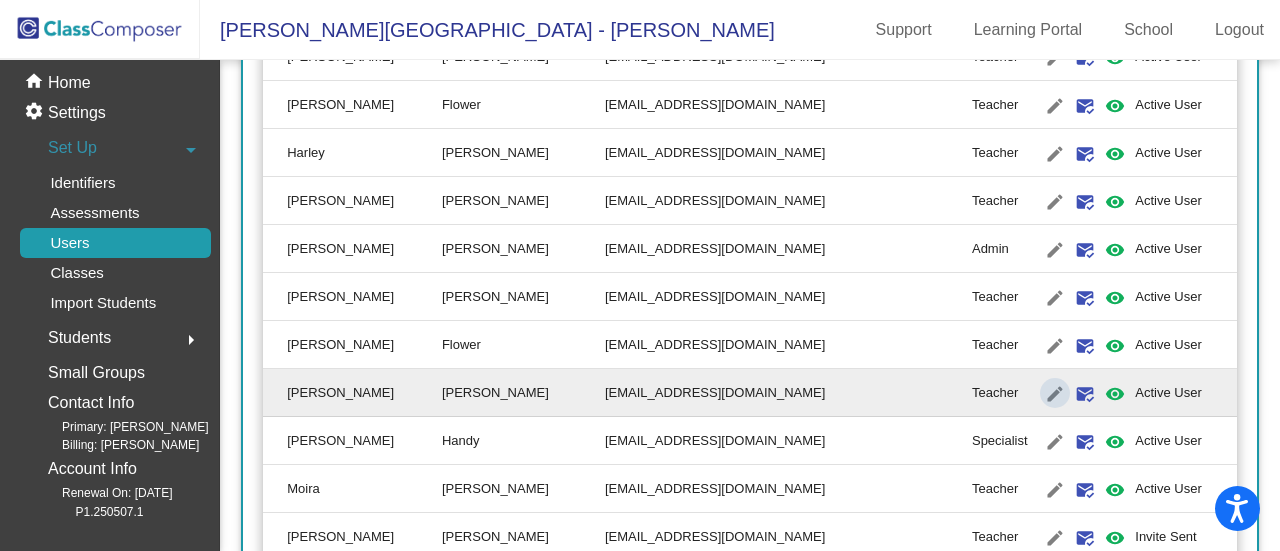scroll, scrollTop: 0, scrollLeft: 0, axis: both 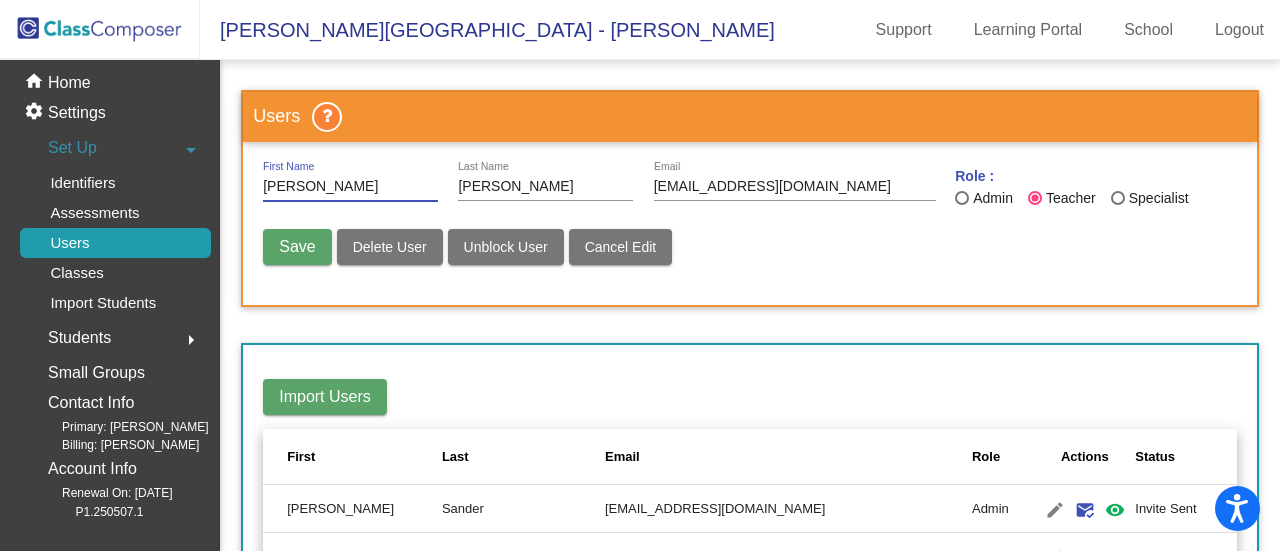 click on "Save   Delete User   Unblock User   Cancel Edit" at bounding box center (750, 257) 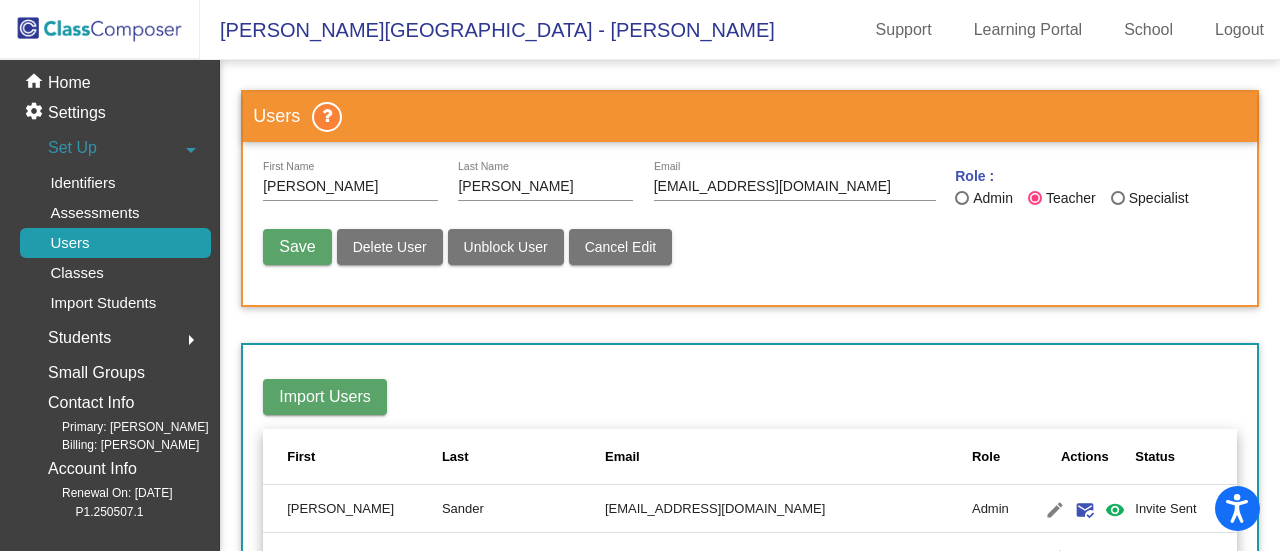 click on "Cancel Edit" at bounding box center [621, 247] 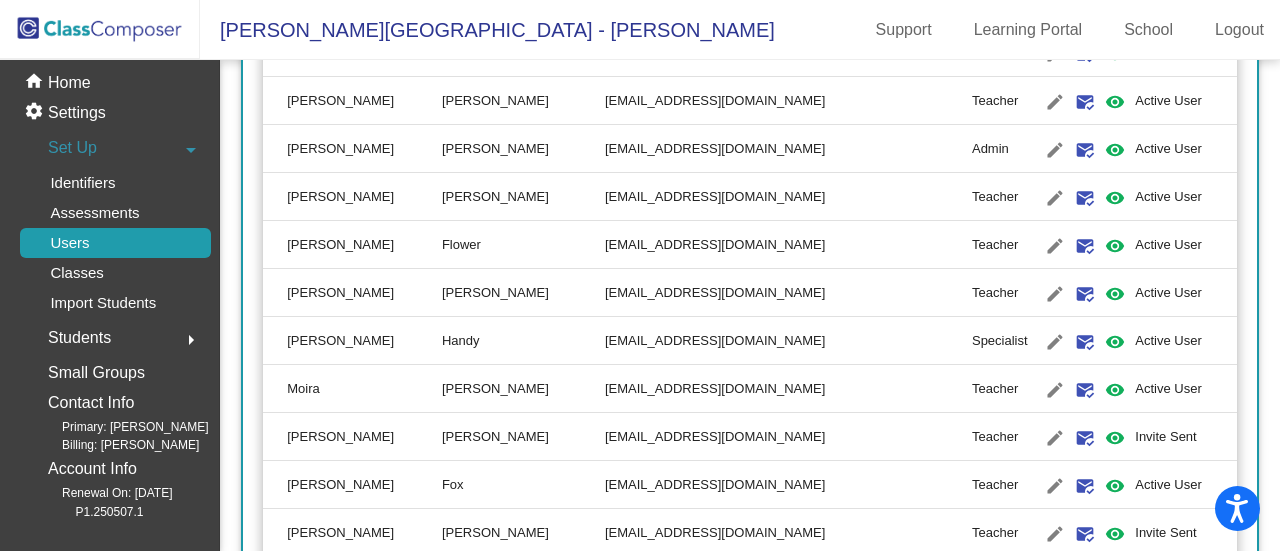 scroll, scrollTop: 700, scrollLeft: 0, axis: vertical 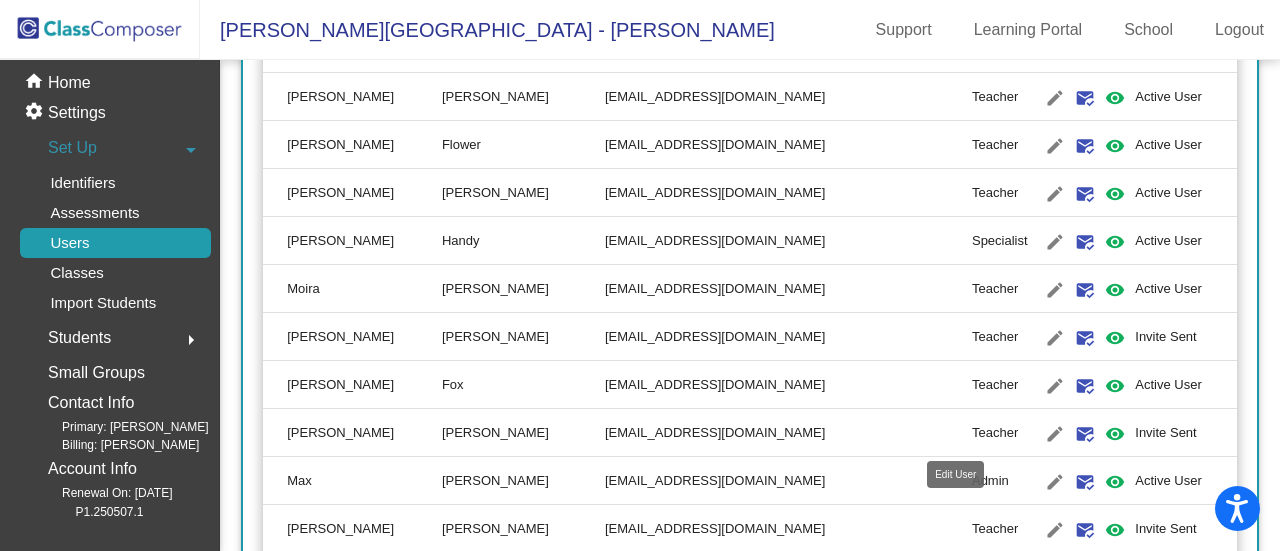 click on "edit" 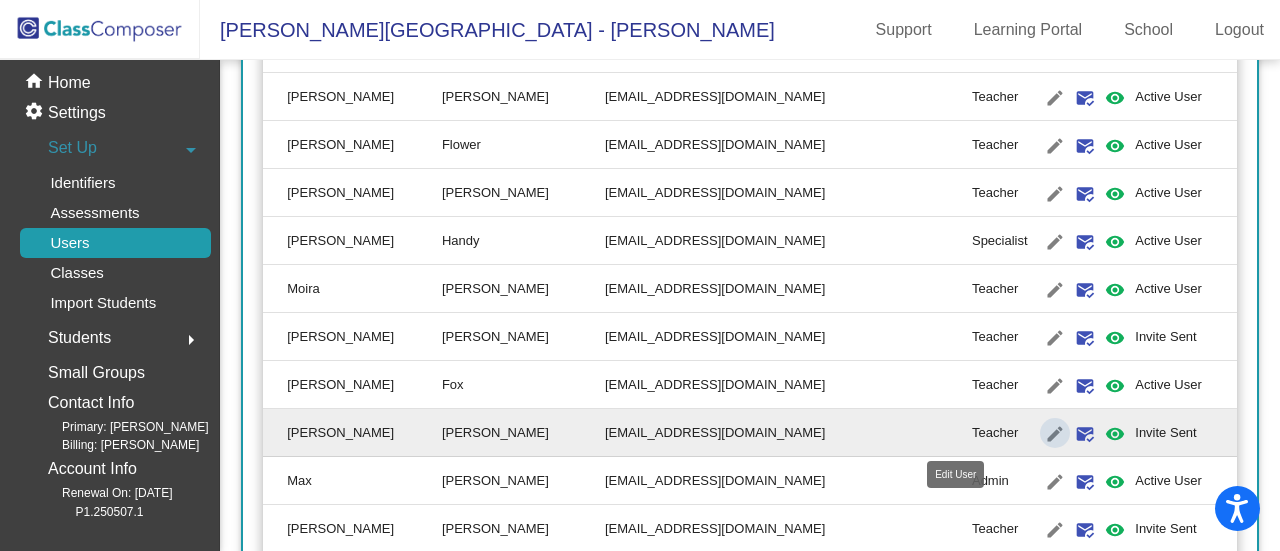 type on "[PERSON_NAME]" 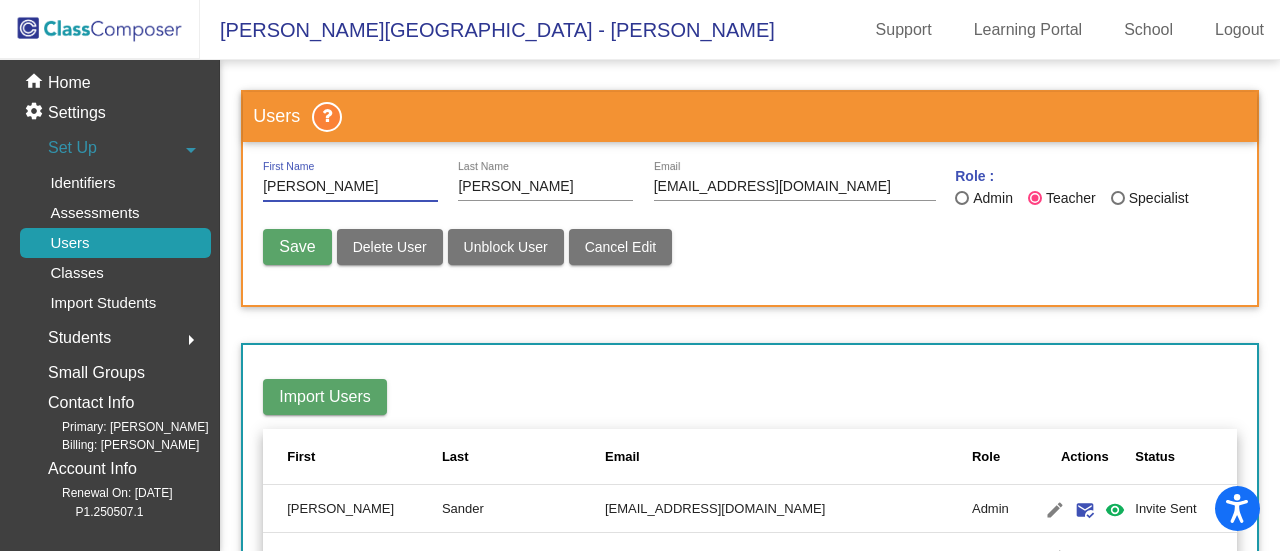 click on "Delete User" at bounding box center [390, 247] 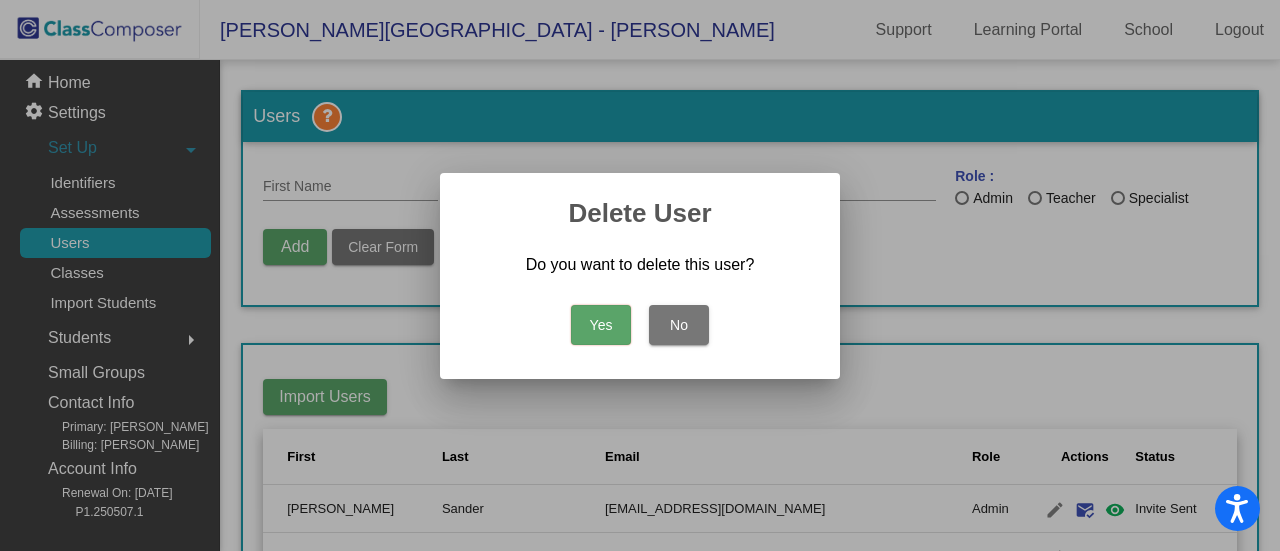 click on "Yes" at bounding box center [601, 325] 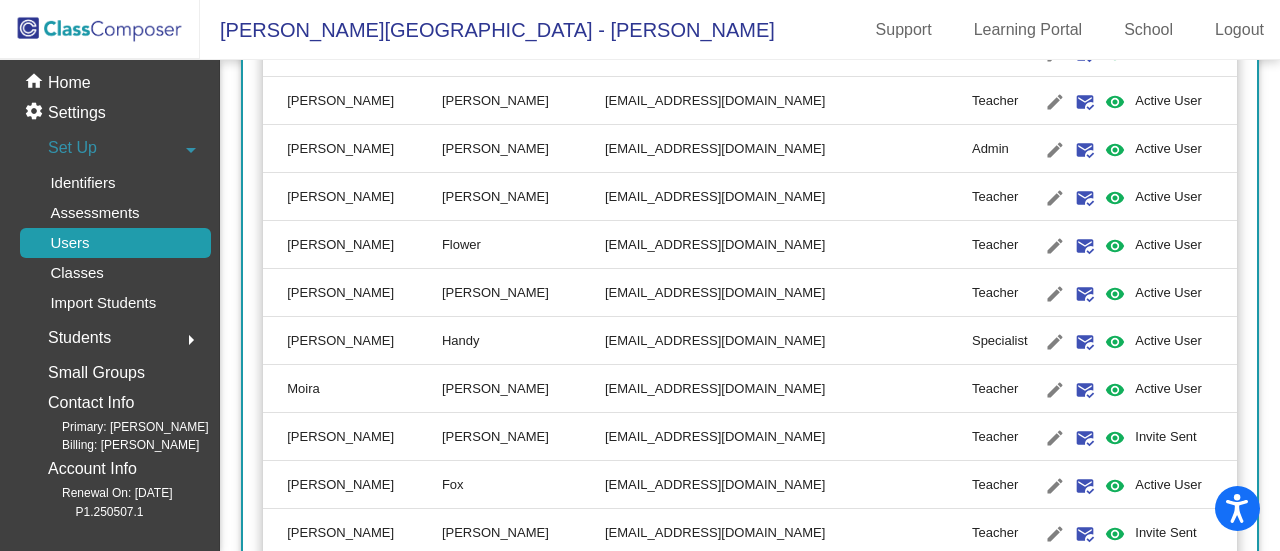 scroll, scrollTop: 800, scrollLeft: 0, axis: vertical 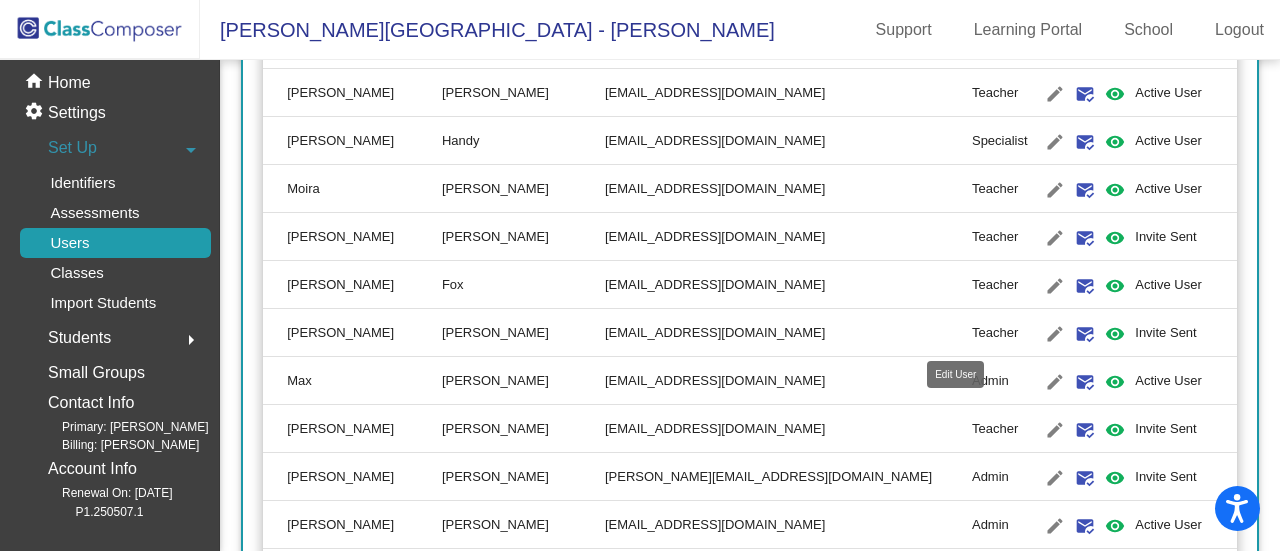 click on "edit" 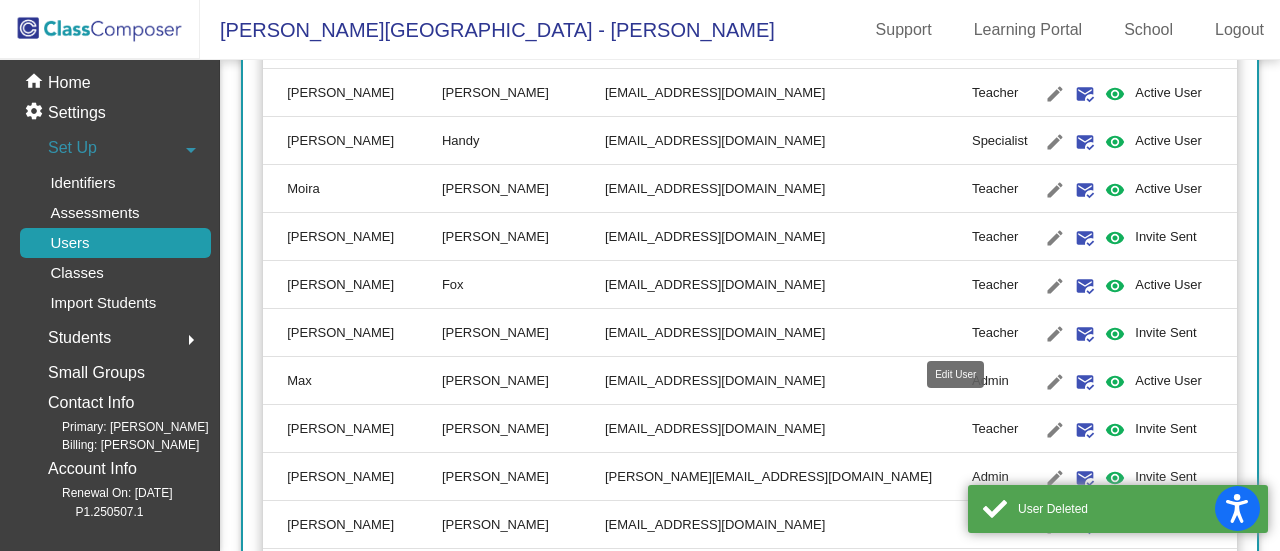 click on "edit" 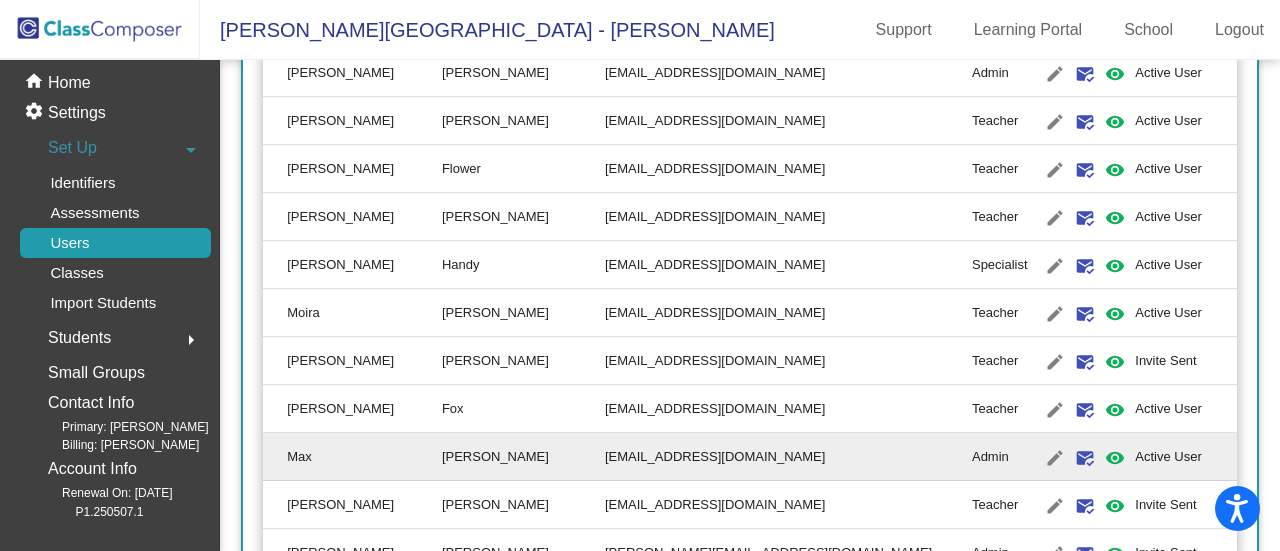 scroll, scrollTop: 776, scrollLeft: 0, axis: vertical 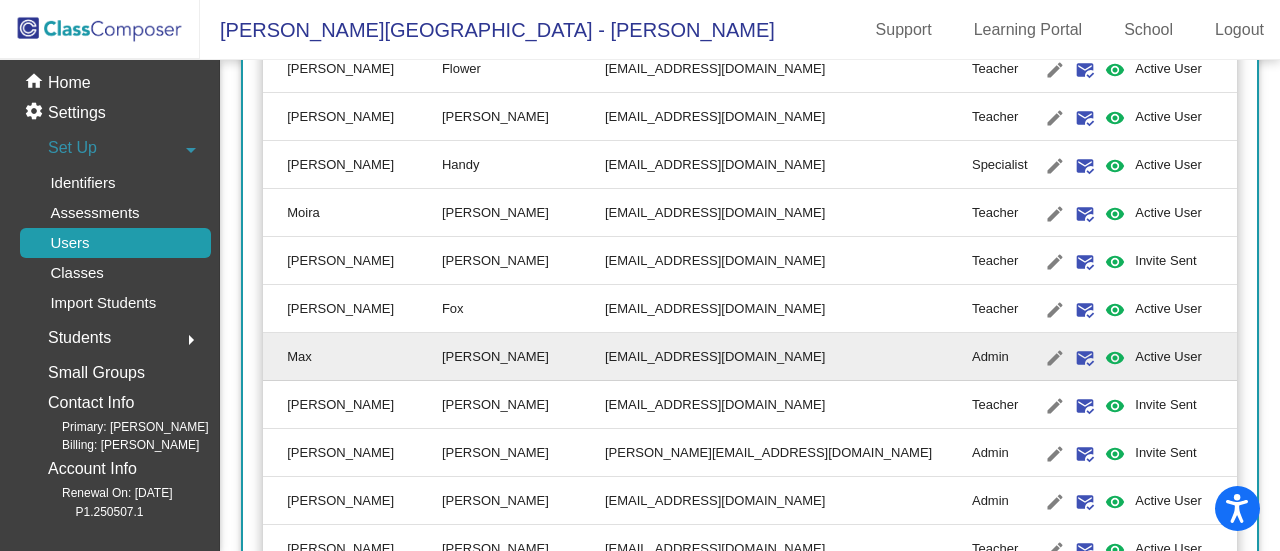 click on "[PERSON_NAME]" 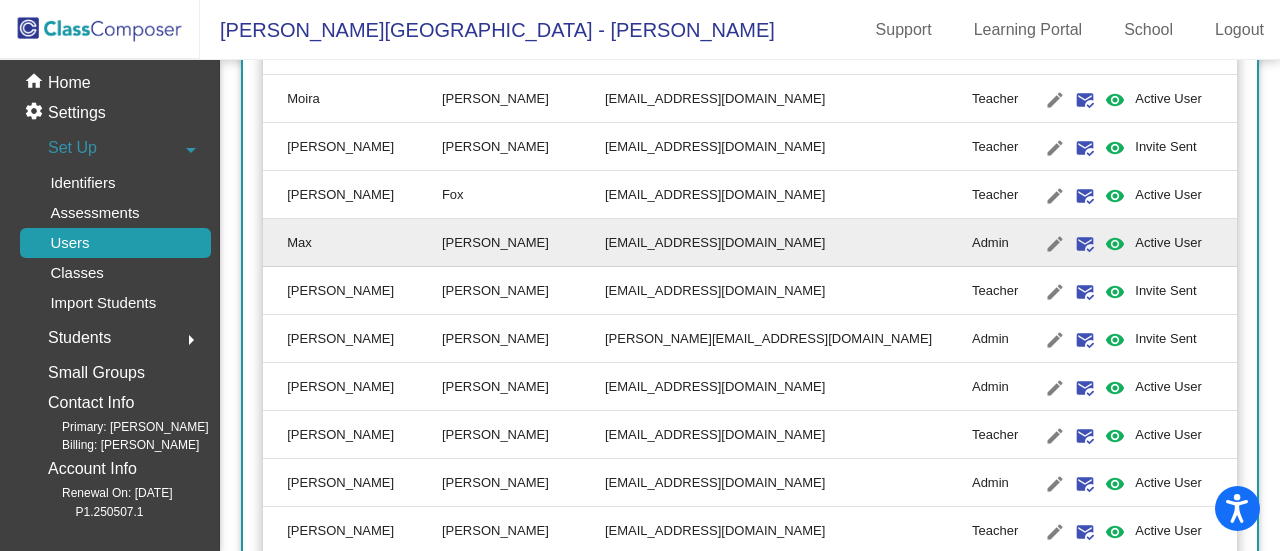 scroll, scrollTop: 903, scrollLeft: 0, axis: vertical 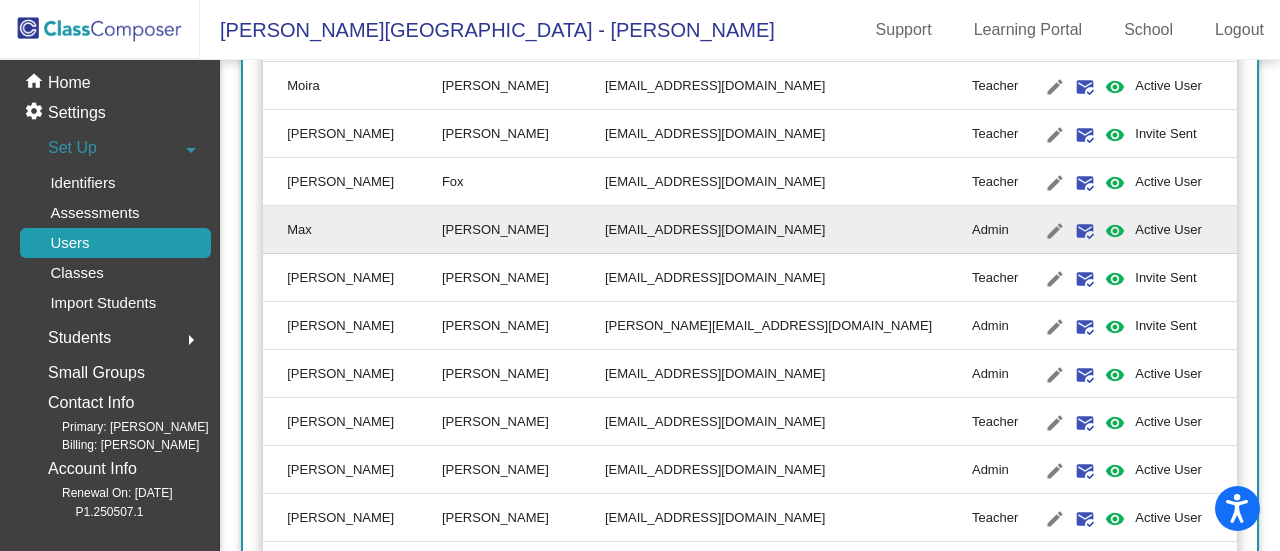click on "[EMAIL_ADDRESS][DOMAIN_NAME]" 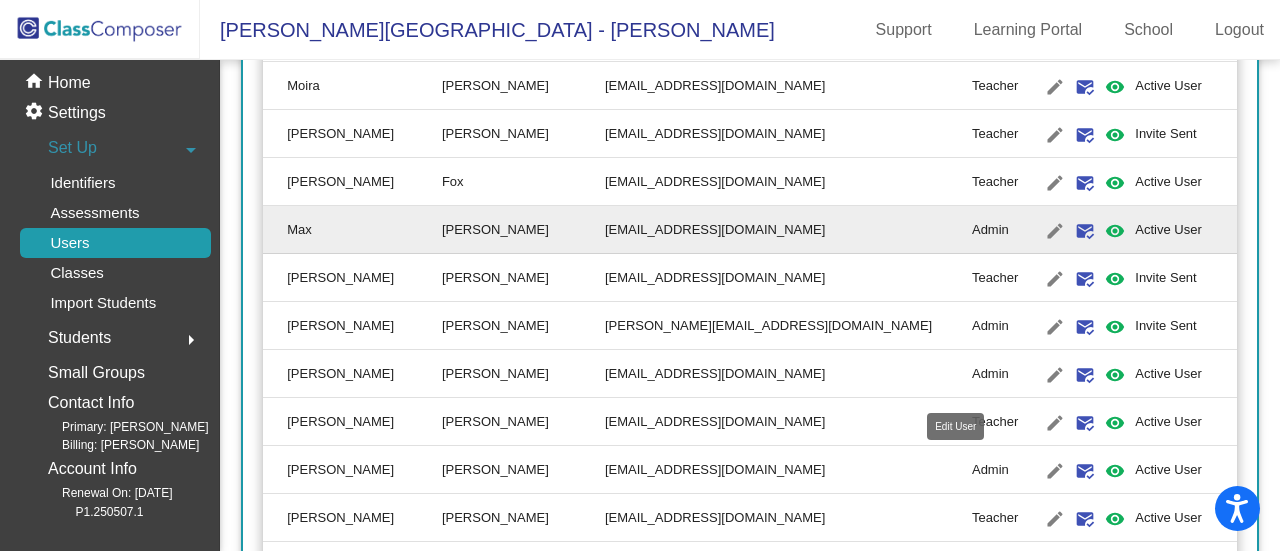 click on "edit" 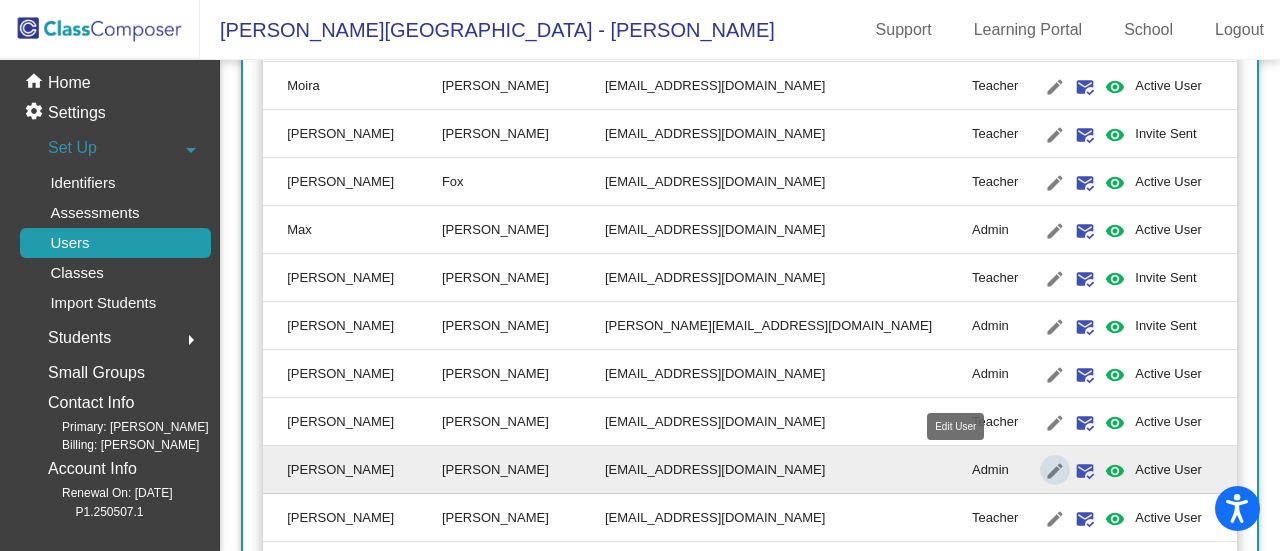 type on "[PERSON_NAME]" 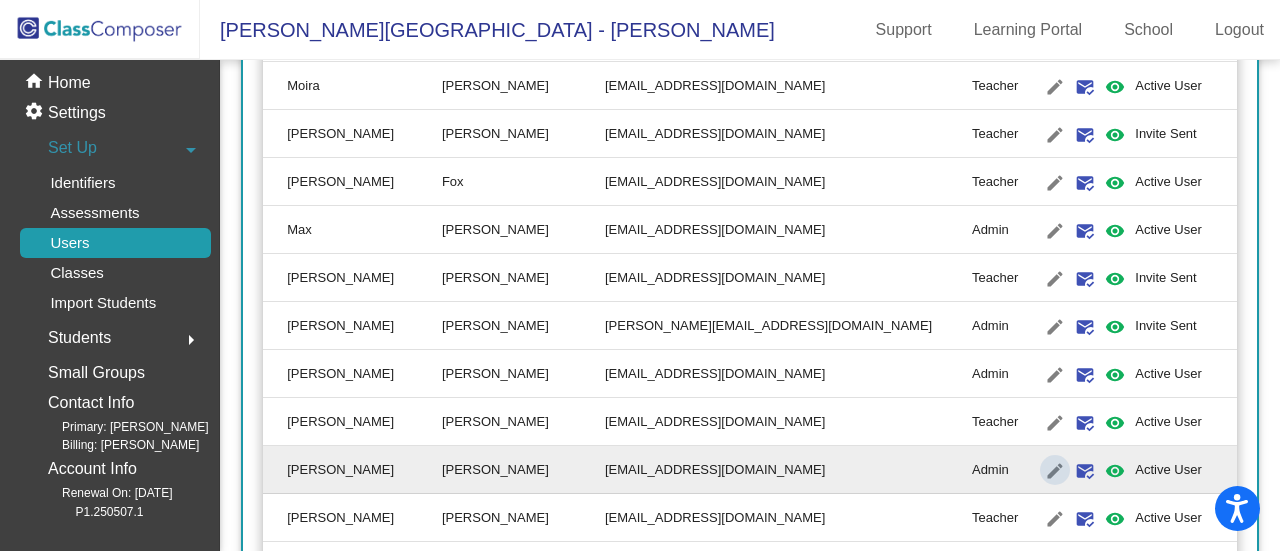 scroll, scrollTop: 0, scrollLeft: 0, axis: both 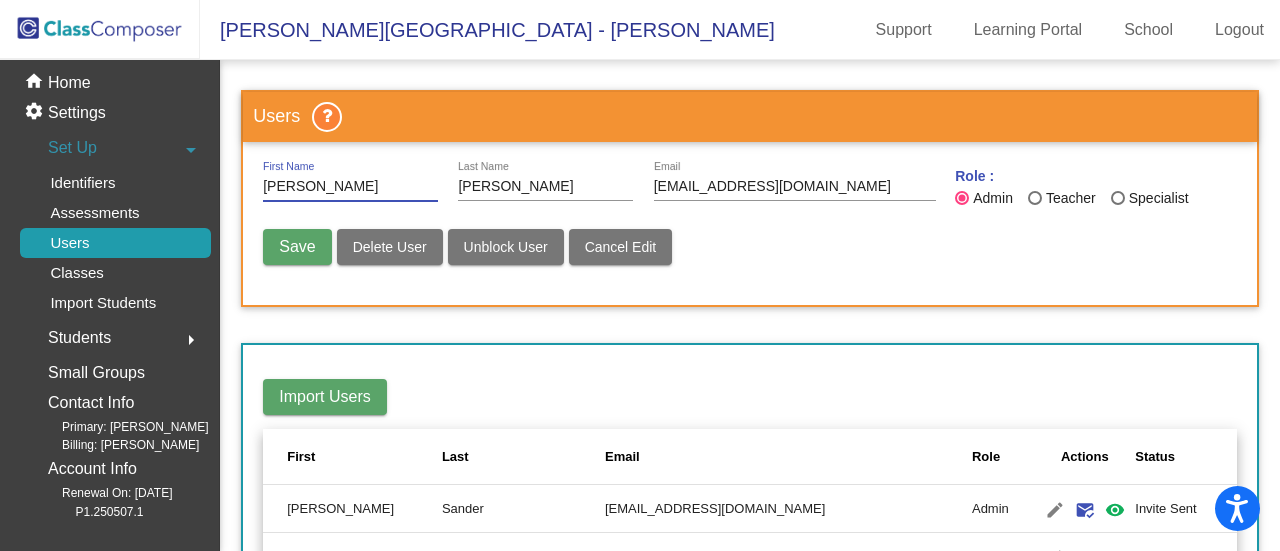 click on "Delete User" at bounding box center [390, 247] 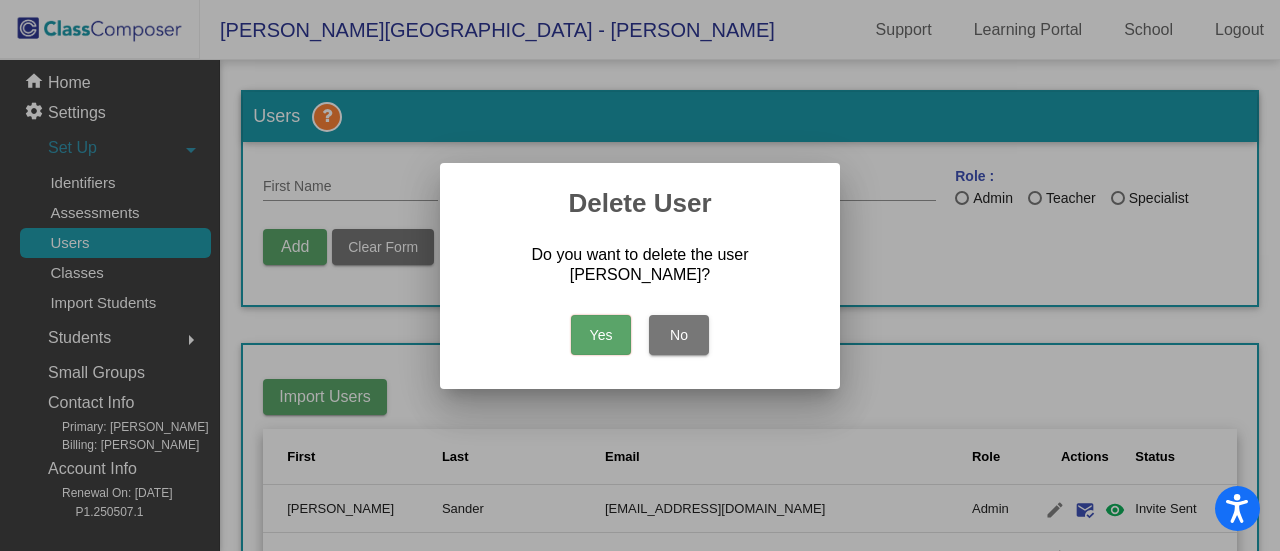 click on "Yes" at bounding box center (601, 335) 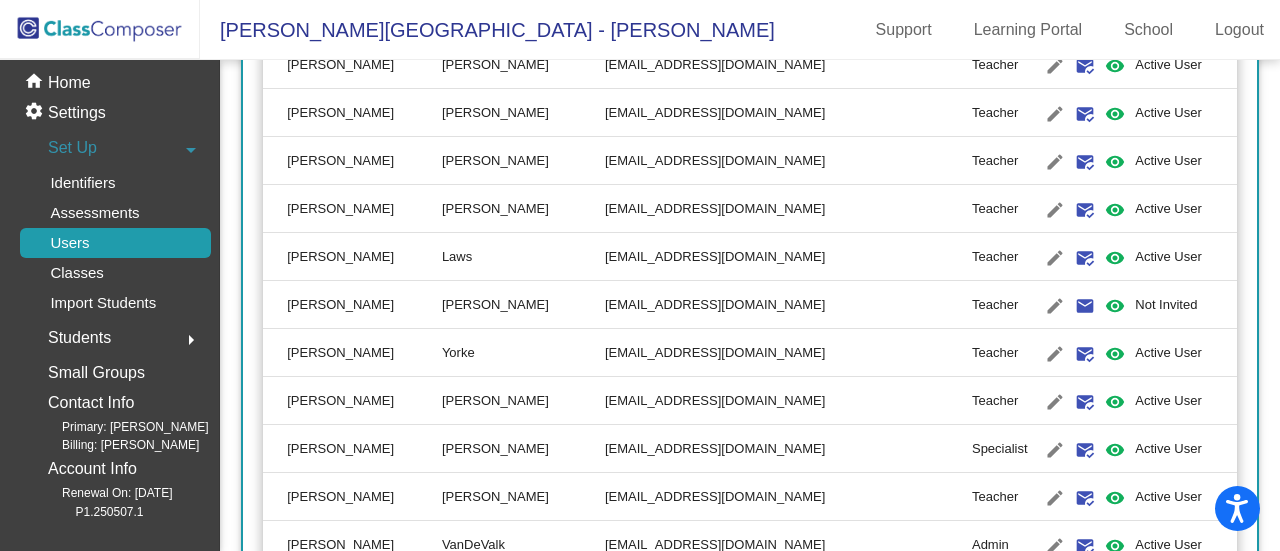 scroll, scrollTop: 1600, scrollLeft: 0, axis: vertical 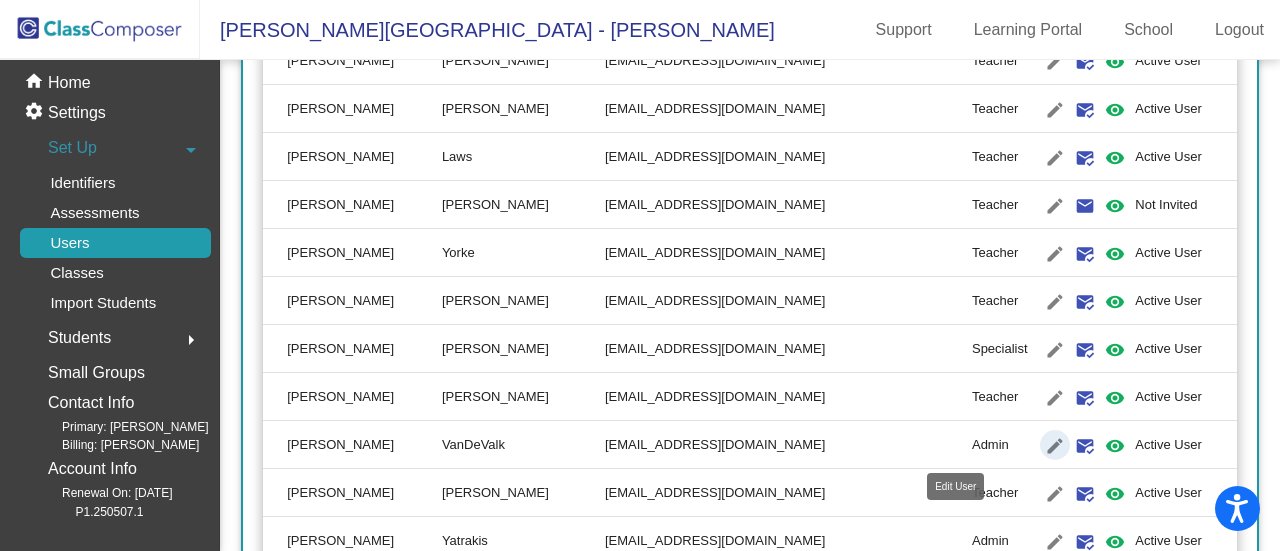 click on "edit" 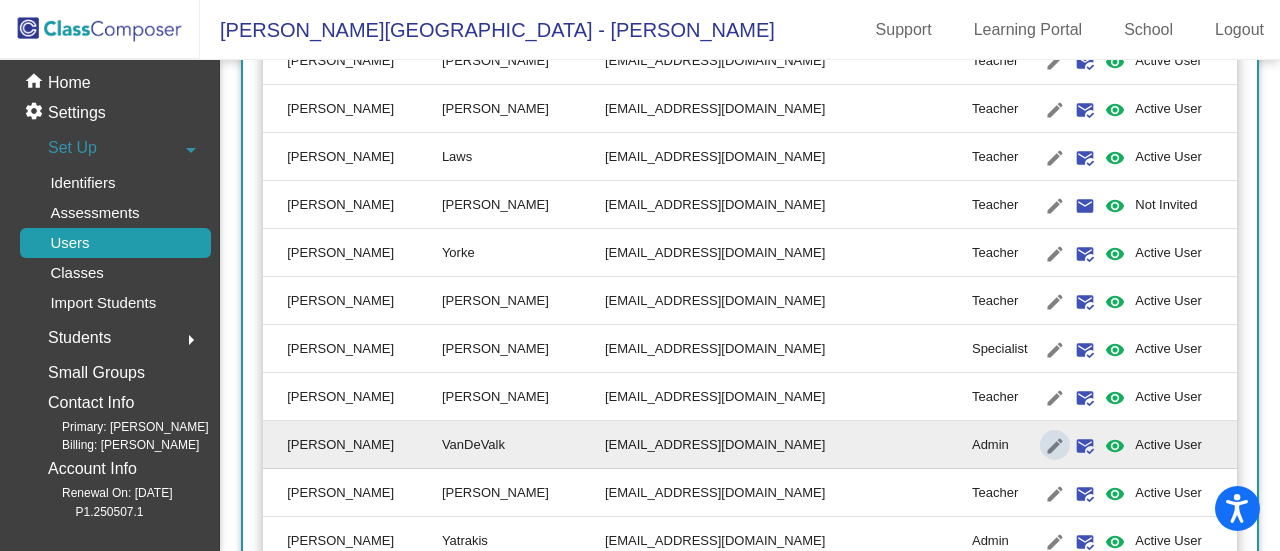 scroll, scrollTop: 0, scrollLeft: 0, axis: both 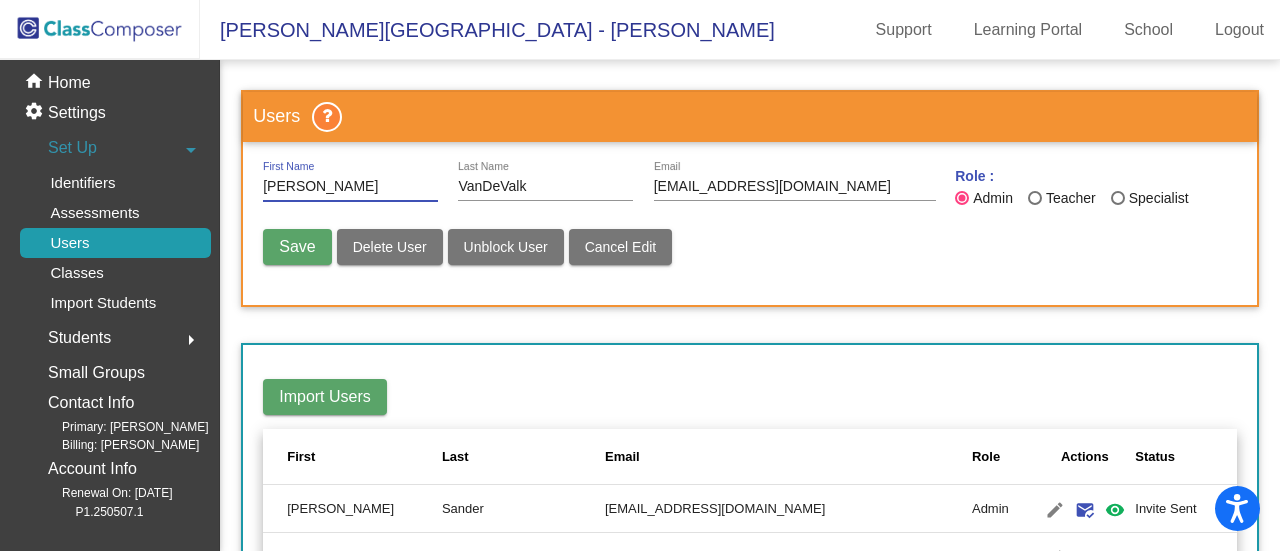 click at bounding box center [1035, 198] 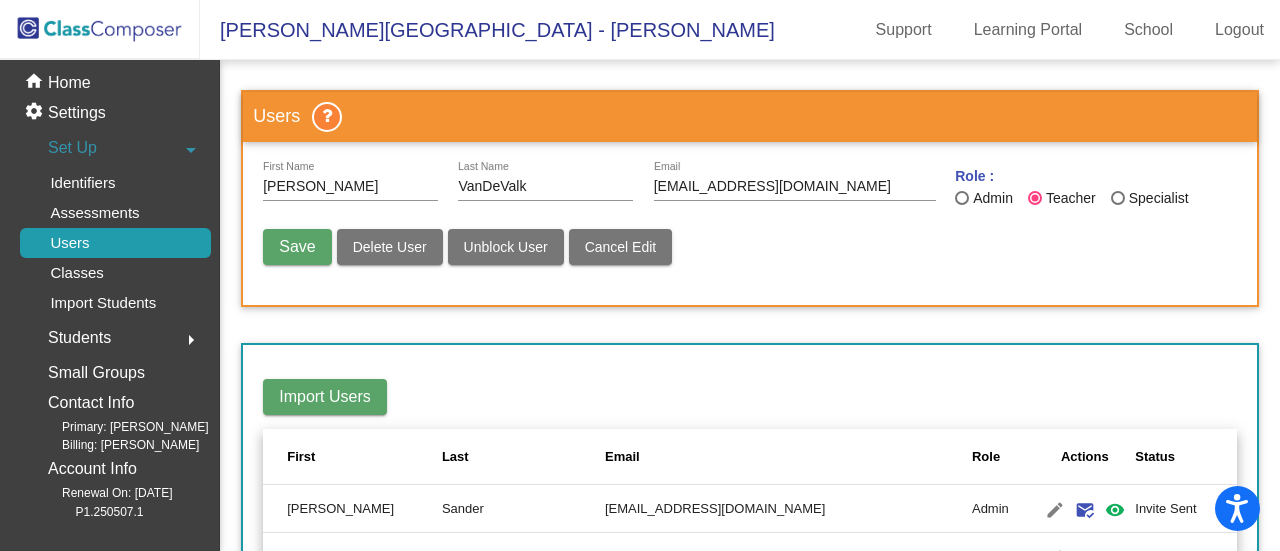 click on "Save" at bounding box center (297, 246) 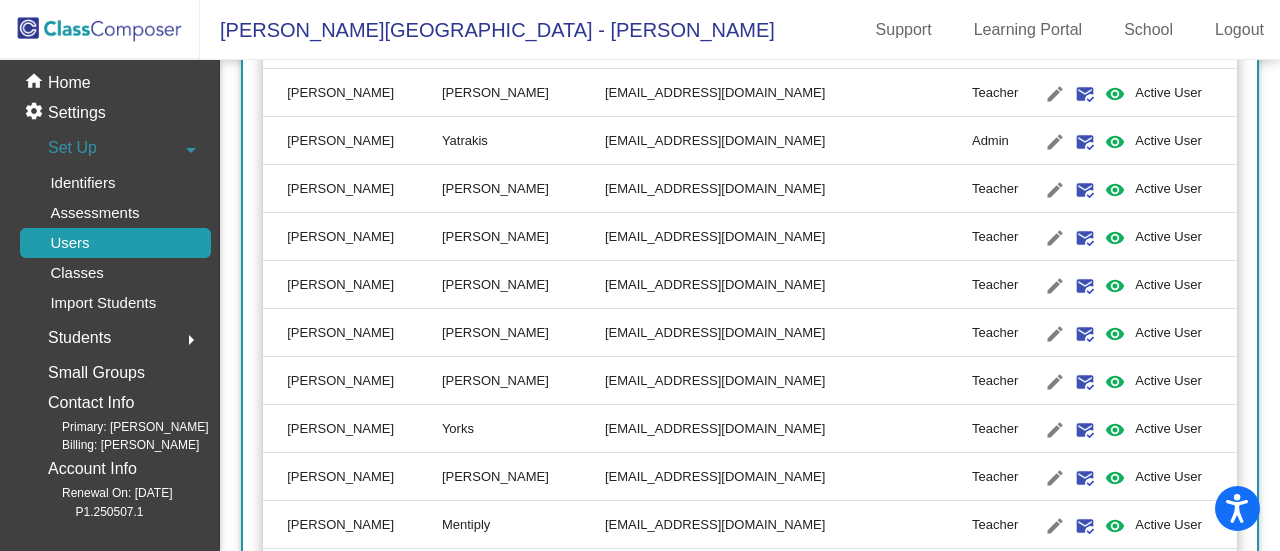 scroll, scrollTop: 2100, scrollLeft: 0, axis: vertical 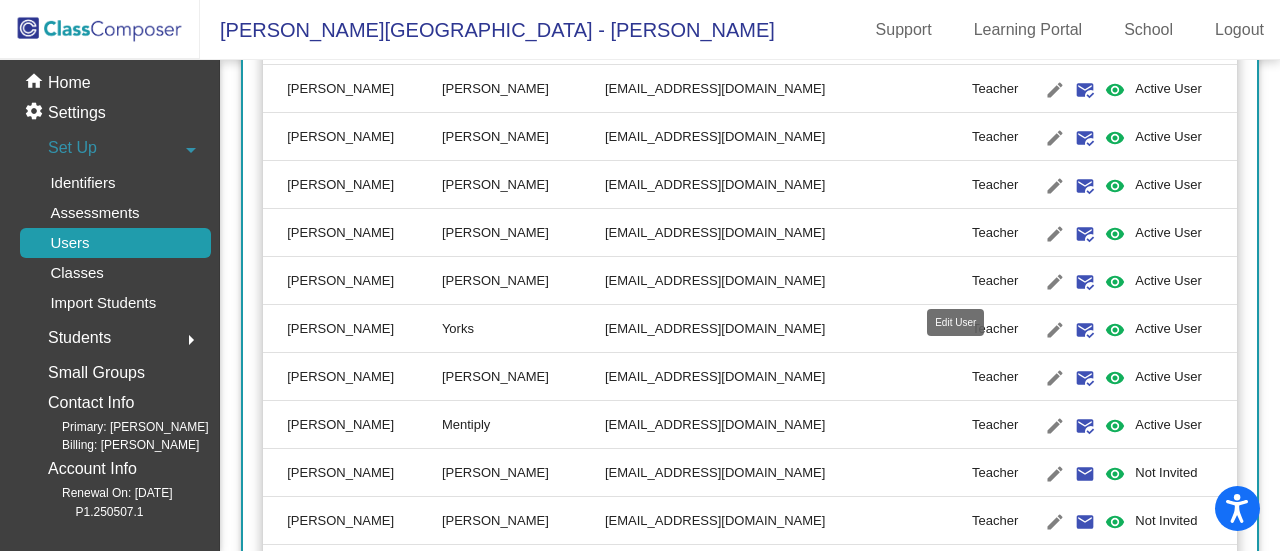 click on "edit" 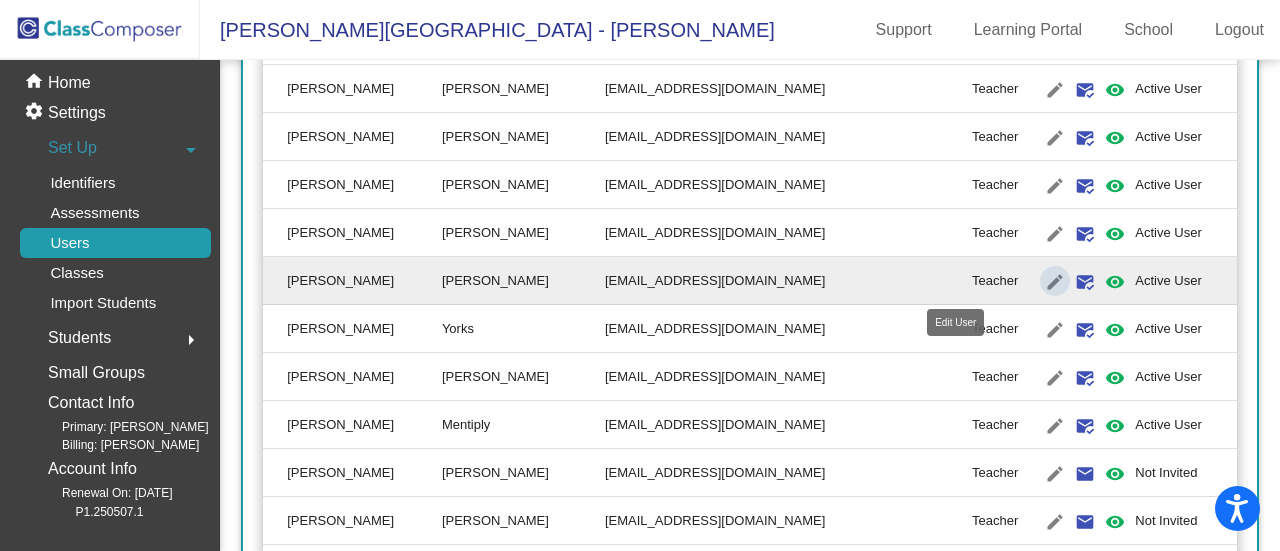 type on "[PERSON_NAME]" 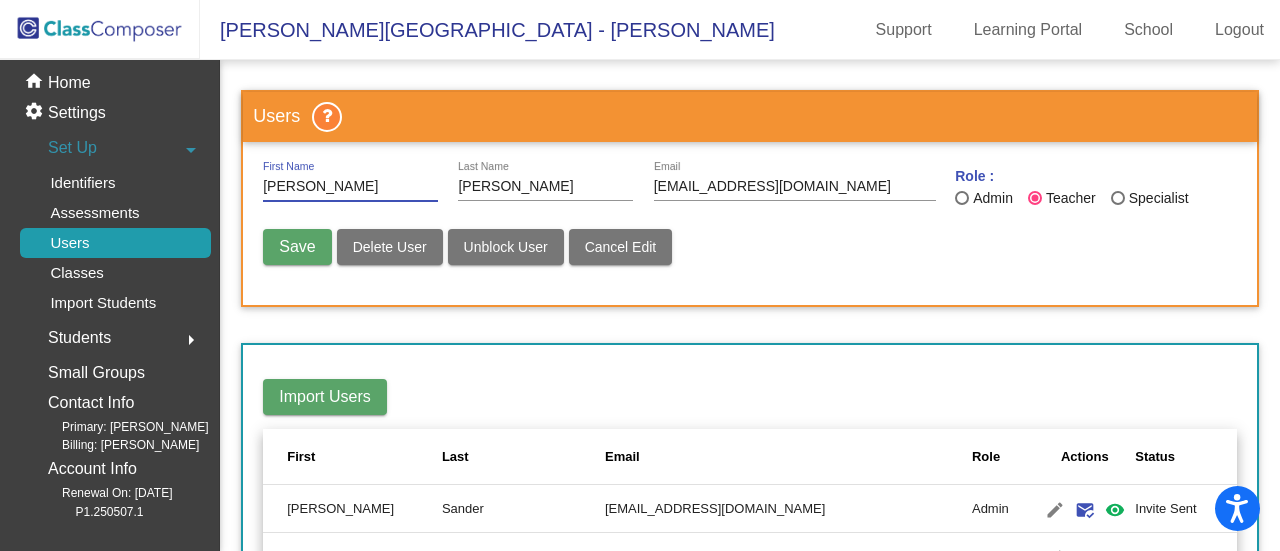 click on "Delete User" at bounding box center [390, 247] 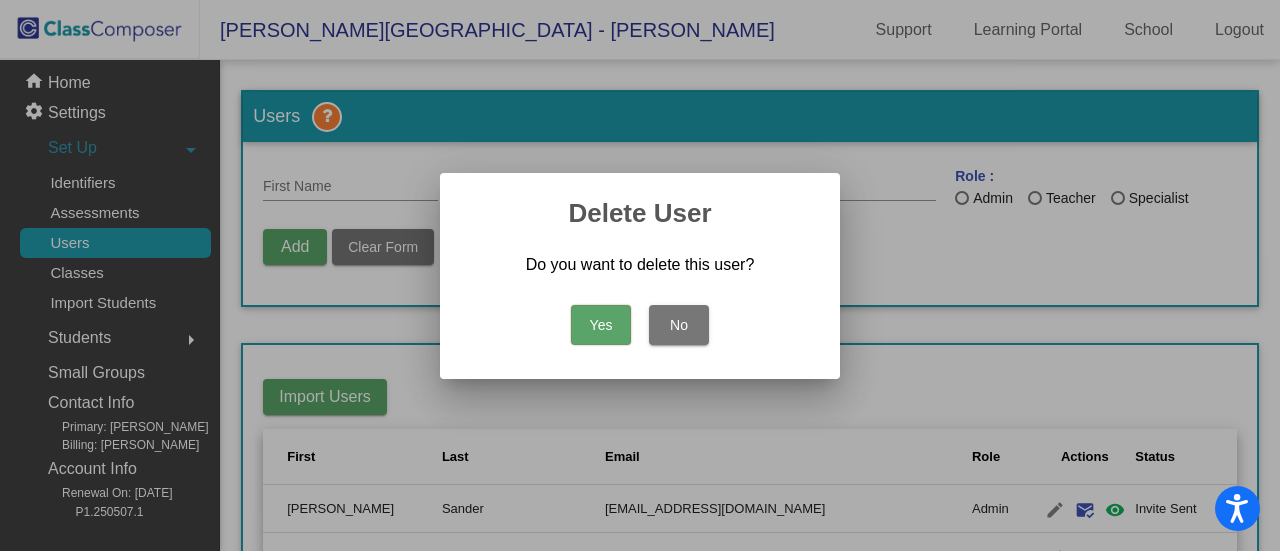 click on "Yes" at bounding box center [601, 325] 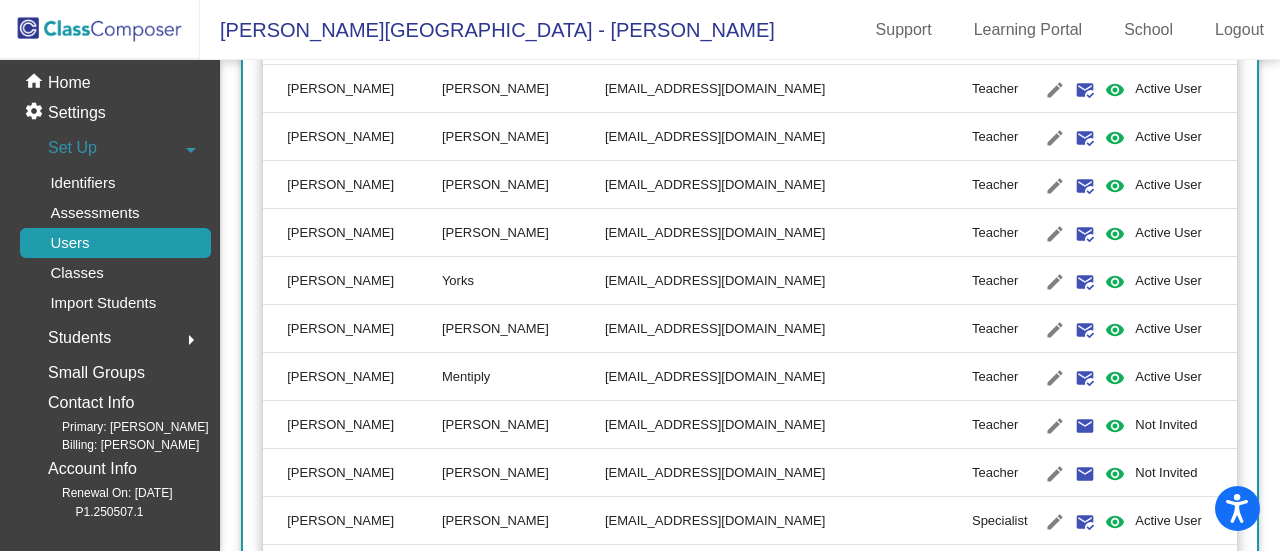 scroll, scrollTop: 2200, scrollLeft: 0, axis: vertical 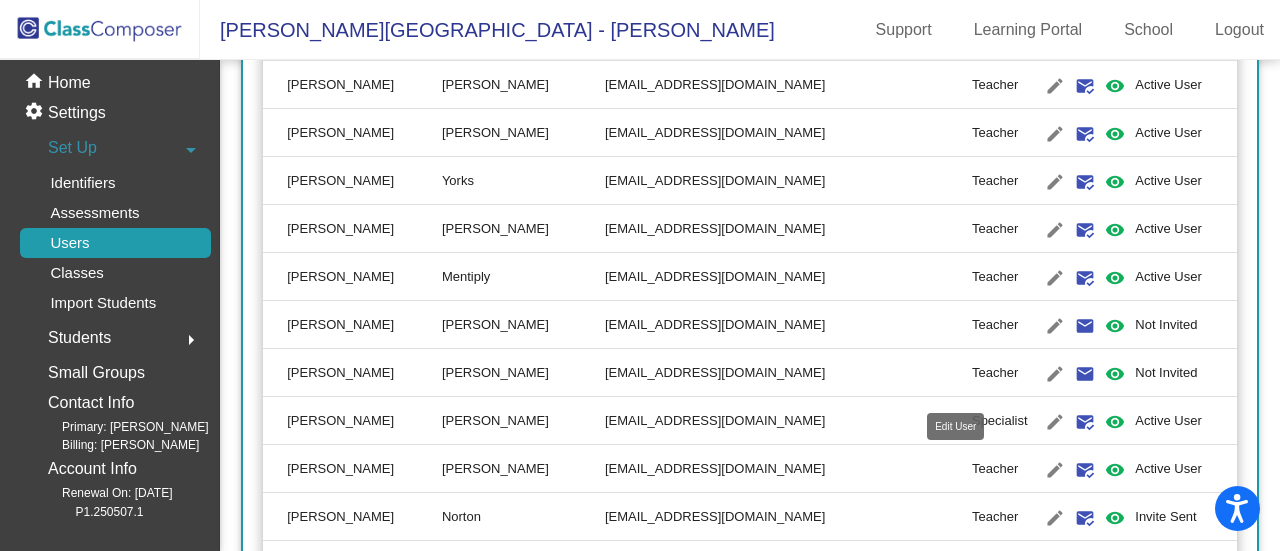 click on "edit" 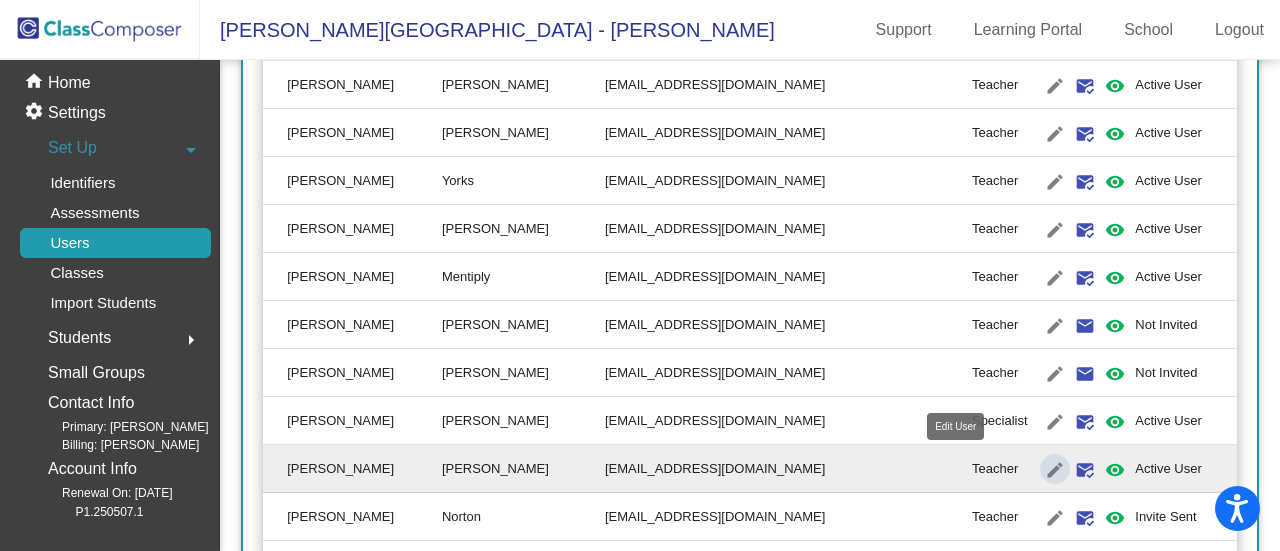 type on "[PERSON_NAME]" 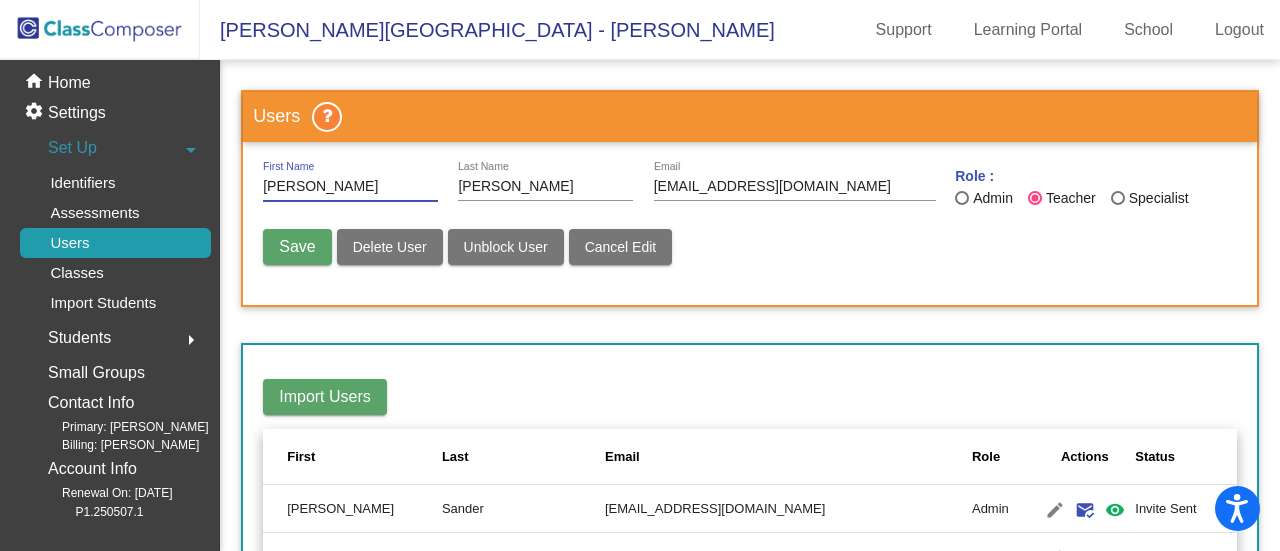 click on "Delete User" at bounding box center [390, 247] 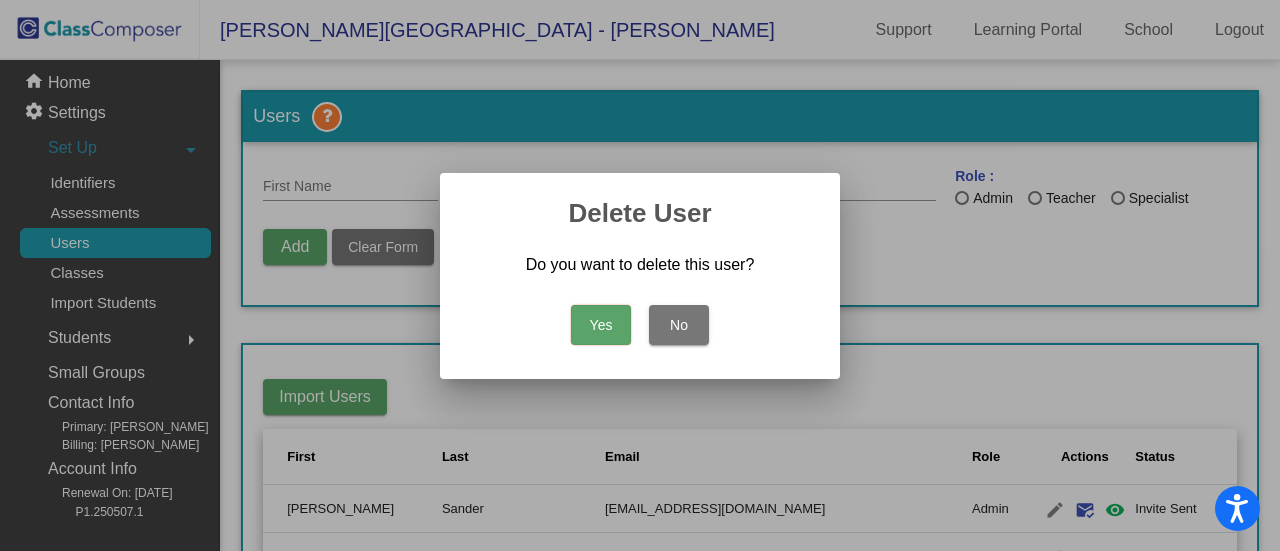 click on "Yes" at bounding box center (601, 325) 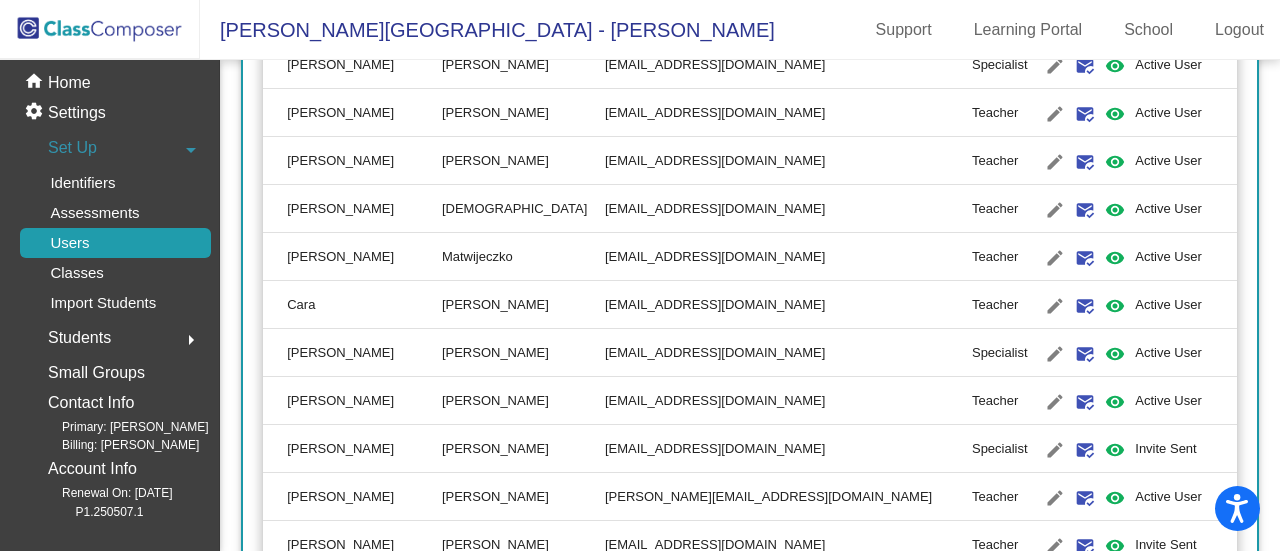 scroll, scrollTop: 2800, scrollLeft: 0, axis: vertical 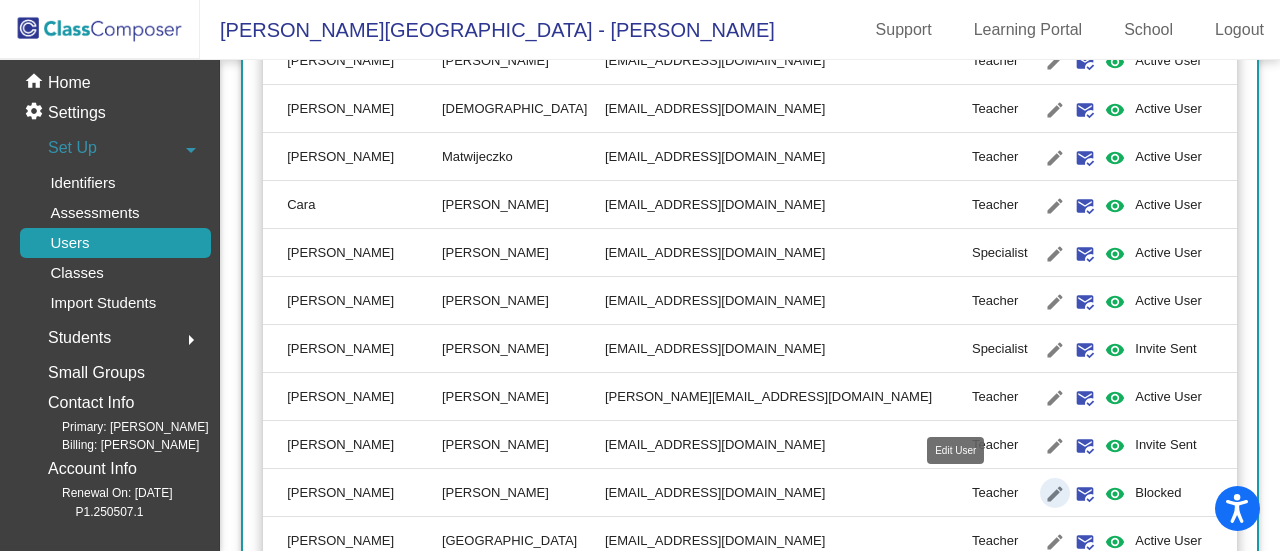 click on "edit" 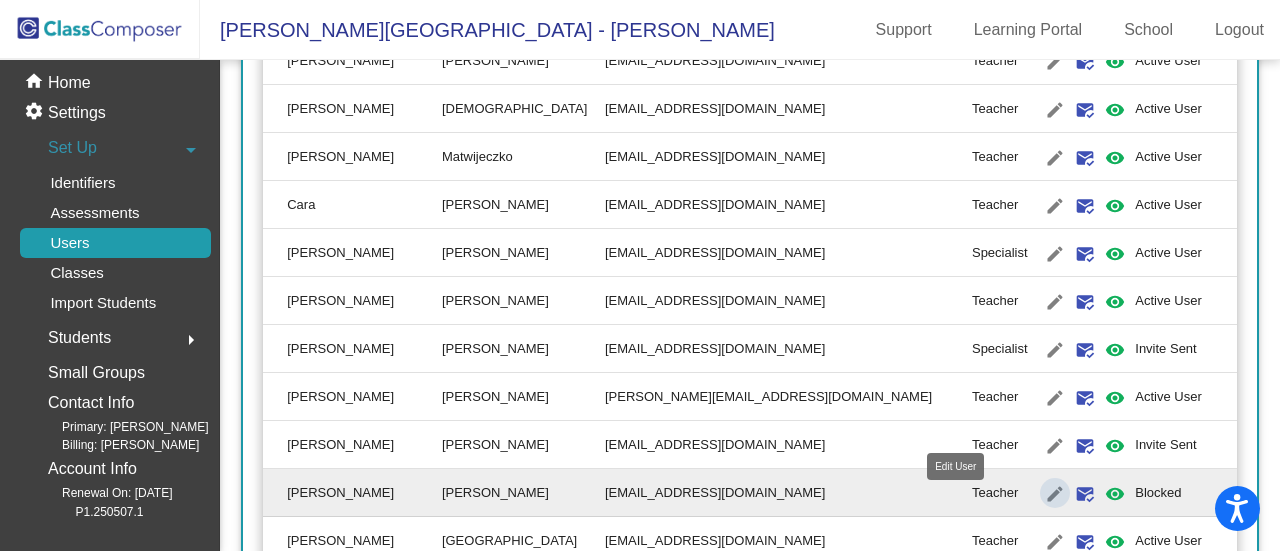 scroll, scrollTop: 0, scrollLeft: 0, axis: both 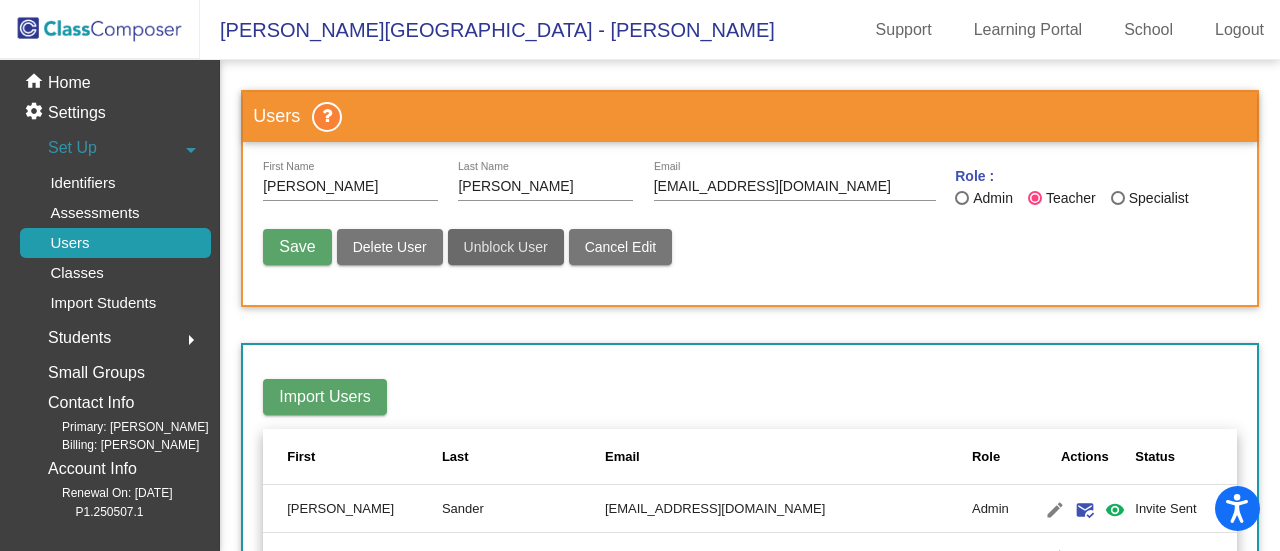 click on "Unblock User" at bounding box center [506, 247] 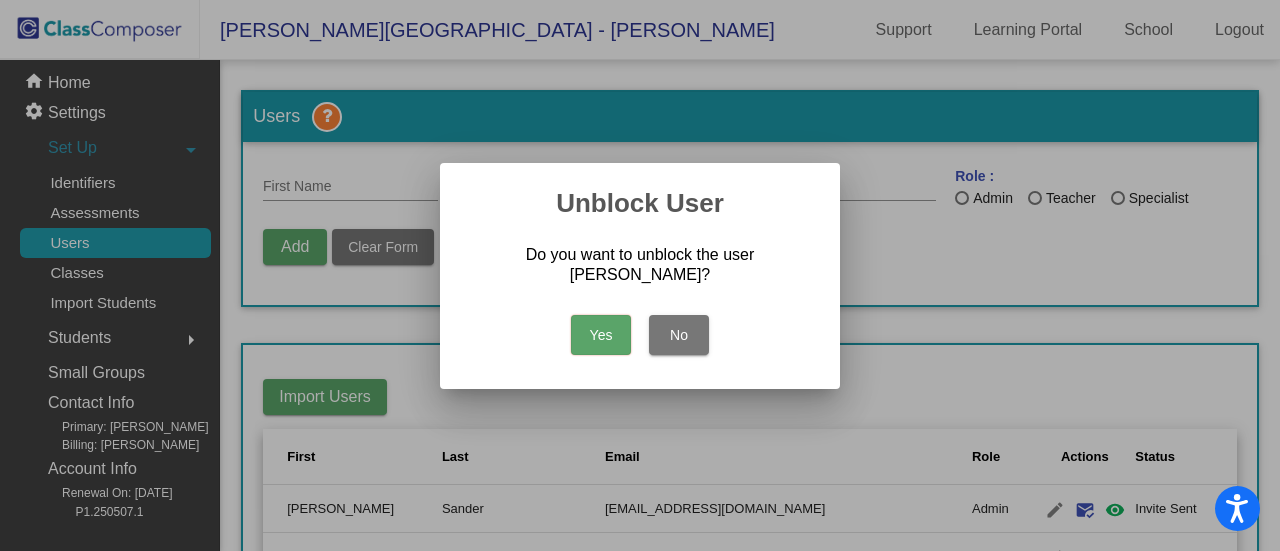 click on "Yes" at bounding box center [601, 335] 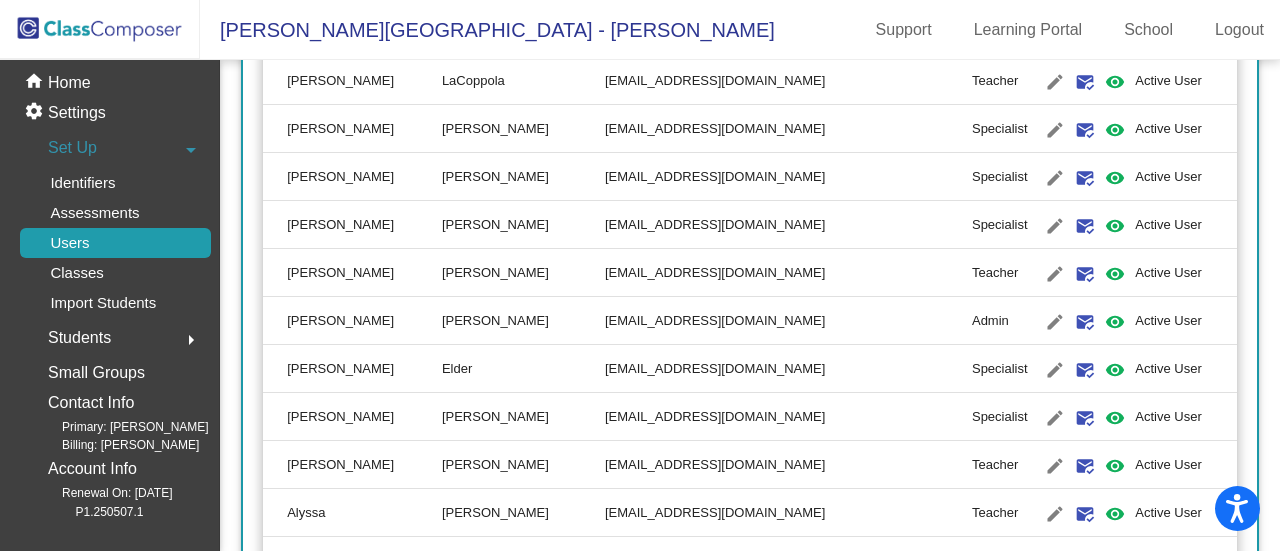 scroll, scrollTop: 4120, scrollLeft: 0, axis: vertical 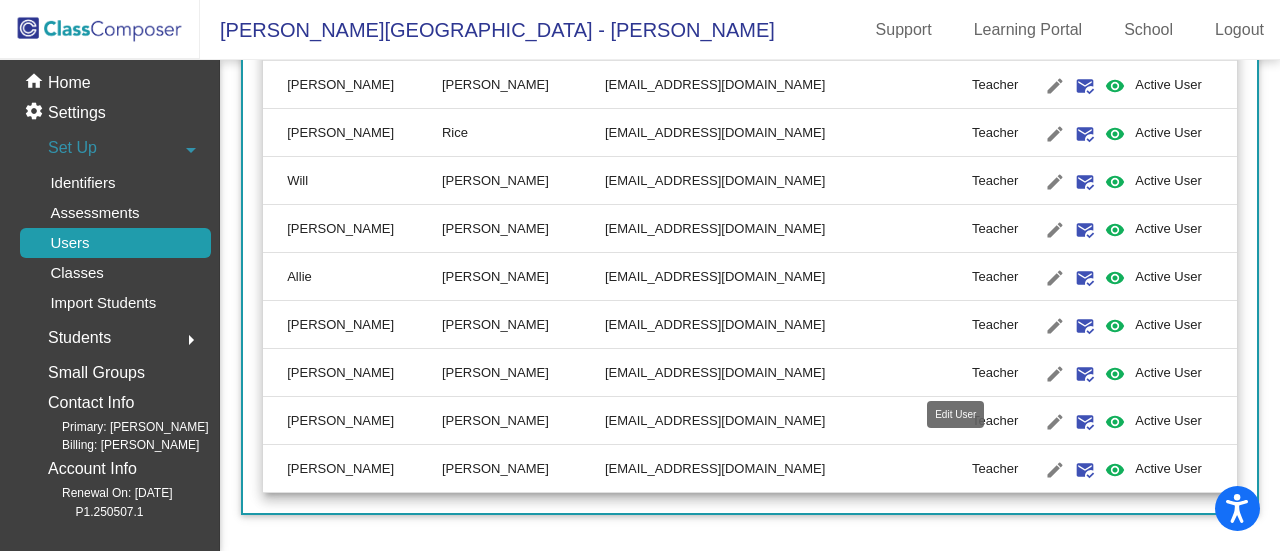 click on "edit" 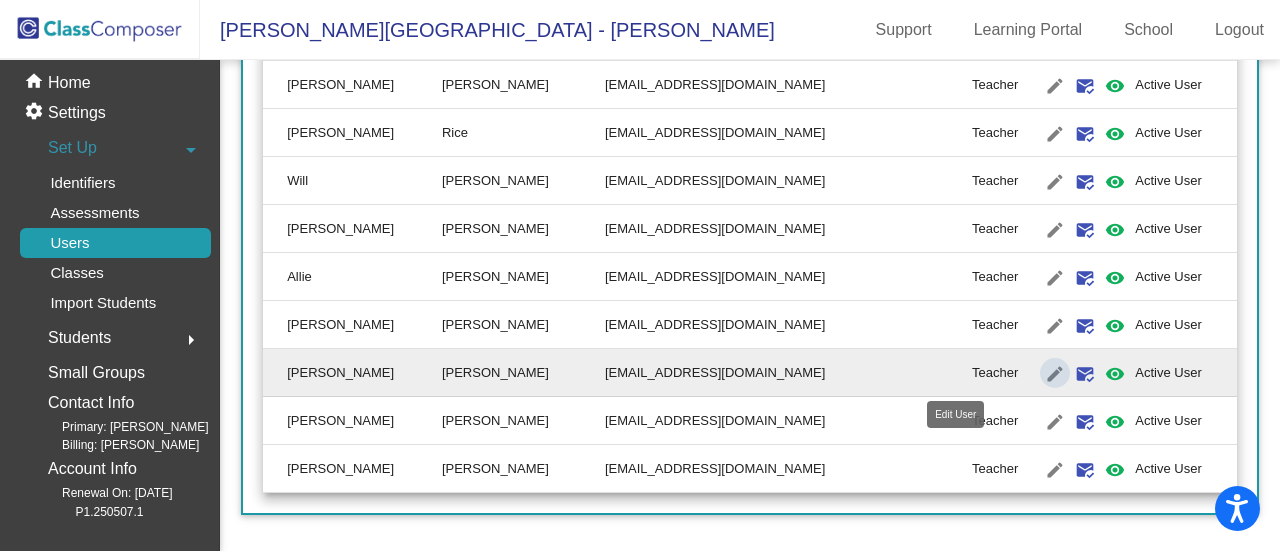 type on "[PERSON_NAME]" 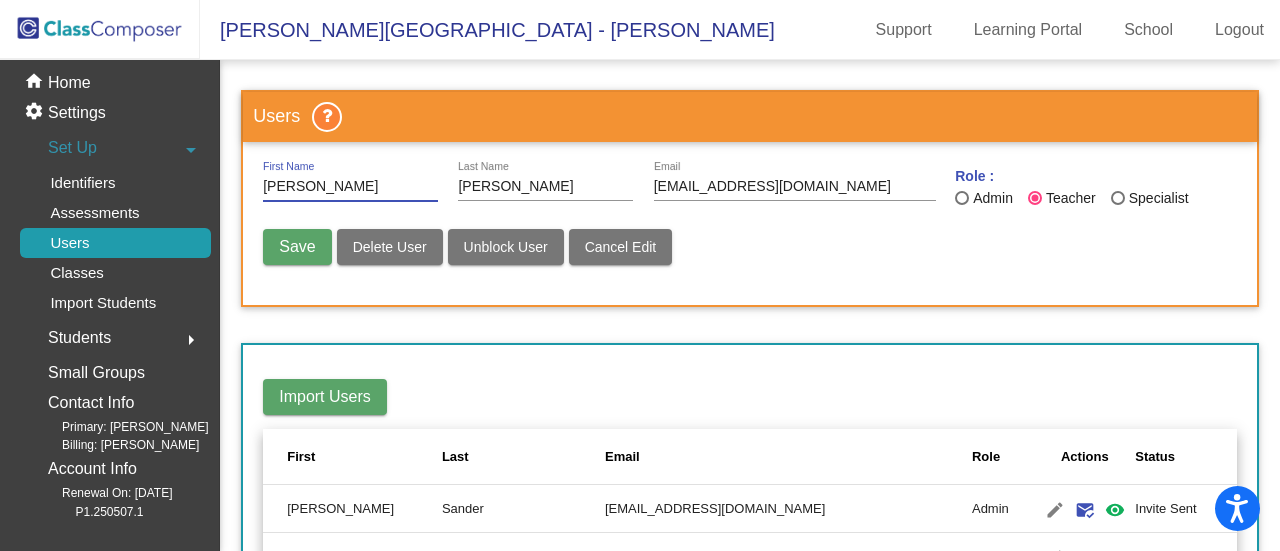 click on "Delete User" at bounding box center [390, 247] 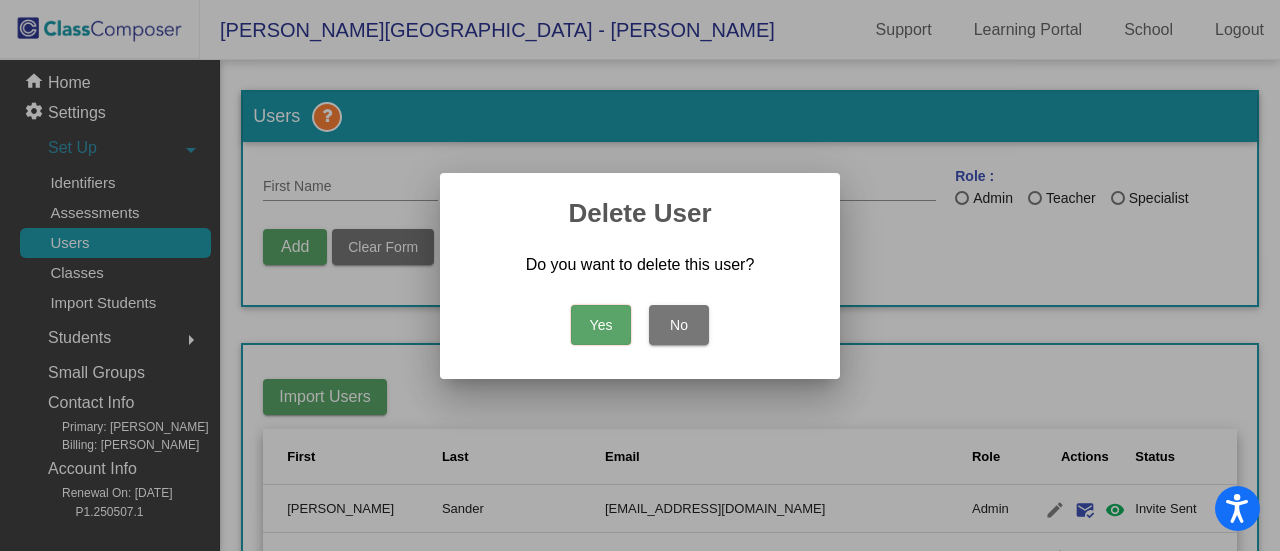 click on "Yes" at bounding box center (601, 325) 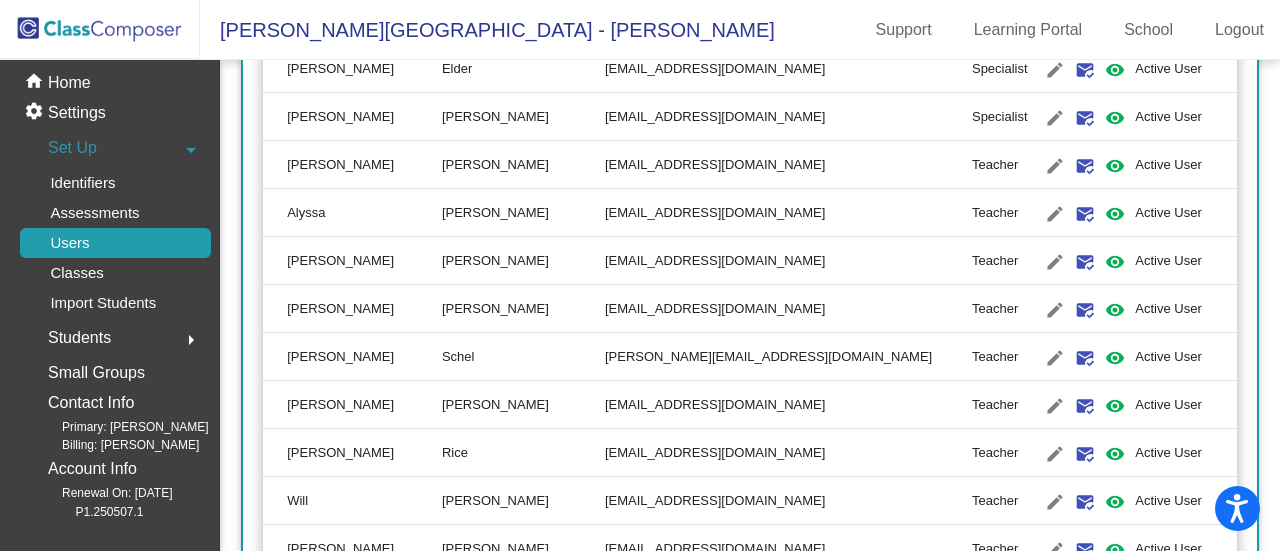 scroll, scrollTop: 3900, scrollLeft: 0, axis: vertical 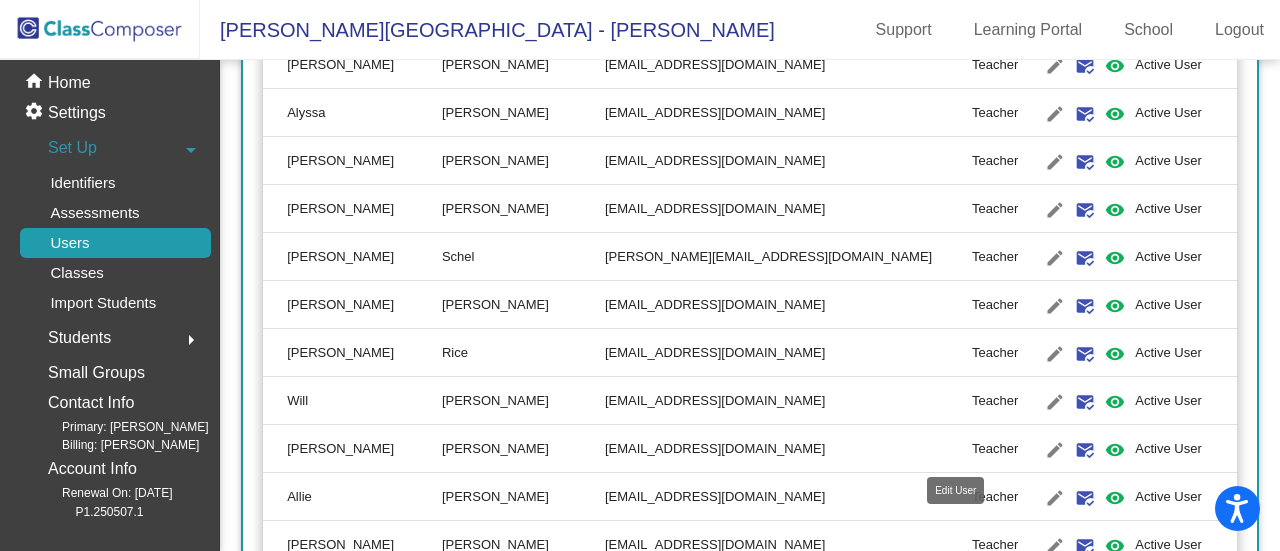 click on "edit" 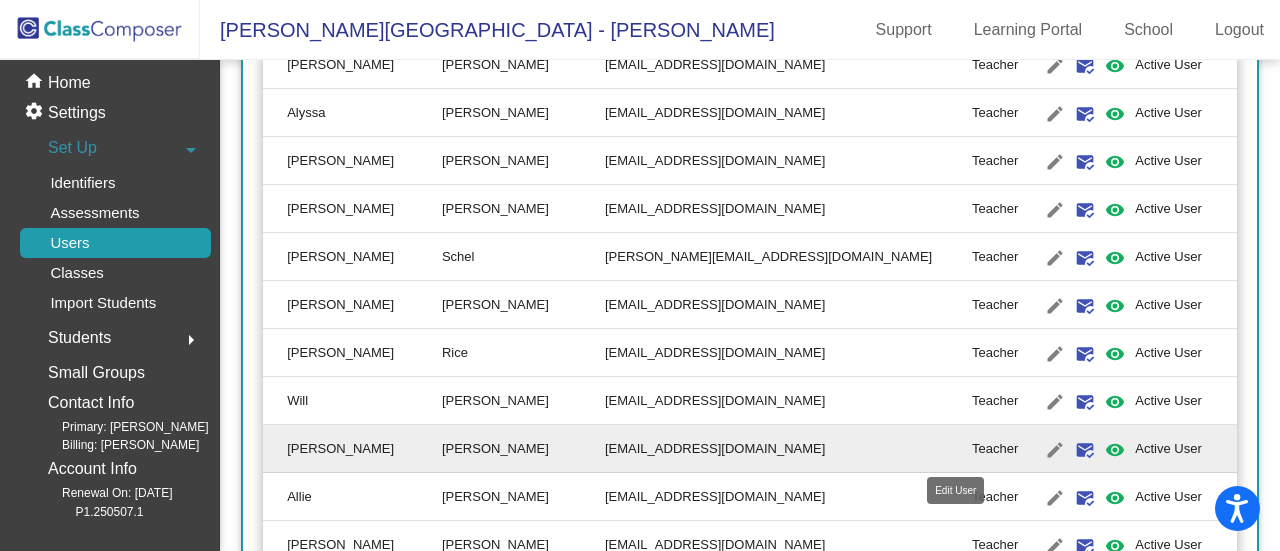 click on "edit" 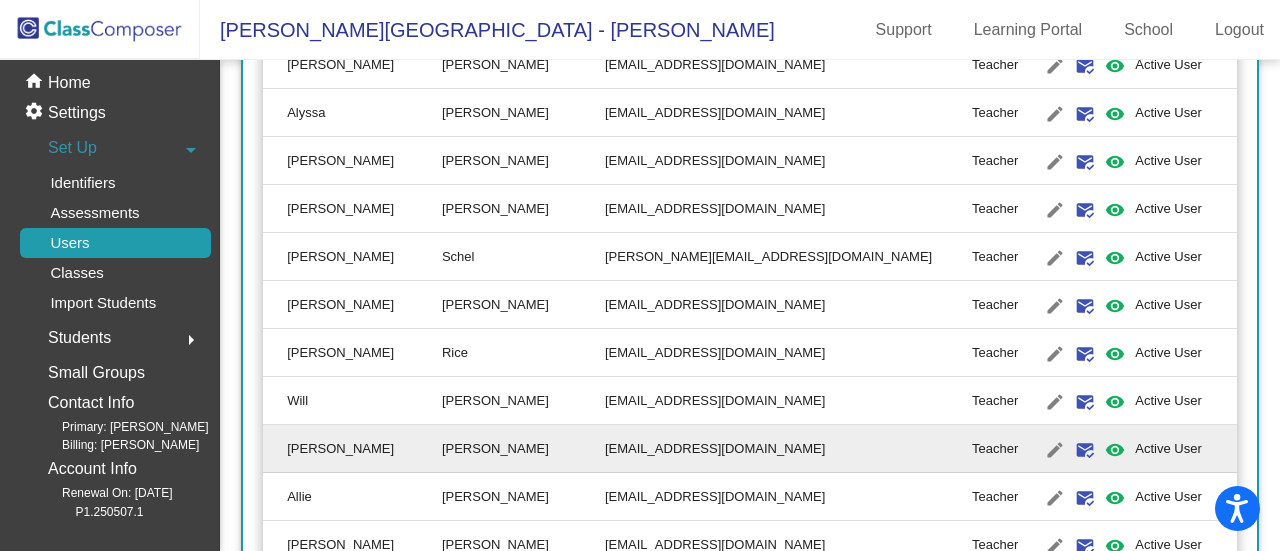 click on "edit" 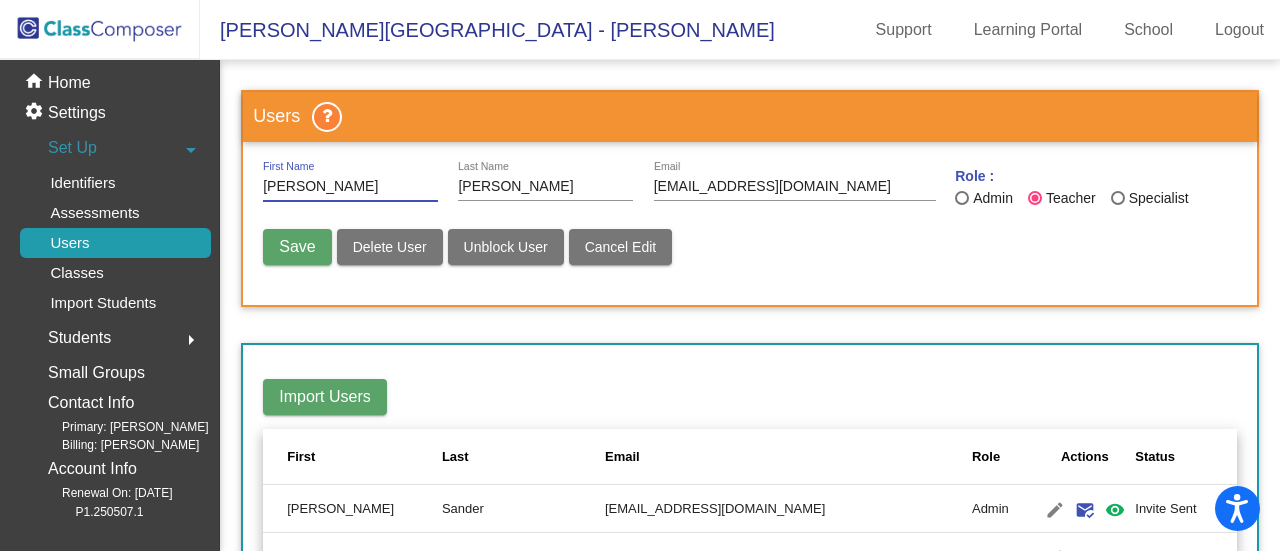 click on "Delete User" at bounding box center (390, 247) 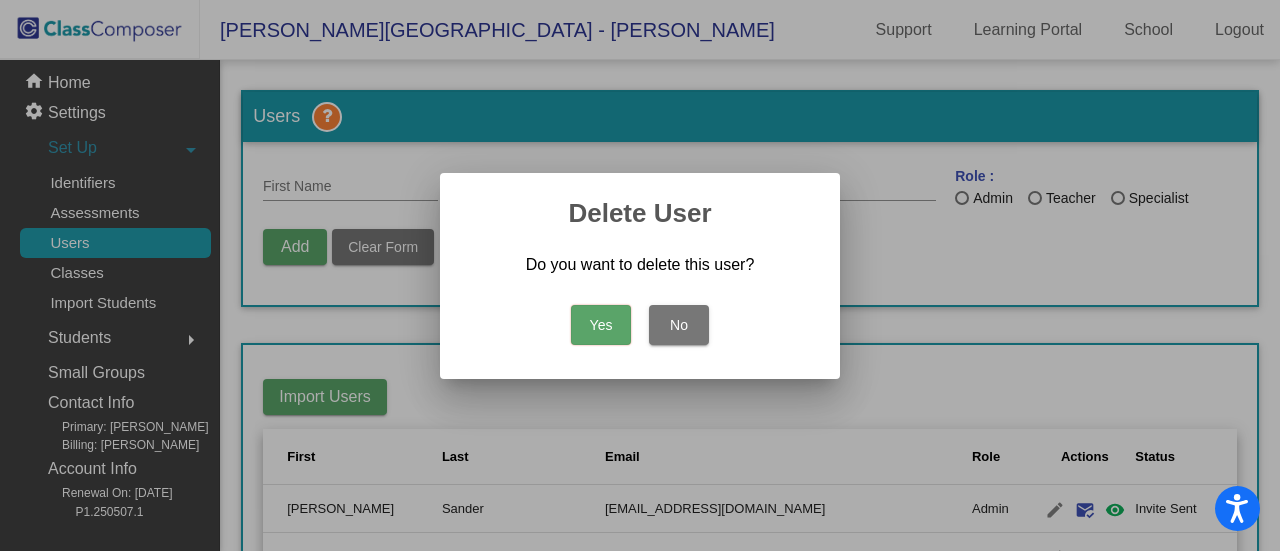 click on "Yes" at bounding box center (601, 325) 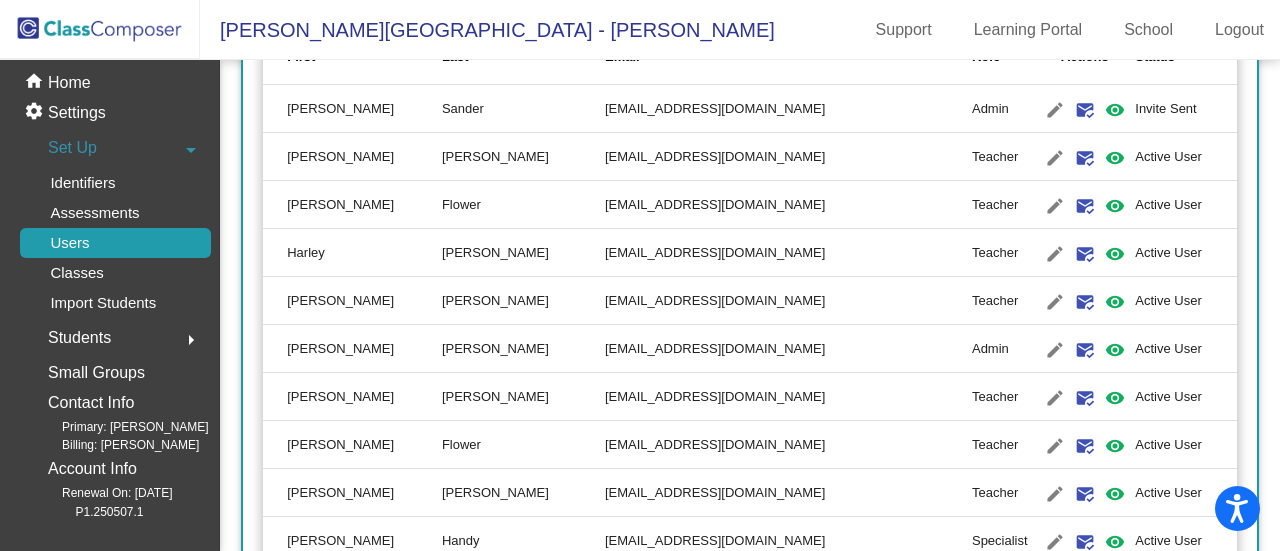 scroll, scrollTop: 500, scrollLeft: 0, axis: vertical 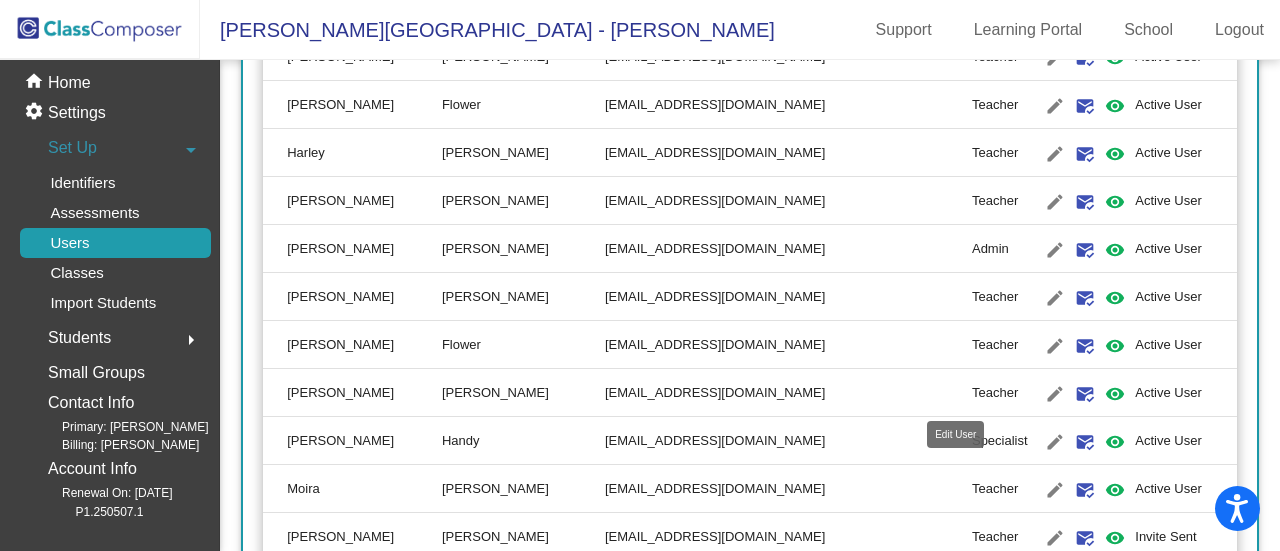 click on "edit" 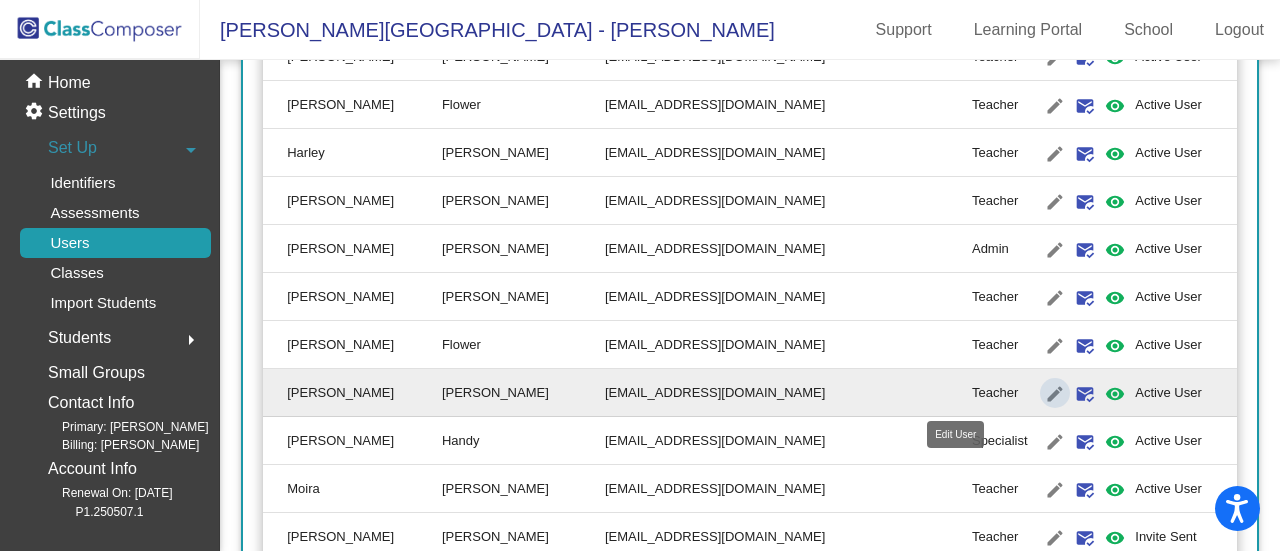 type on "[PERSON_NAME]" 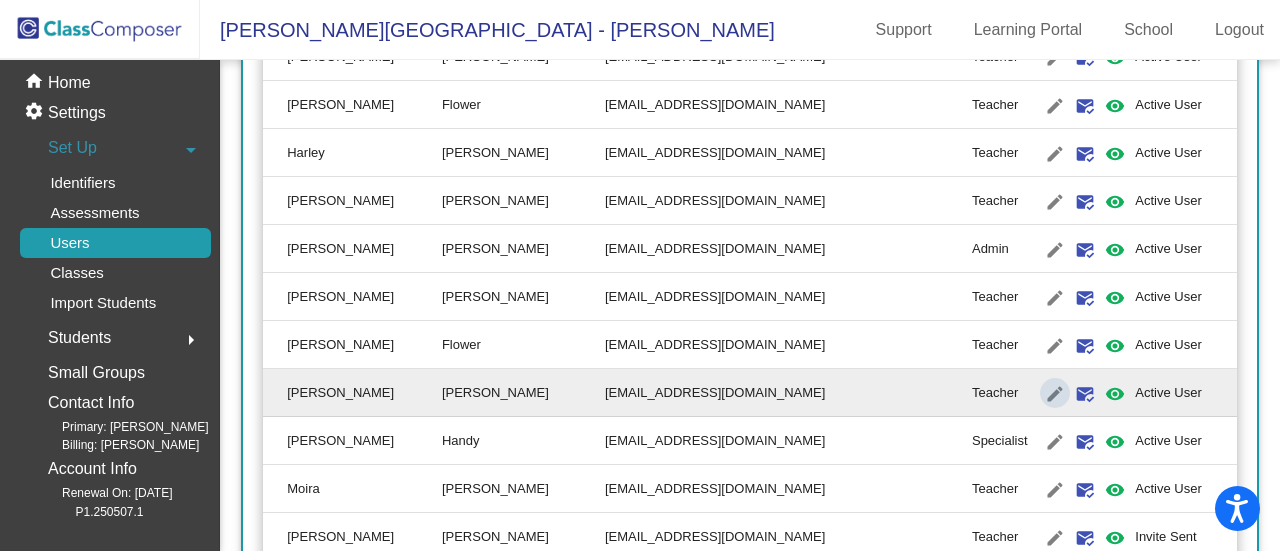 scroll, scrollTop: 0, scrollLeft: 0, axis: both 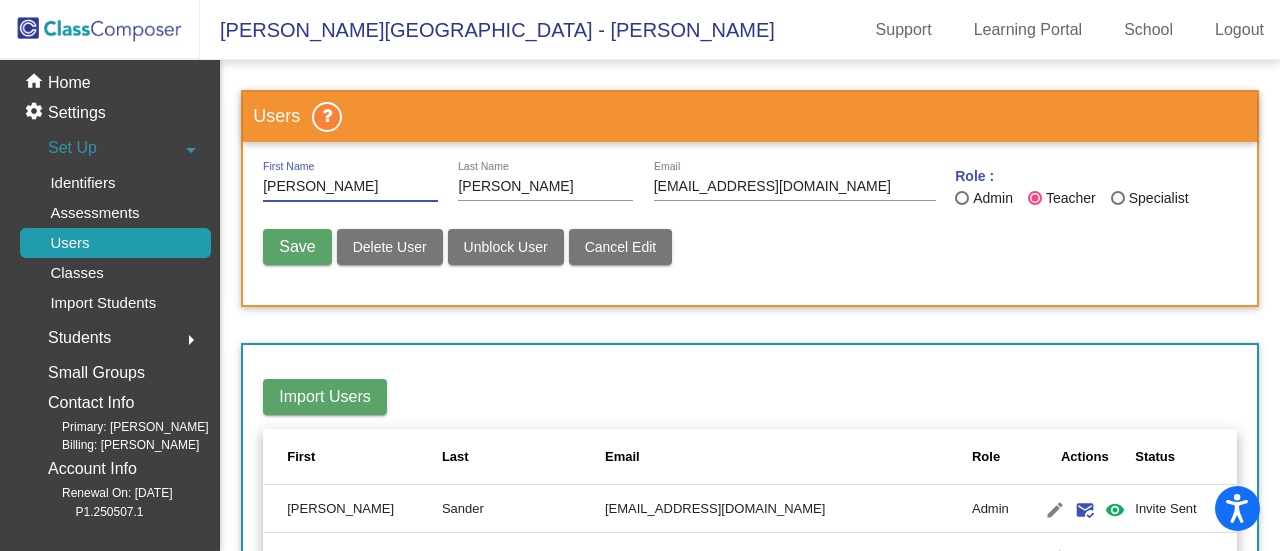 click on "Delete User" at bounding box center [390, 247] 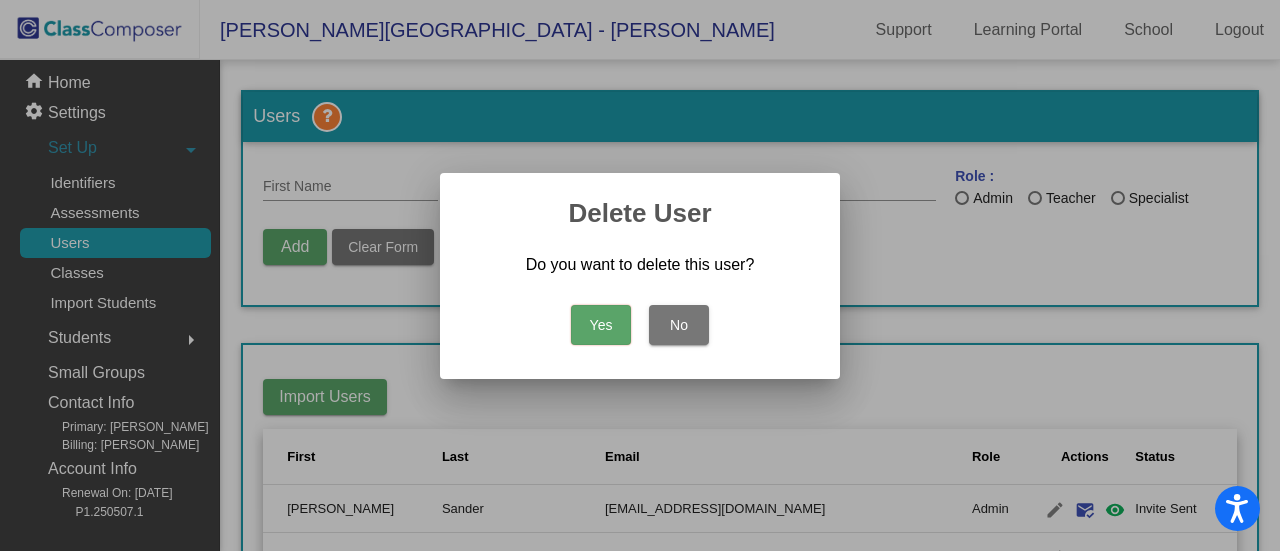 click on "Yes" at bounding box center (601, 325) 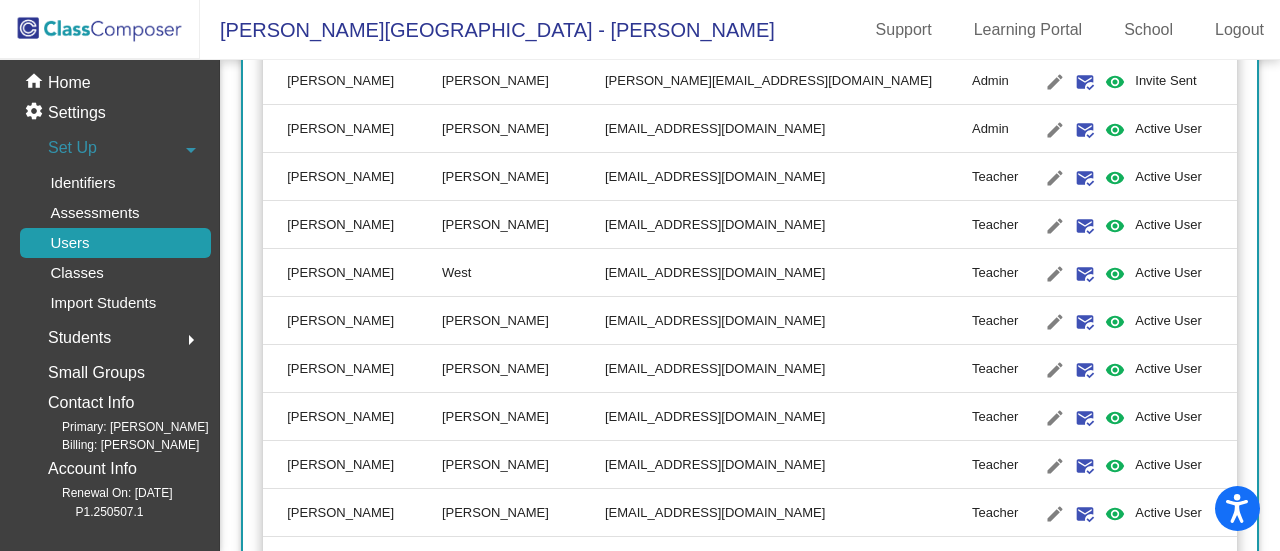 scroll, scrollTop: 1200, scrollLeft: 0, axis: vertical 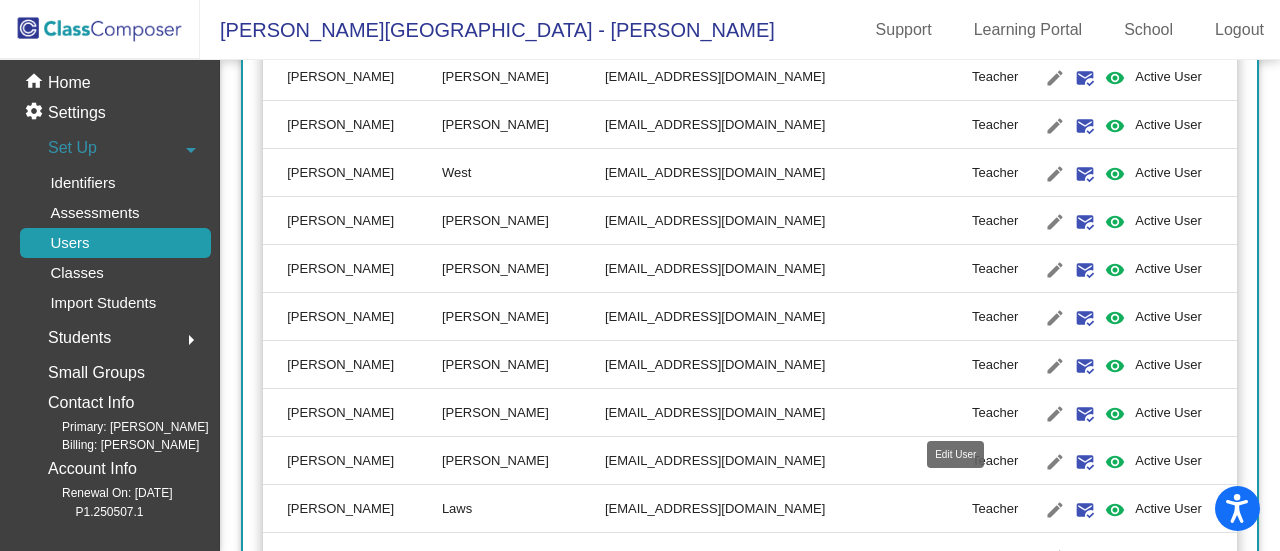 click on "edit" 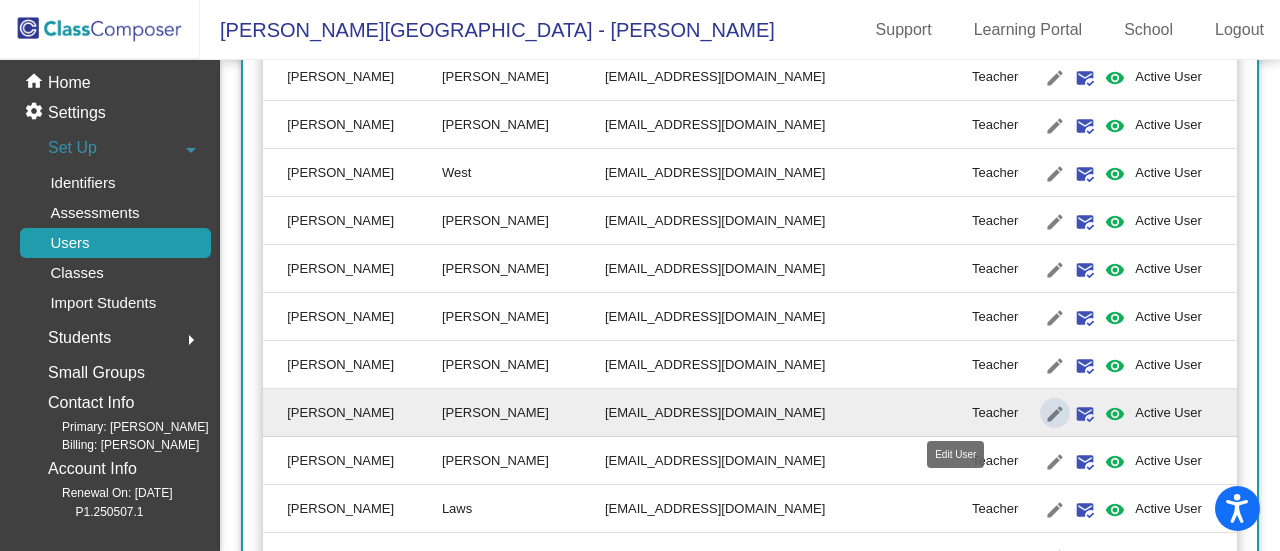 type on "[PERSON_NAME]" 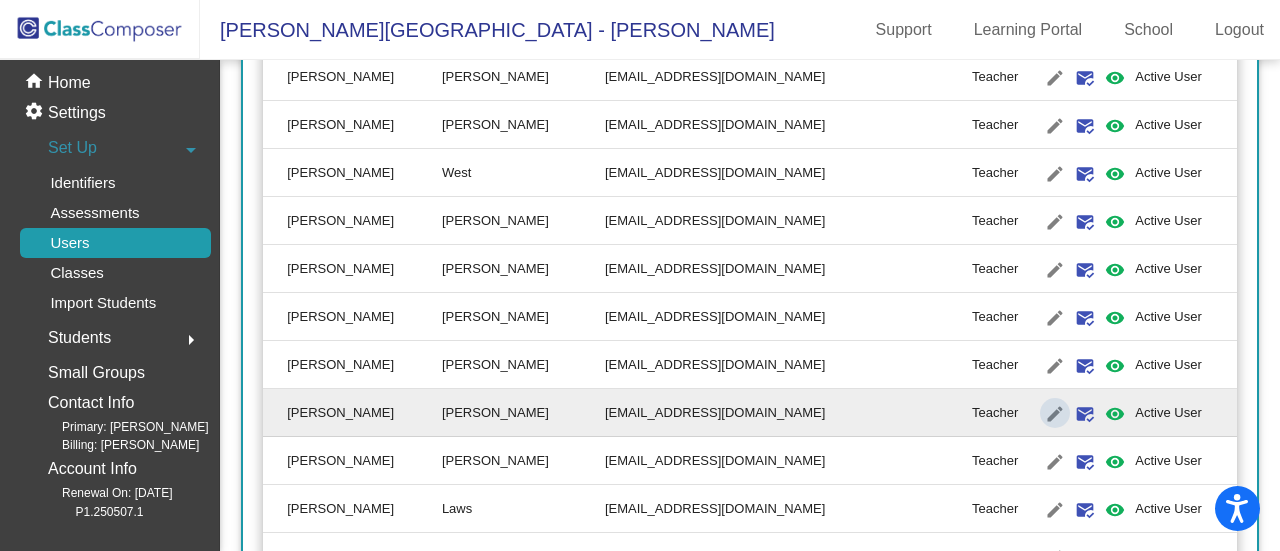 scroll, scrollTop: 0, scrollLeft: 0, axis: both 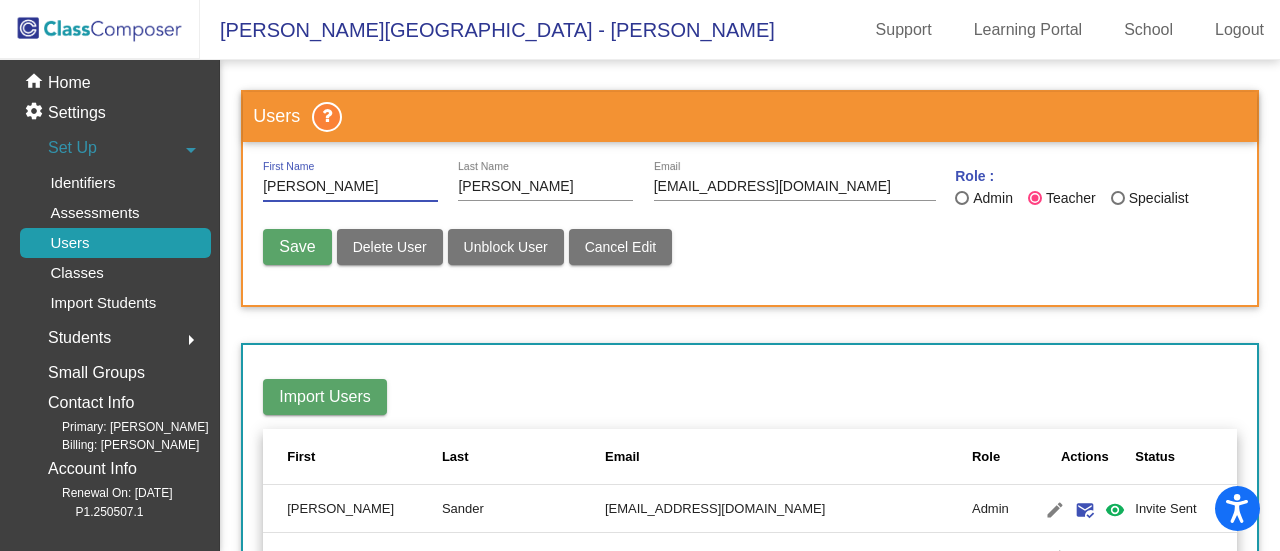 click on "Delete User" at bounding box center (390, 247) 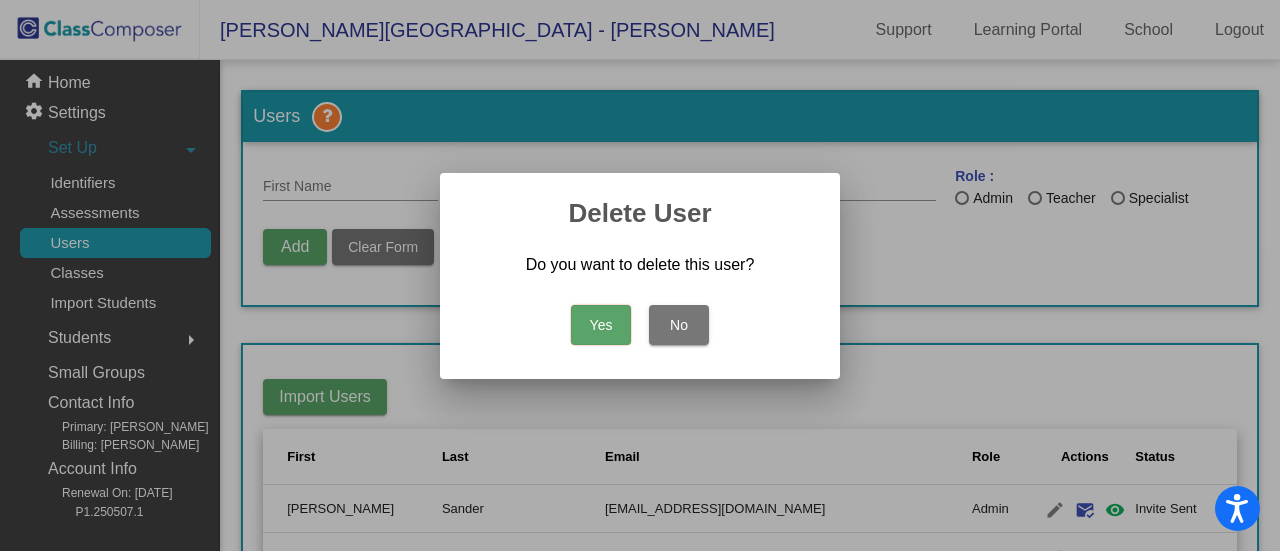click on "Yes" at bounding box center (601, 325) 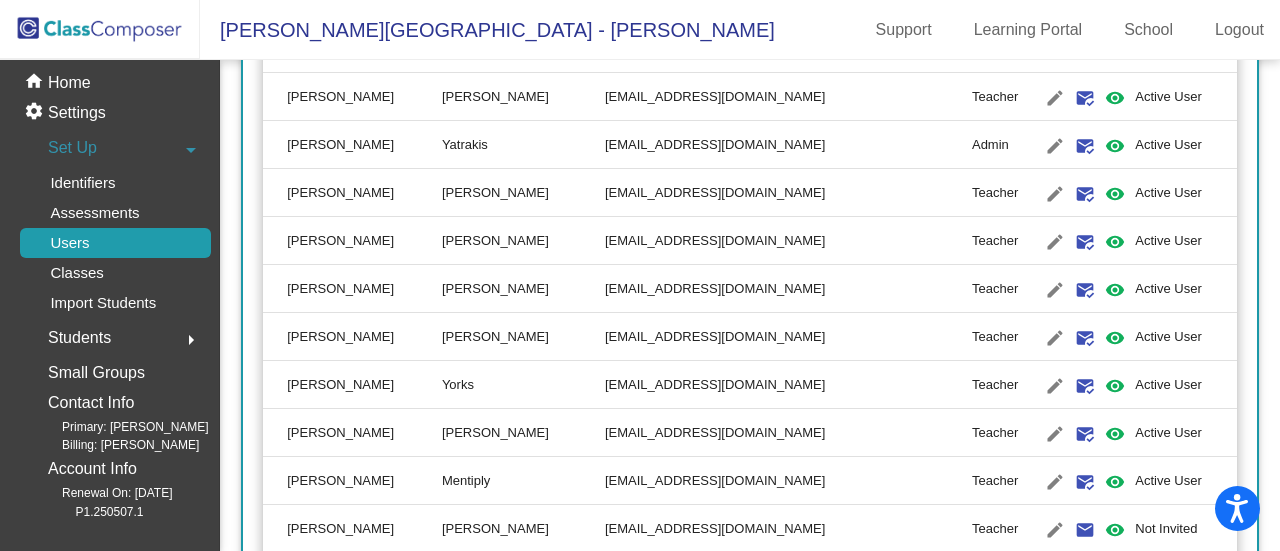 scroll, scrollTop: 2000, scrollLeft: 0, axis: vertical 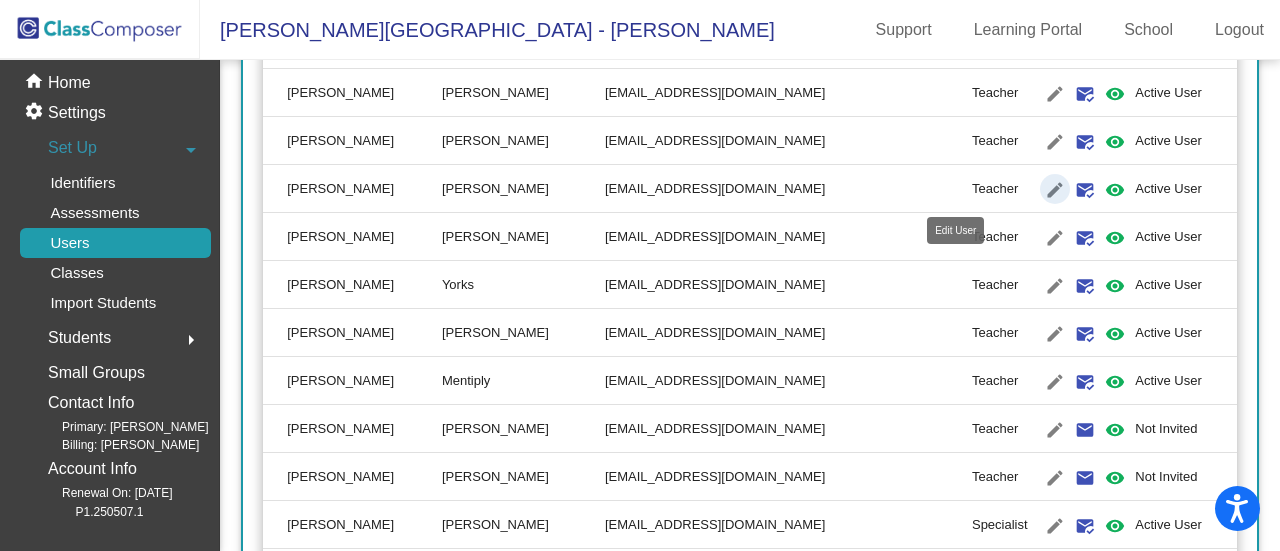 click on "edit" 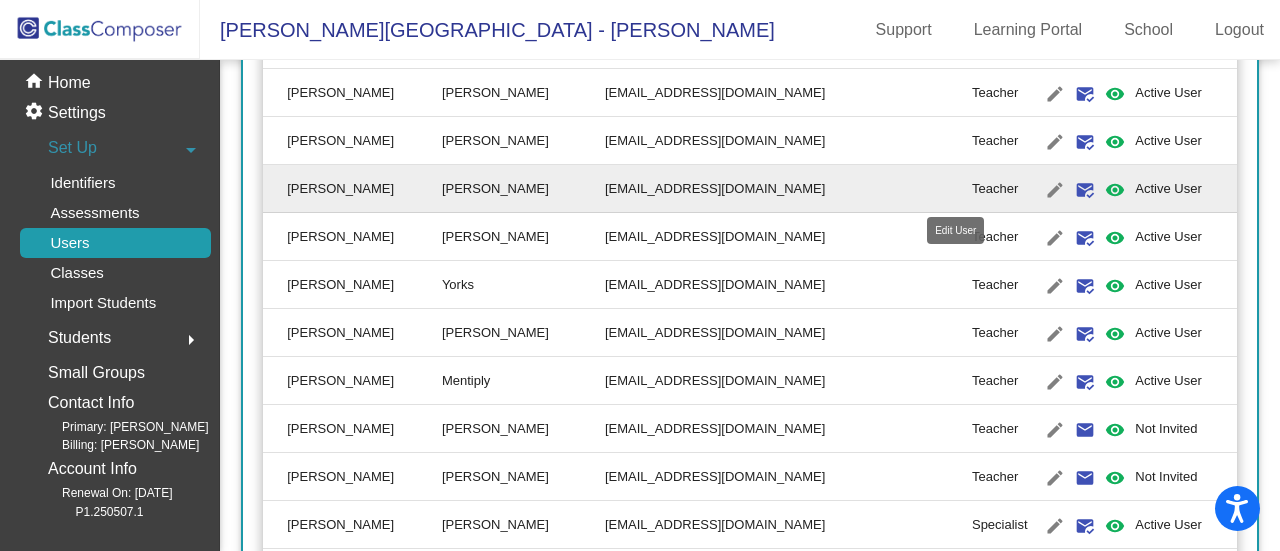 type on "[PERSON_NAME]" 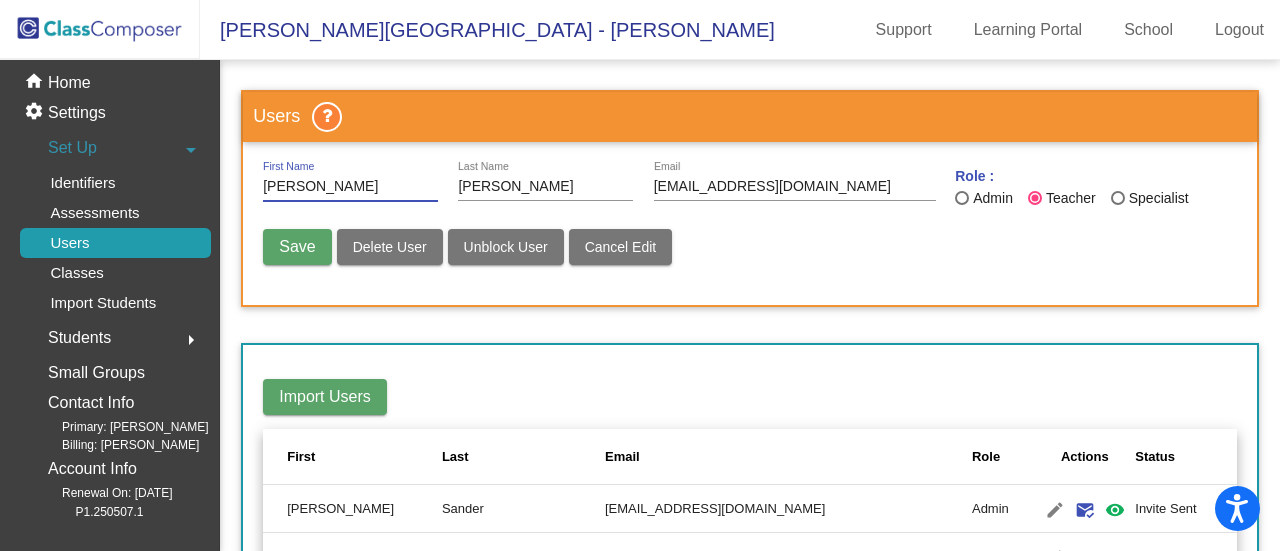 click on "Delete User" at bounding box center (390, 247) 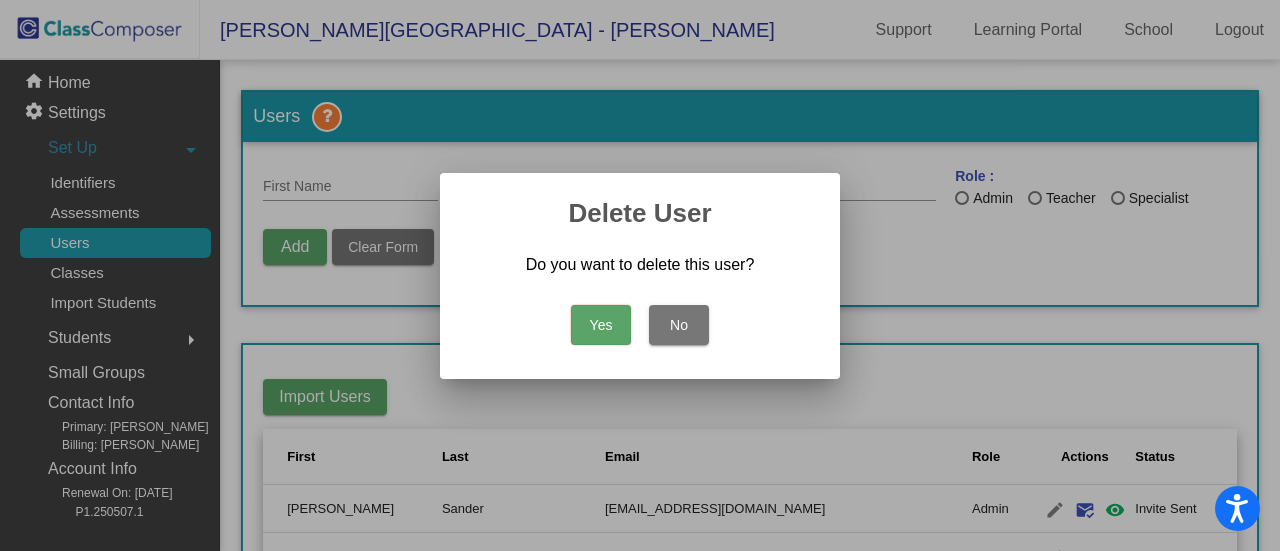 click on "Yes" at bounding box center [601, 325] 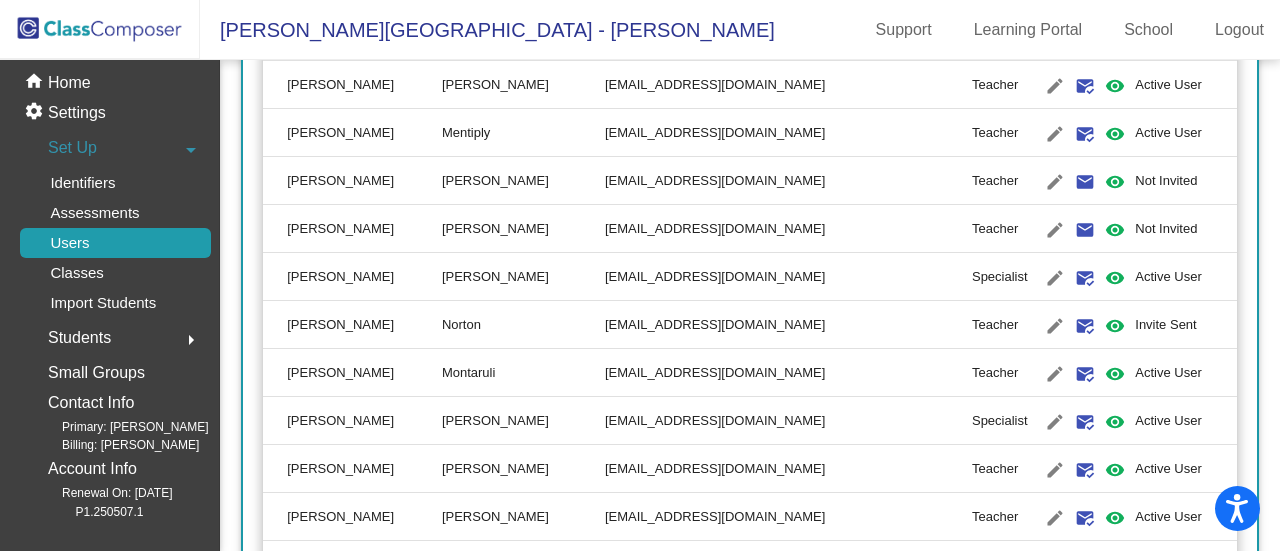 scroll, scrollTop: 2300, scrollLeft: 0, axis: vertical 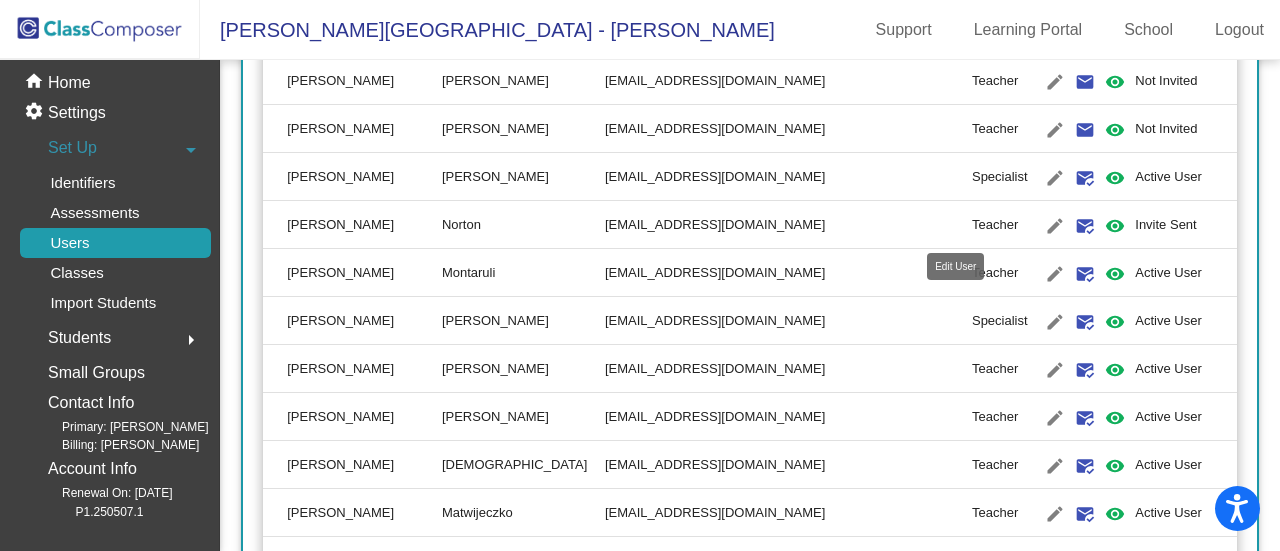 click on "edit" 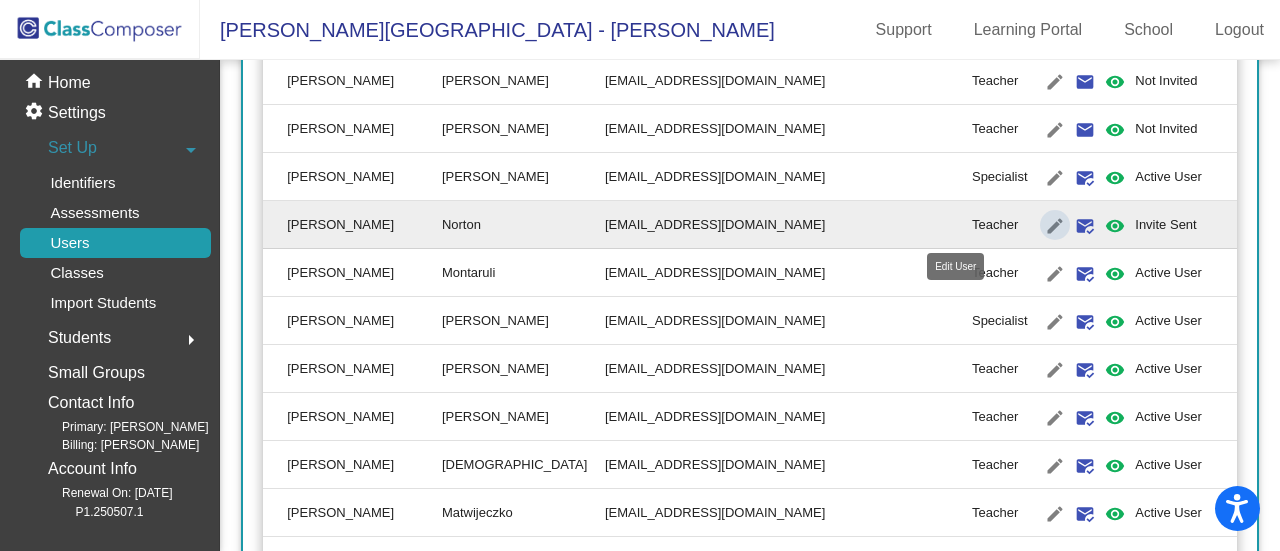 type on "[PERSON_NAME]" 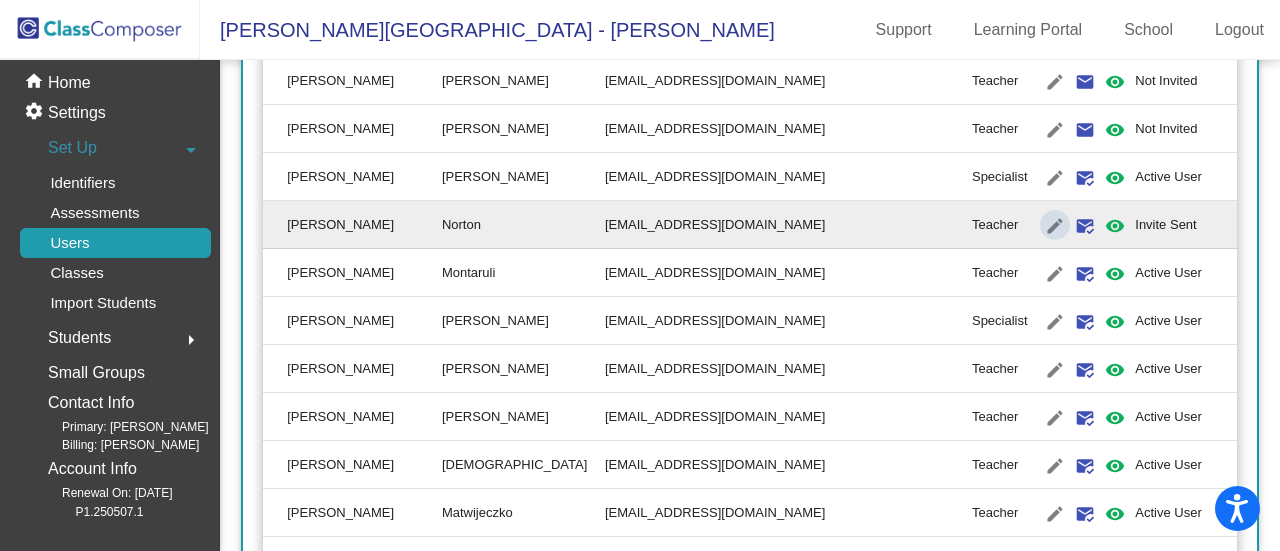 scroll, scrollTop: 0, scrollLeft: 0, axis: both 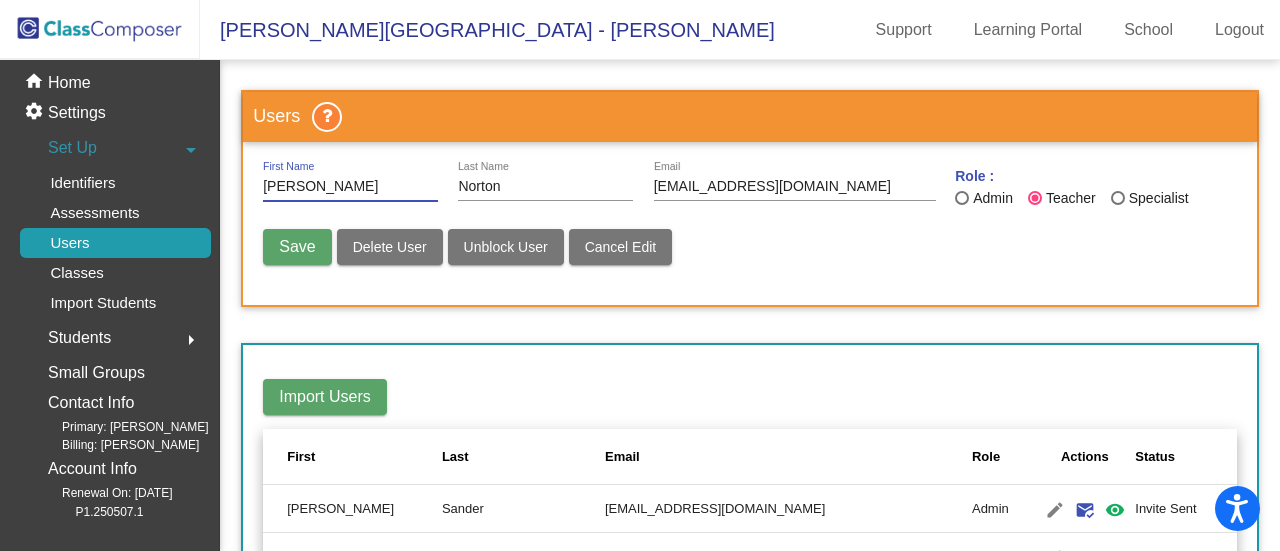 click on "Delete User" at bounding box center (390, 247) 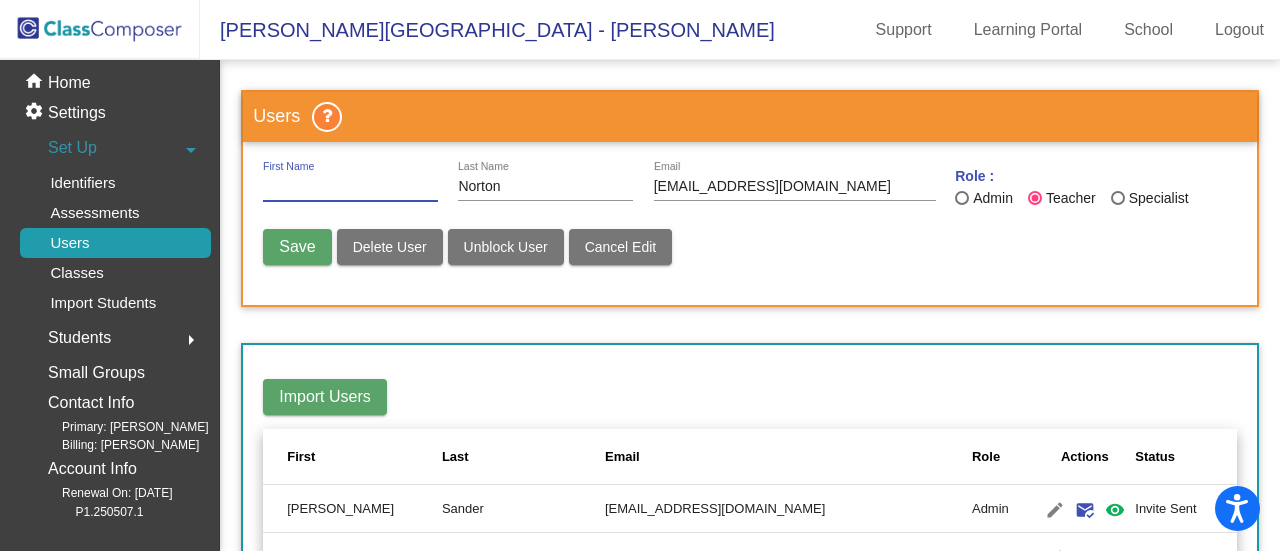 type 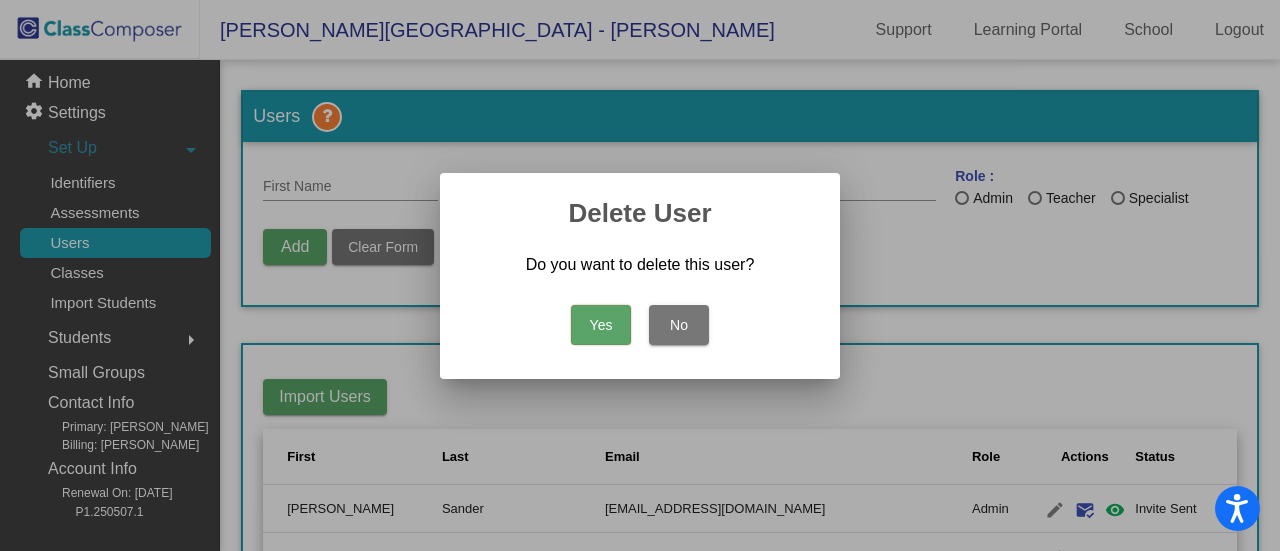 click on "Yes" at bounding box center (601, 325) 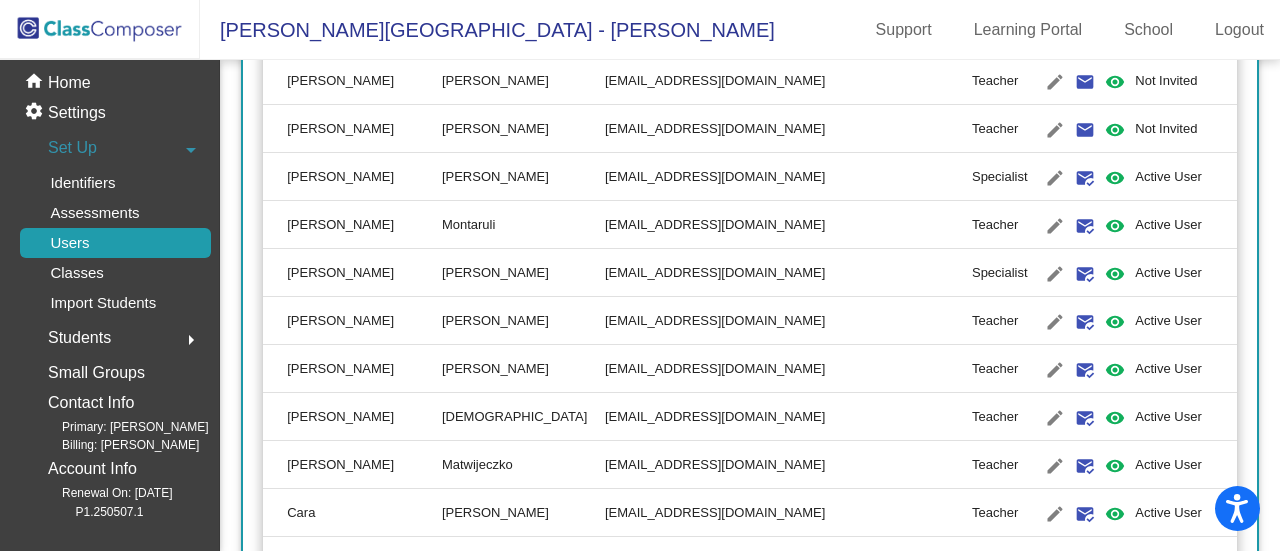 scroll, scrollTop: 2400, scrollLeft: 0, axis: vertical 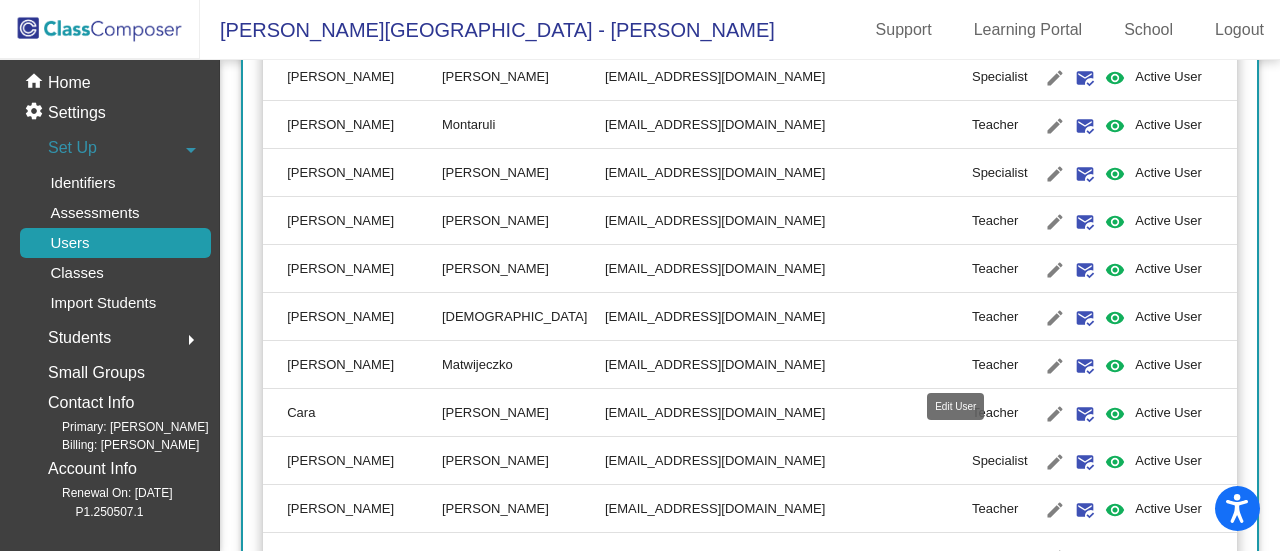 click on "edit" 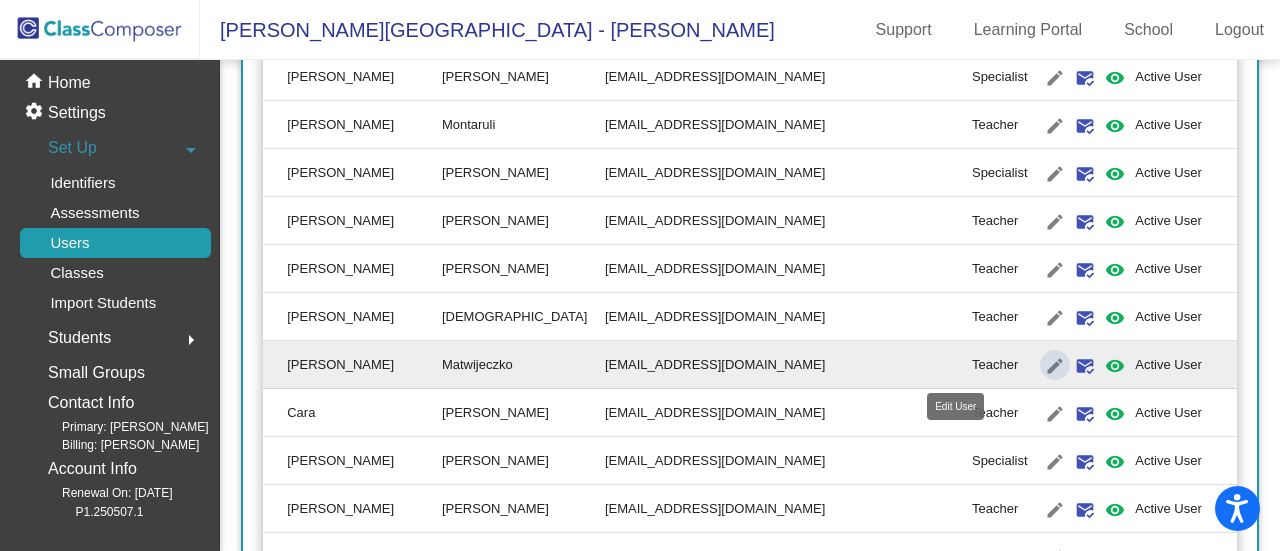 type on "[PERSON_NAME]" 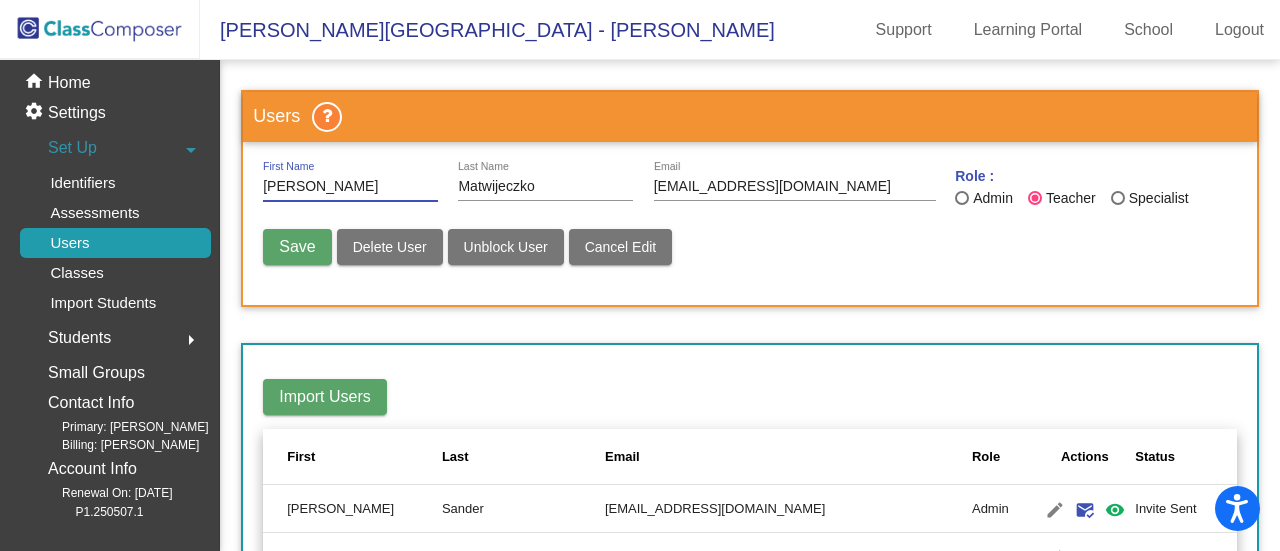 click on "Delete User" at bounding box center [390, 247] 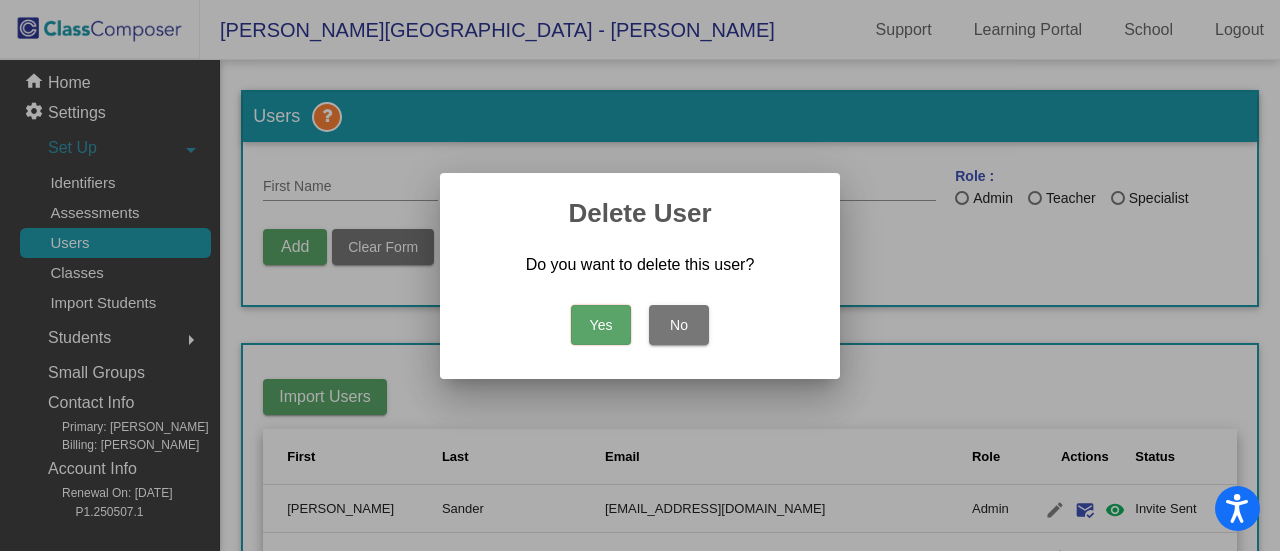 click on "Yes" at bounding box center [601, 325] 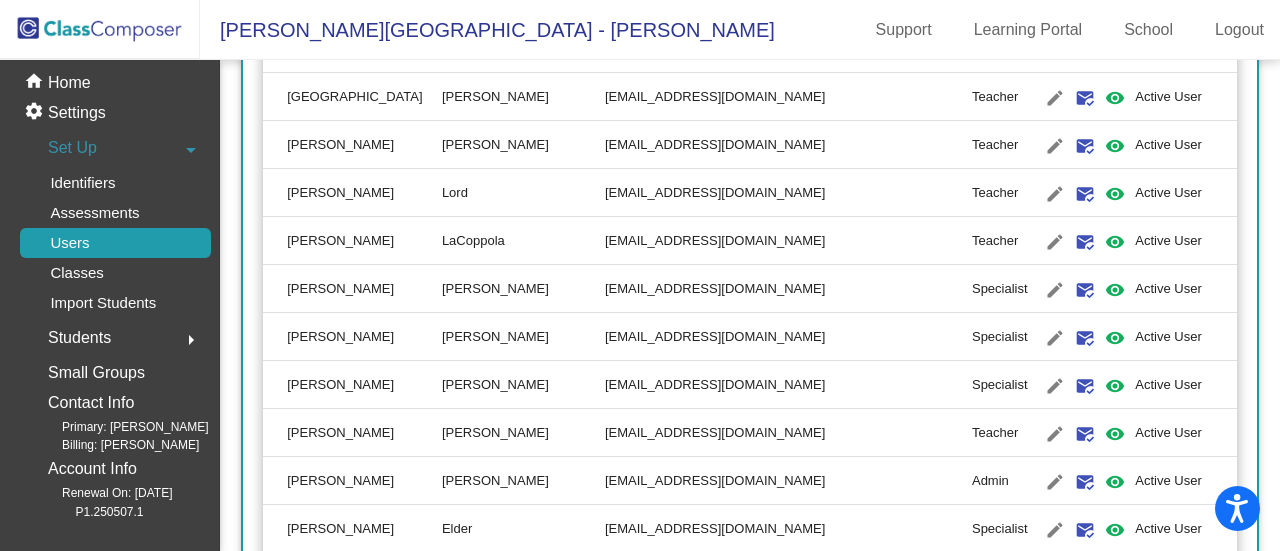 scroll, scrollTop: 3000, scrollLeft: 0, axis: vertical 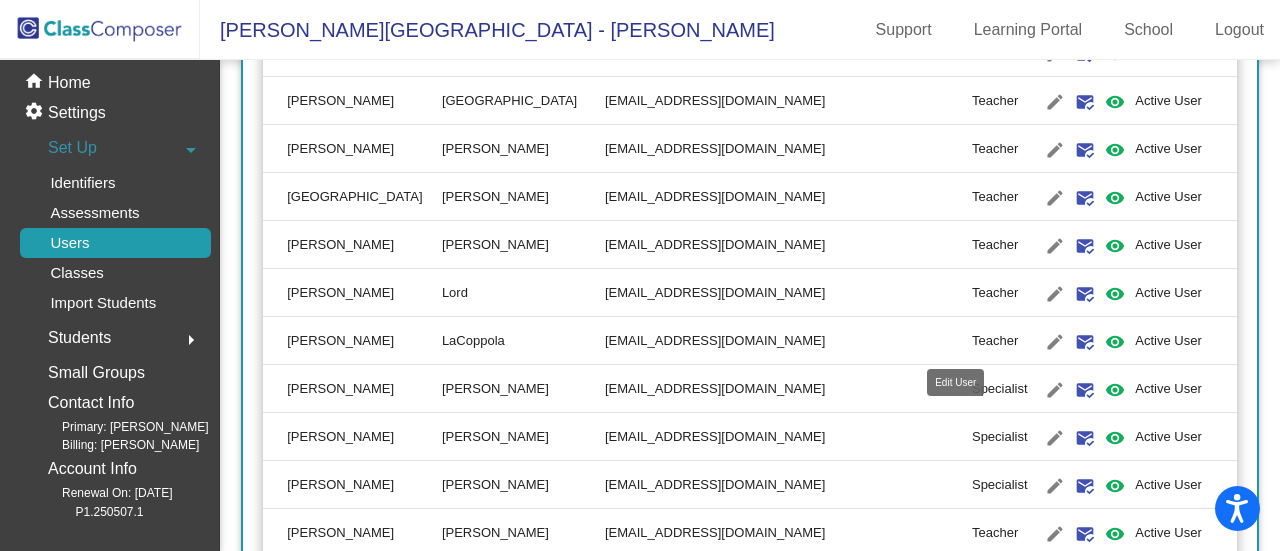 click on "edit" 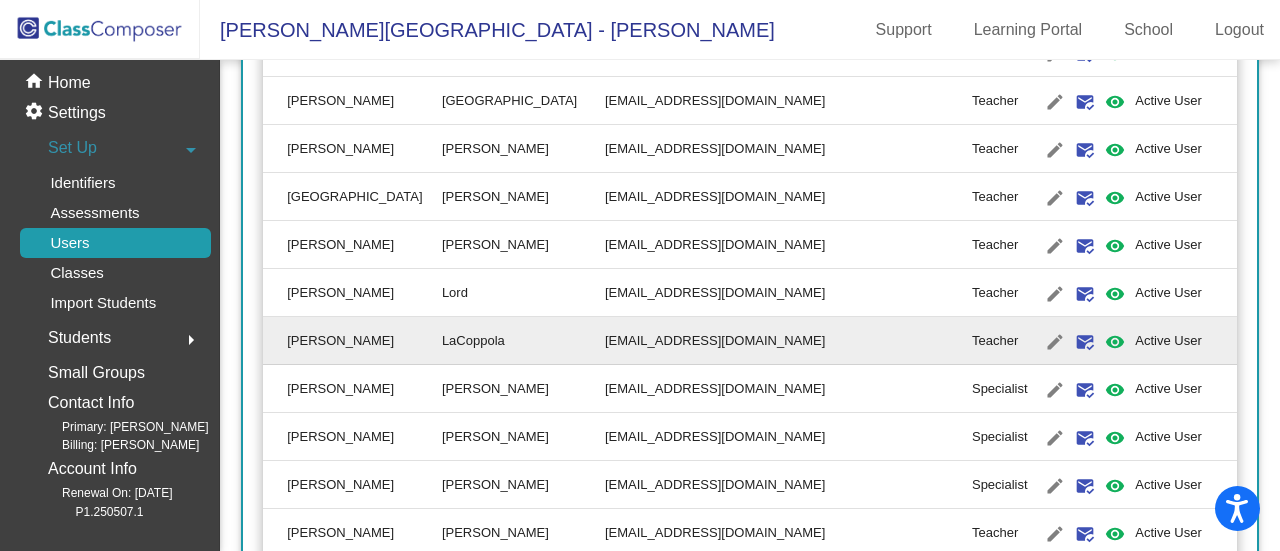 type on "[PERSON_NAME]" 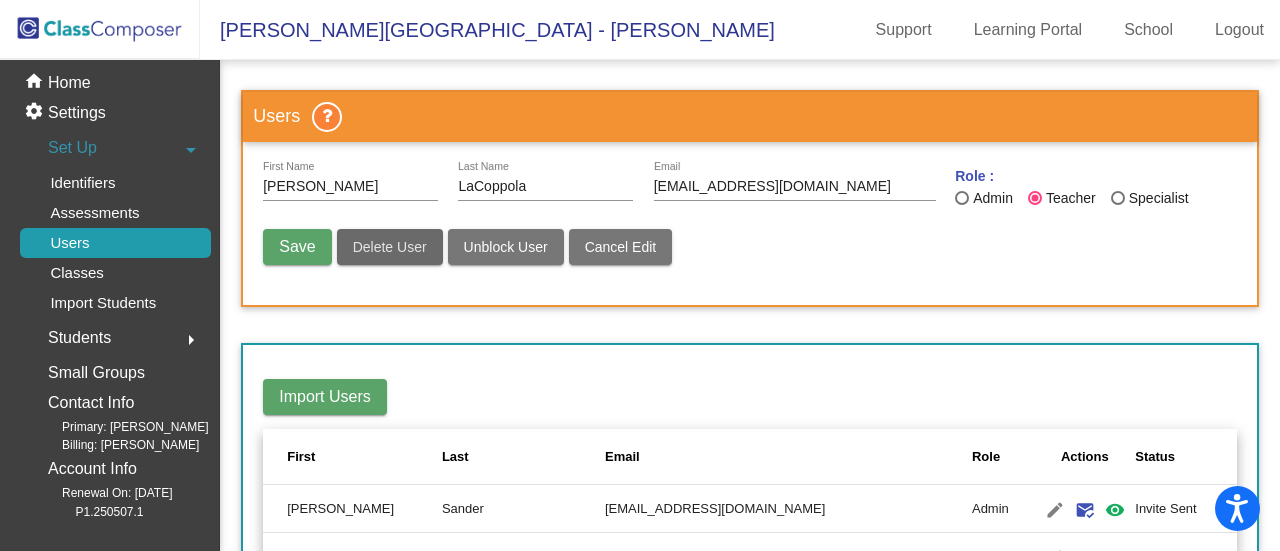 click on "Delete User" at bounding box center (390, 247) 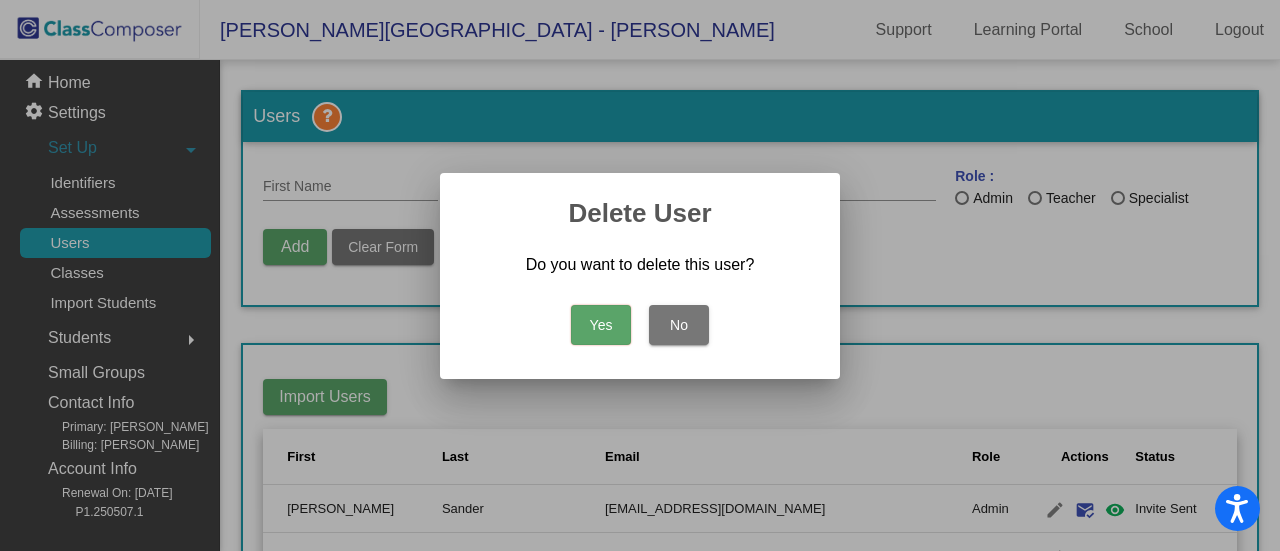 click on "Yes" at bounding box center [601, 325] 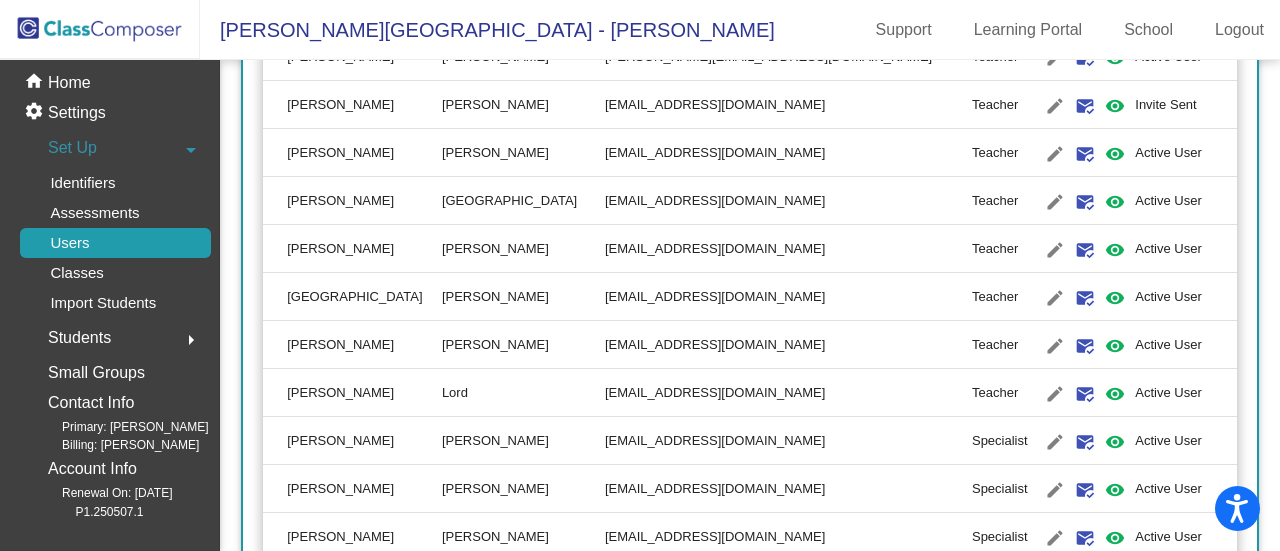 scroll, scrollTop: 3100, scrollLeft: 0, axis: vertical 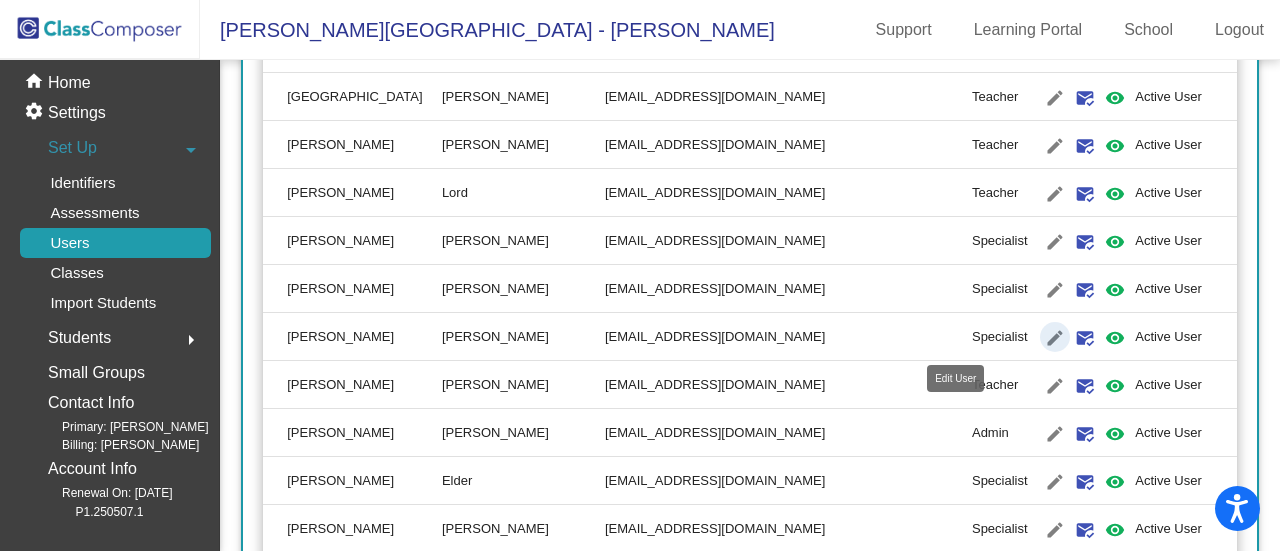 click on "edit" 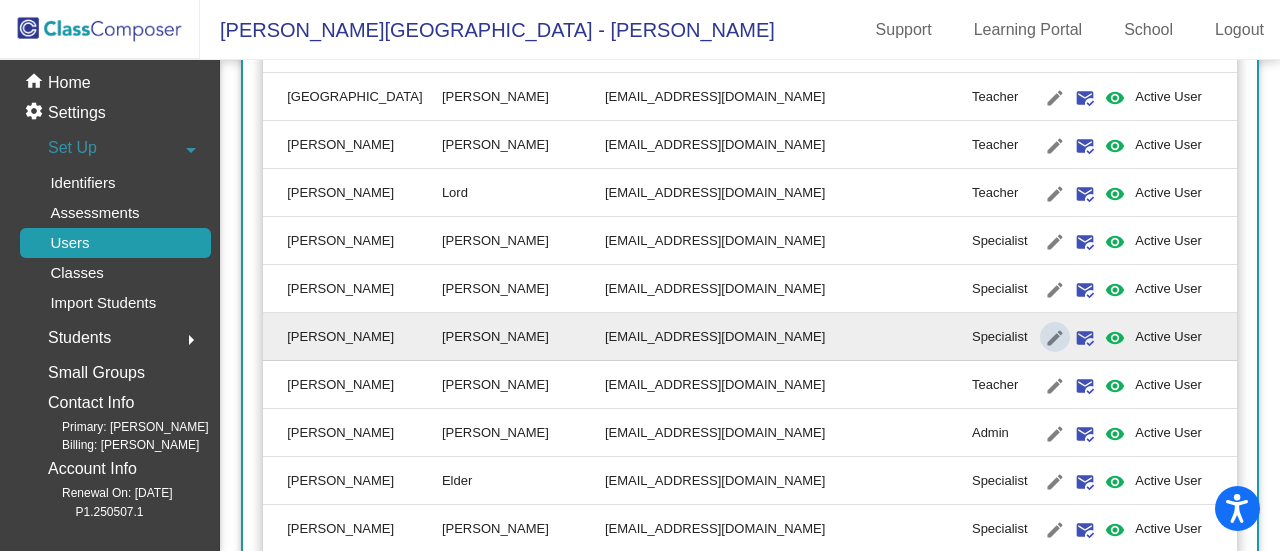 scroll, scrollTop: 0, scrollLeft: 0, axis: both 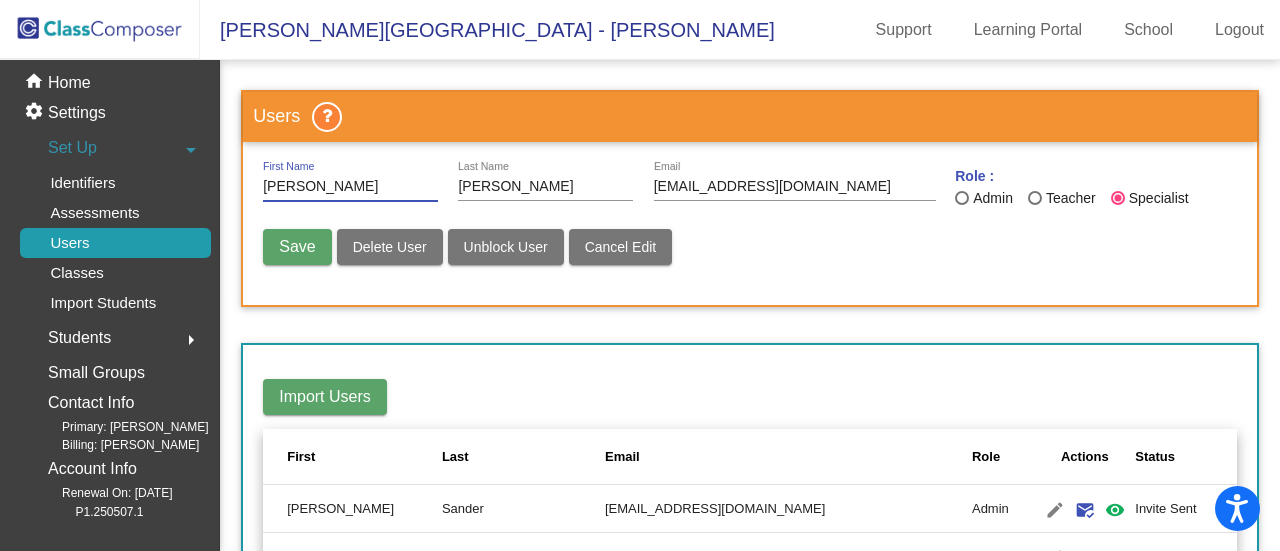 click on "Delete User" at bounding box center (390, 247) 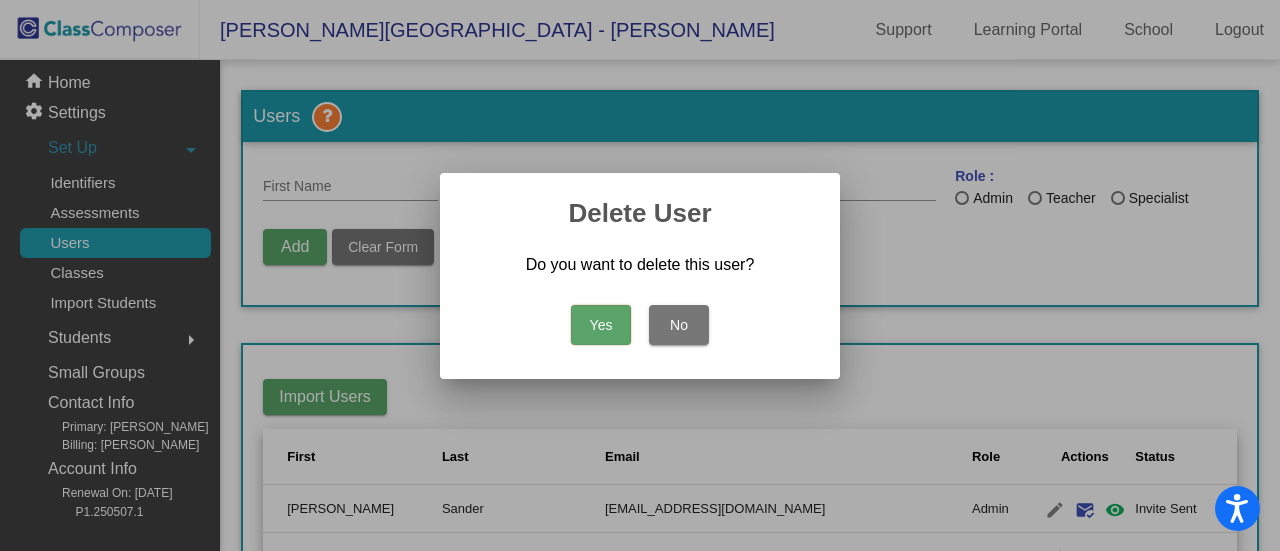 click on "Yes" at bounding box center [601, 325] 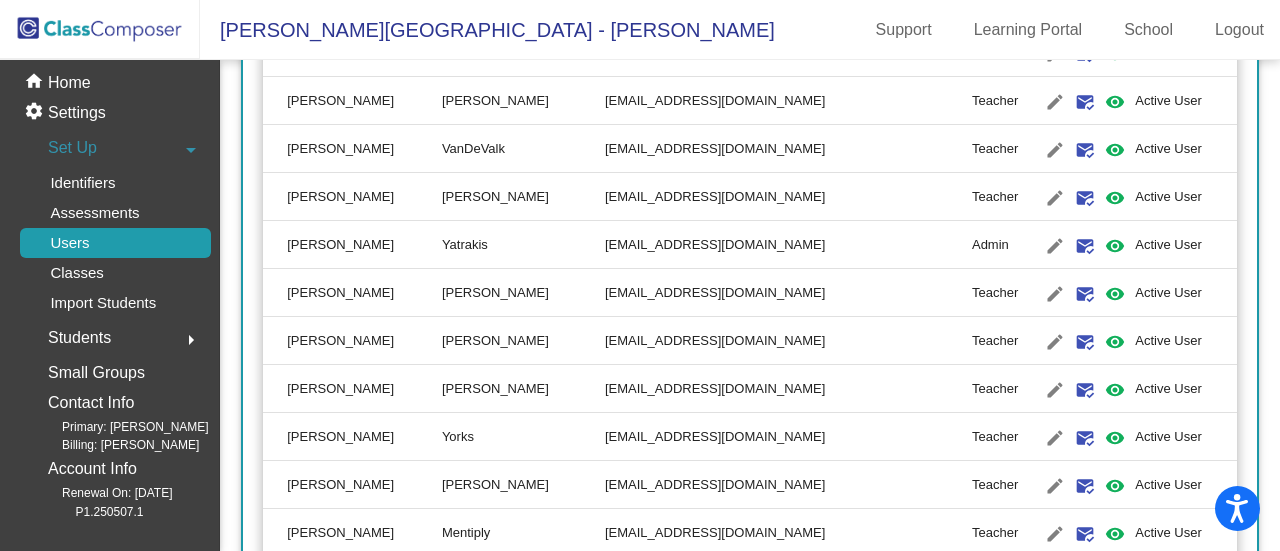 scroll, scrollTop: 2100, scrollLeft: 0, axis: vertical 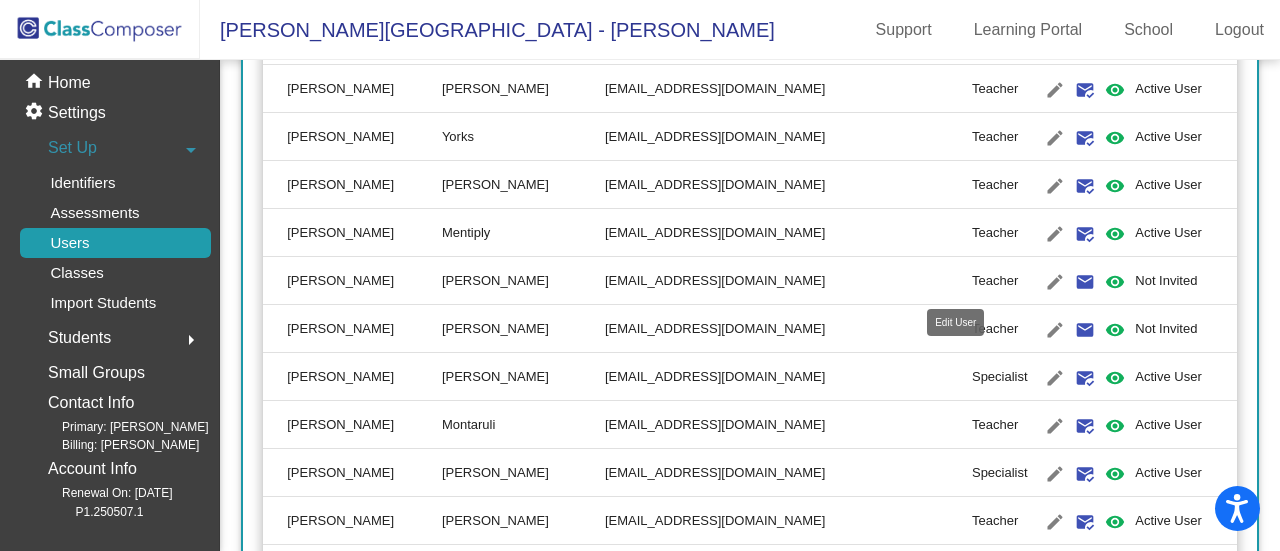 click on "edit" 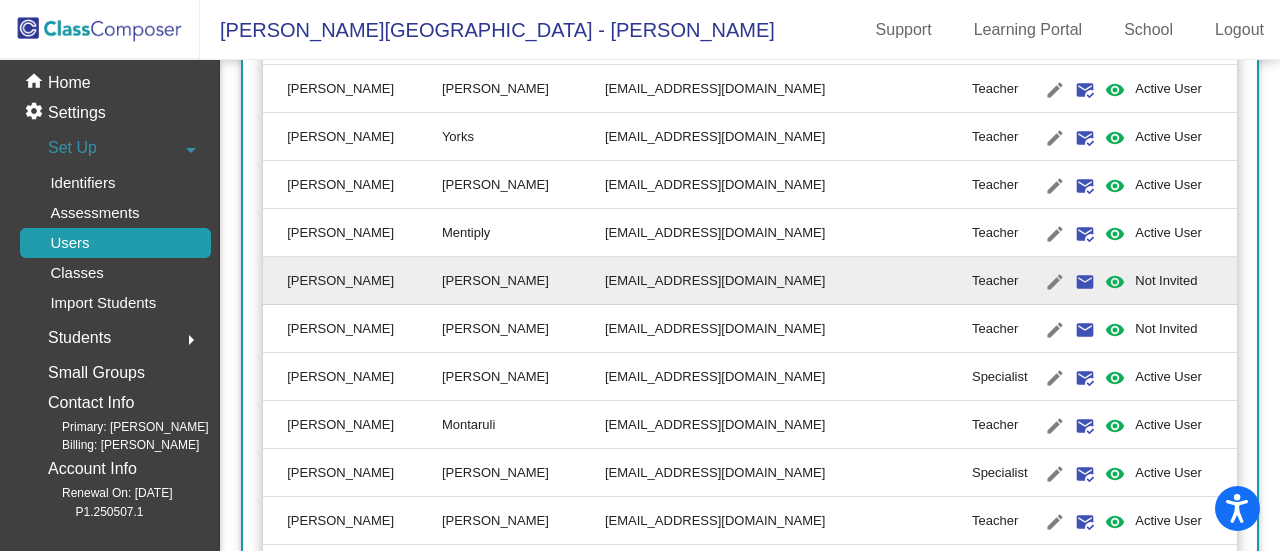 type on "[PERSON_NAME]" 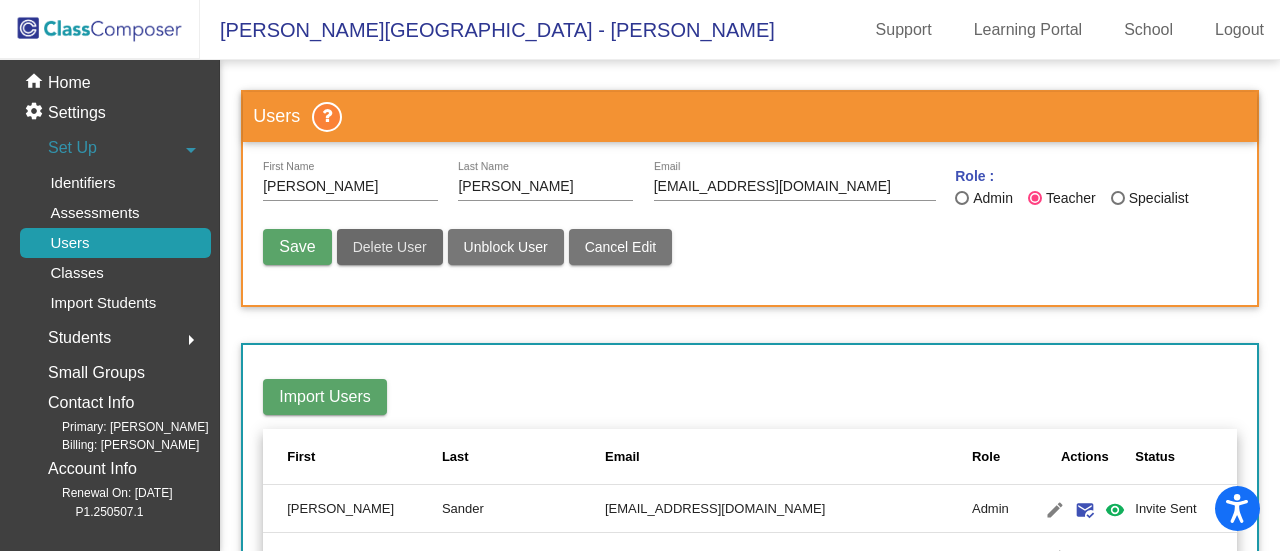 click on "Delete User" at bounding box center [390, 247] 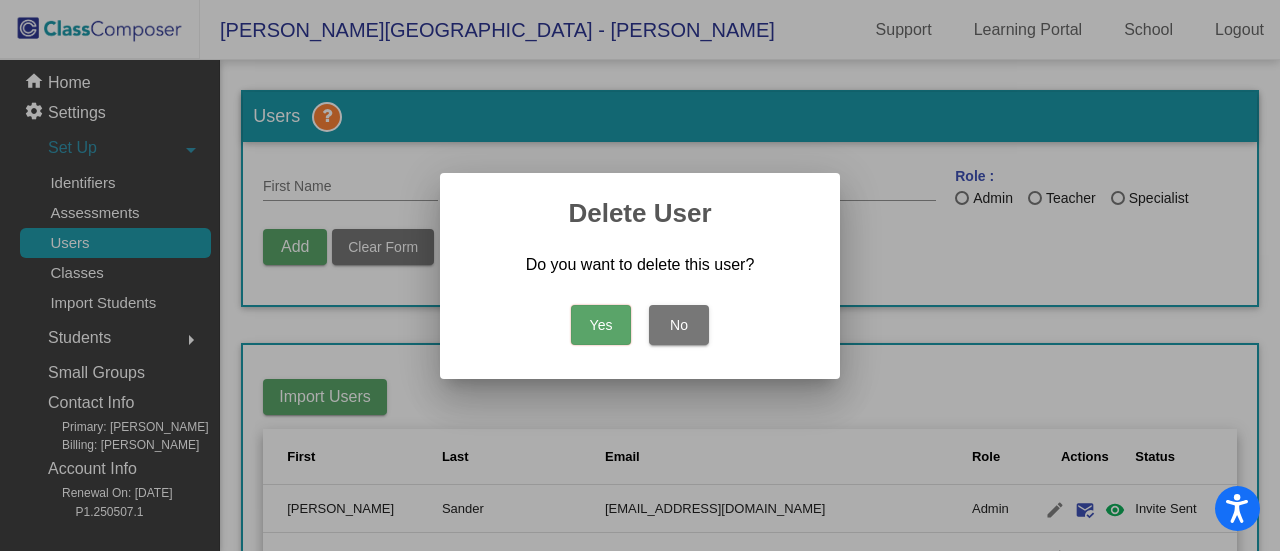 click on "Yes" at bounding box center (601, 325) 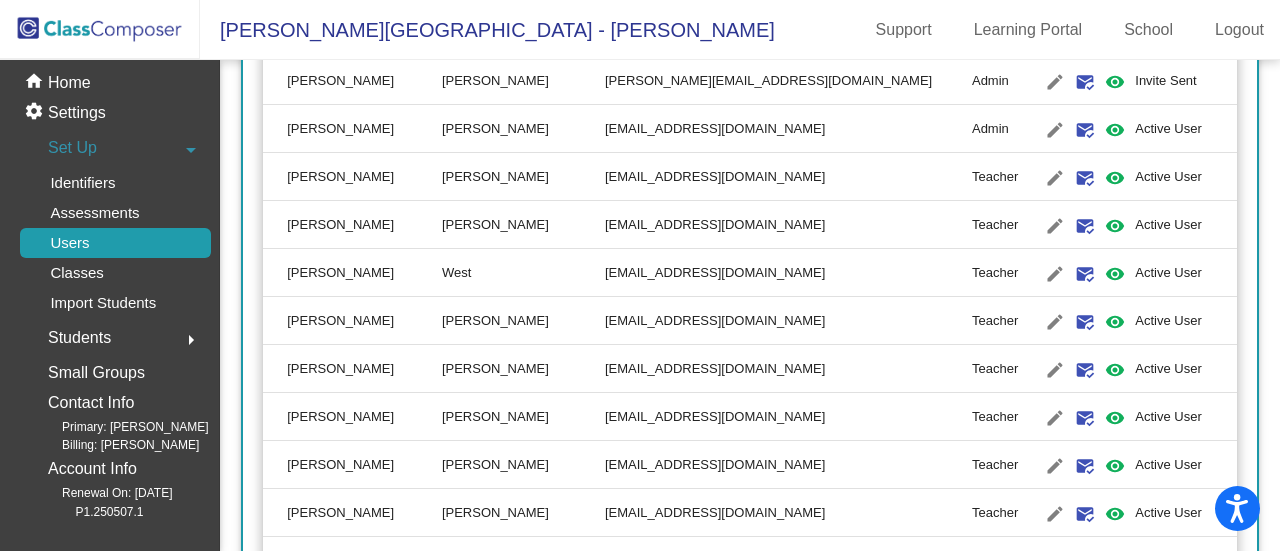 scroll, scrollTop: 1200, scrollLeft: 0, axis: vertical 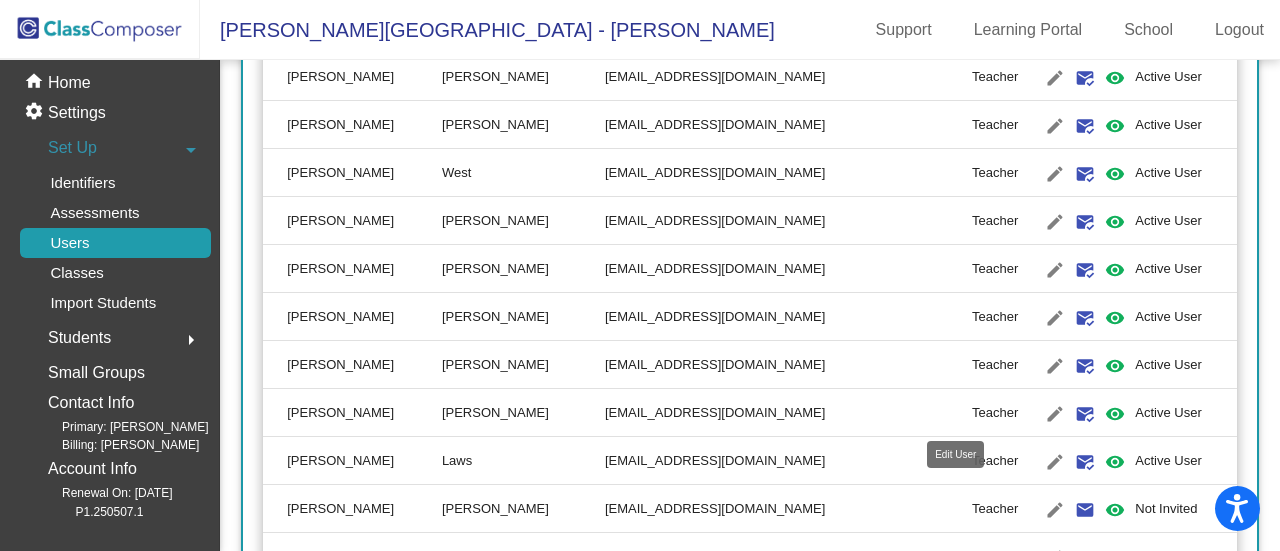 click on "edit" 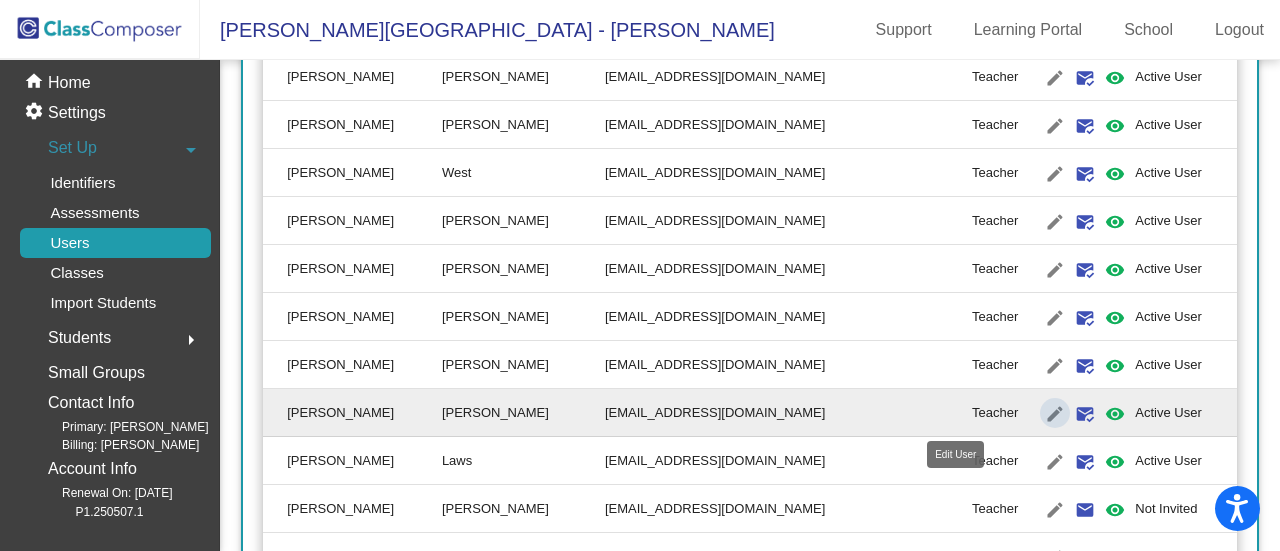 type on "[PERSON_NAME]" 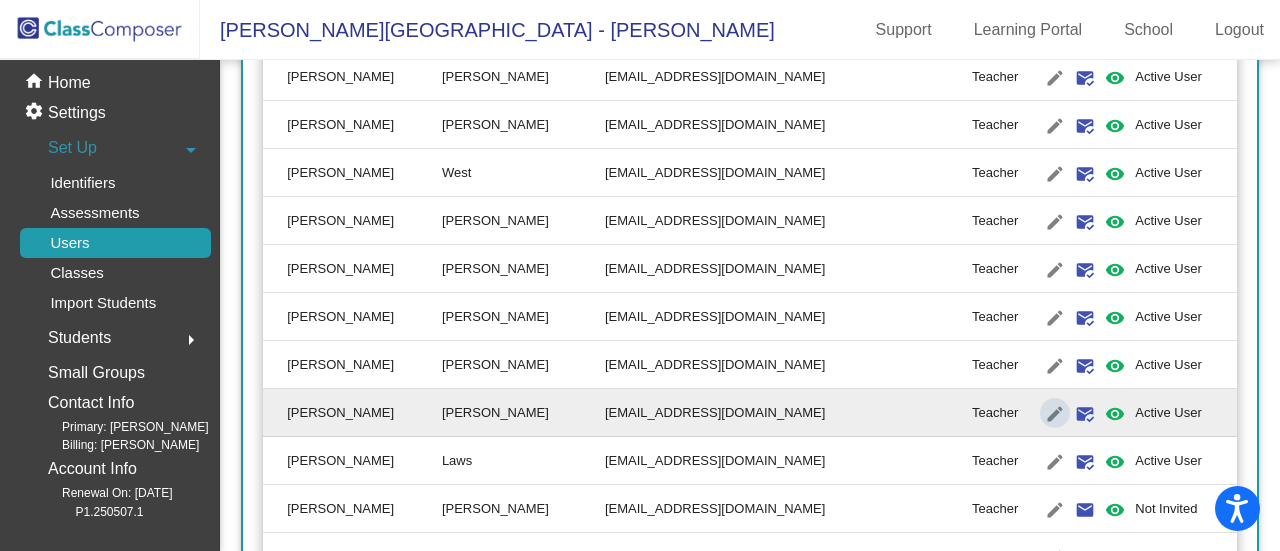 scroll, scrollTop: 0, scrollLeft: 0, axis: both 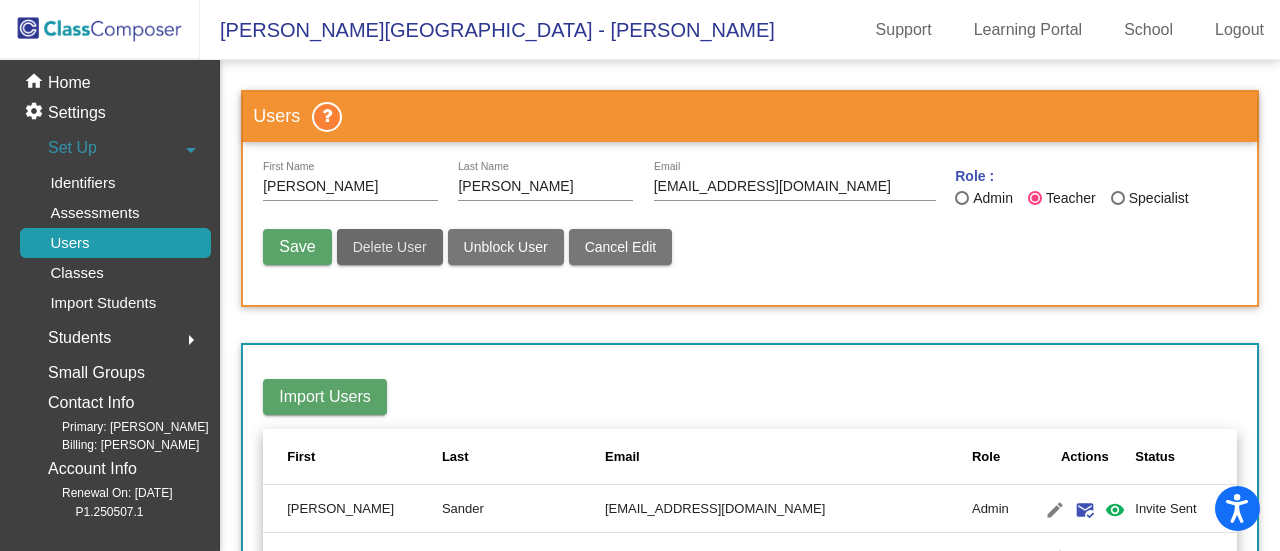 click on "Delete User" at bounding box center (390, 247) 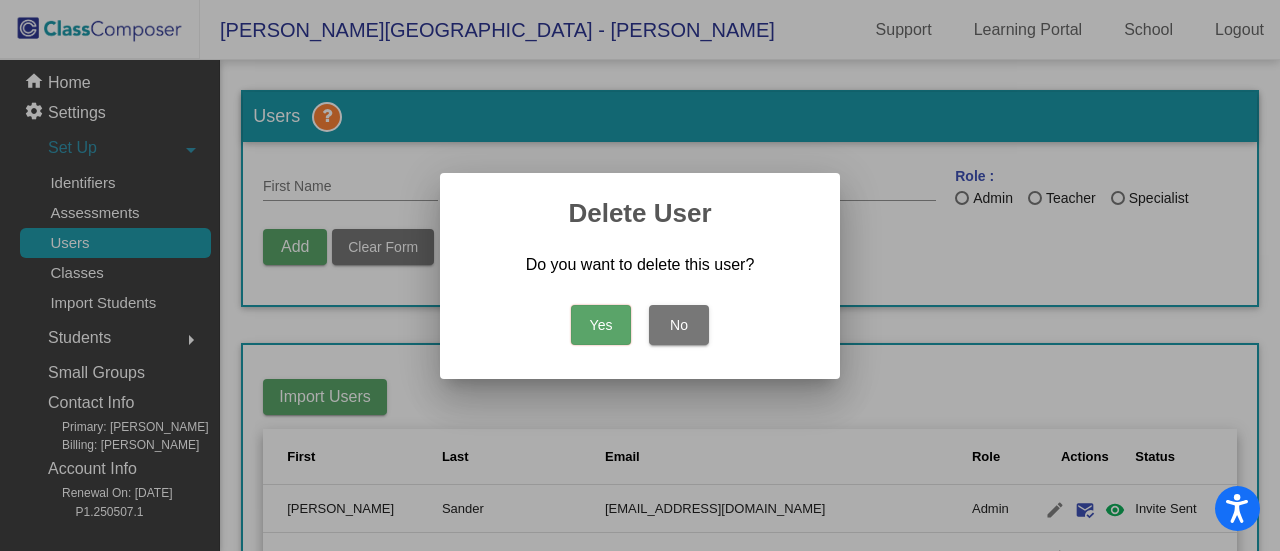 click on "Yes" at bounding box center (601, 325) 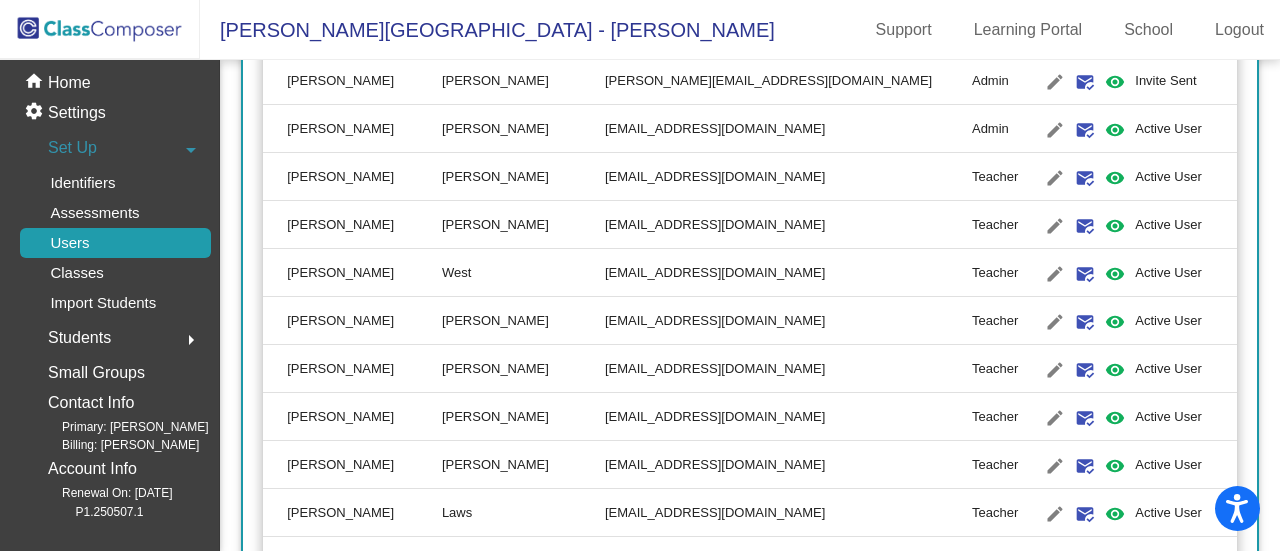 scroll, scrollTop: 1200, scrollLeft: 0, axis: vertical 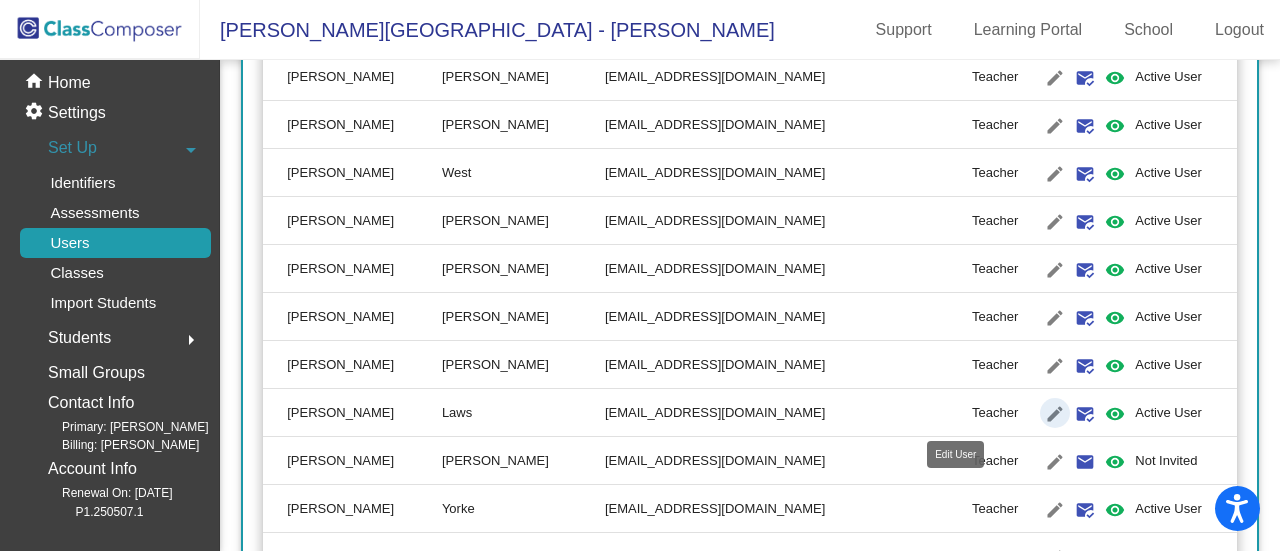 click on "edit" 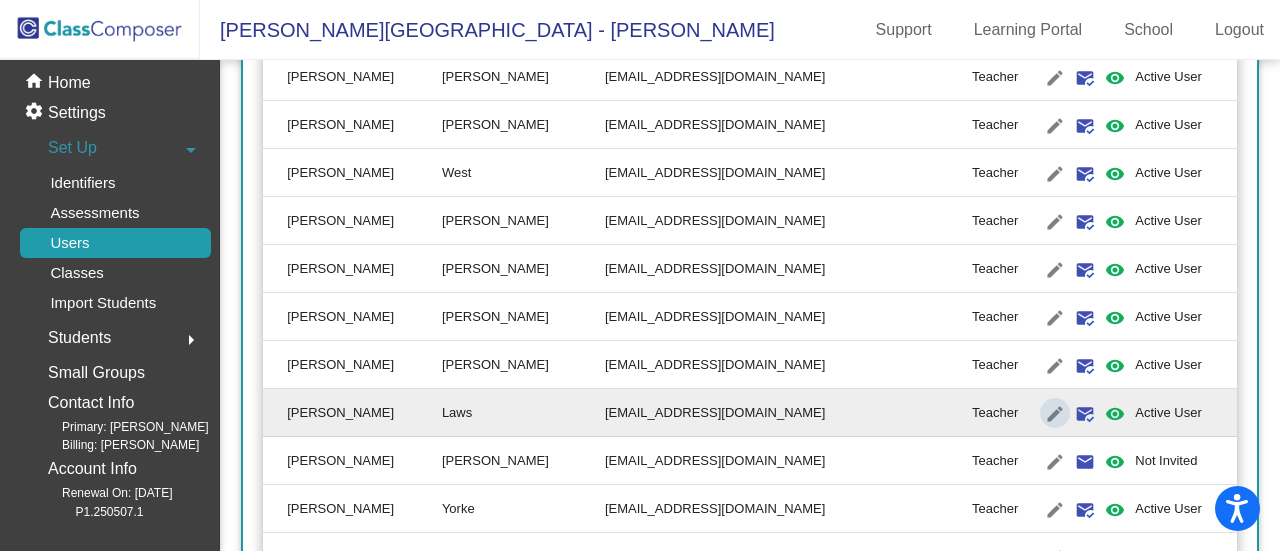 scroll, scrollTop: 0, scrollLeft: 0, axis: both 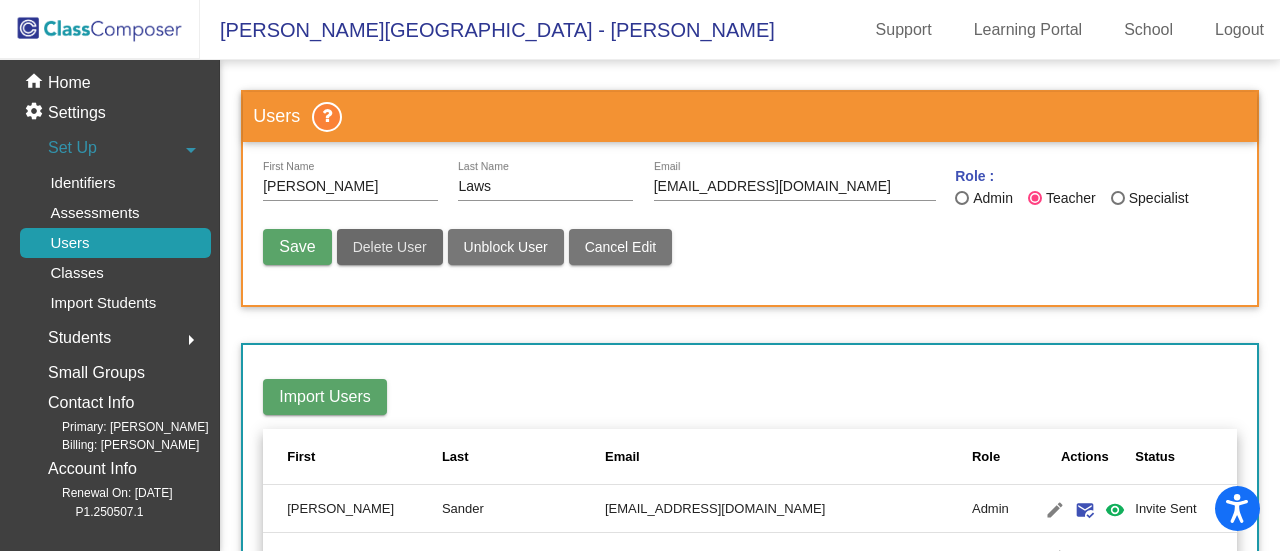 click on "Delete User" at bounding box center (390, 247) 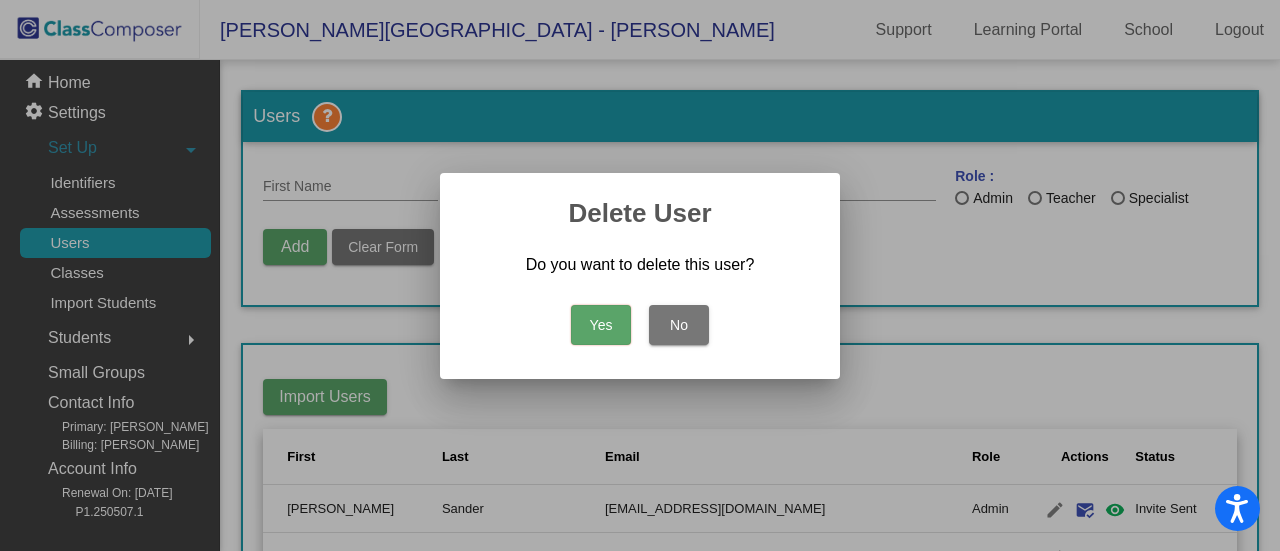 click on "Yes" at bounding box center [601, 325] 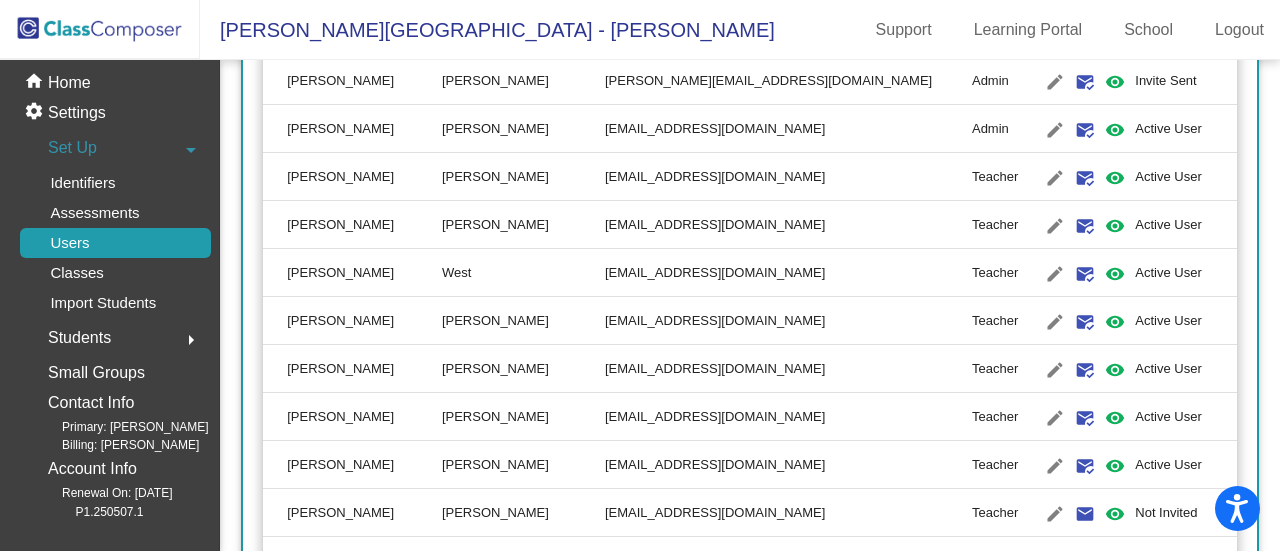 scroll, scrollTop: 1200, scrollLeft: 0, axis: vertical 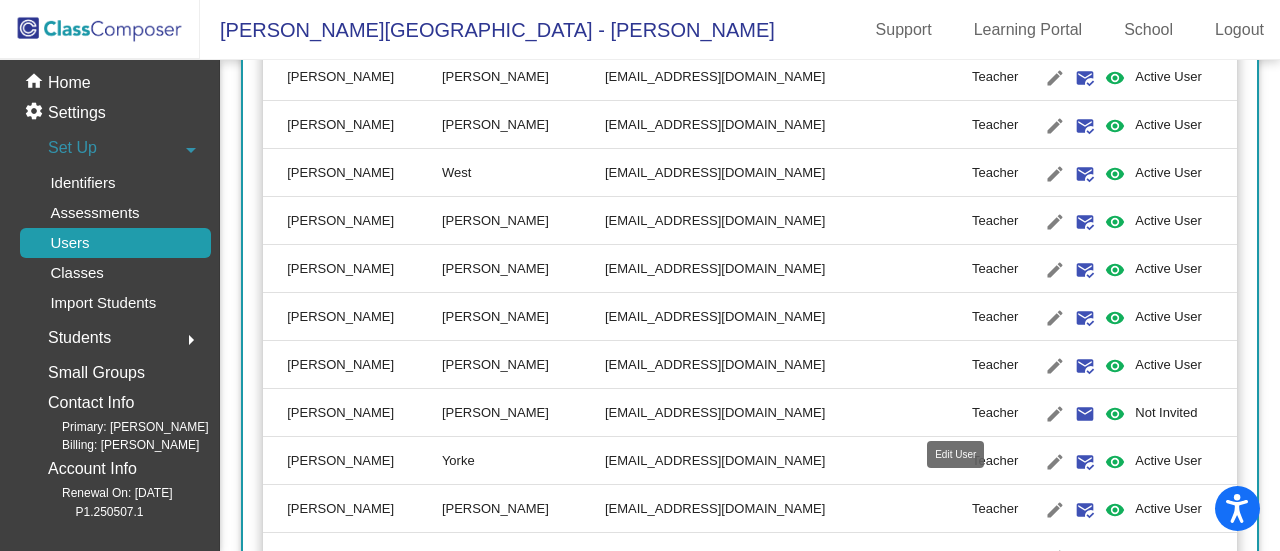 click on "edit" 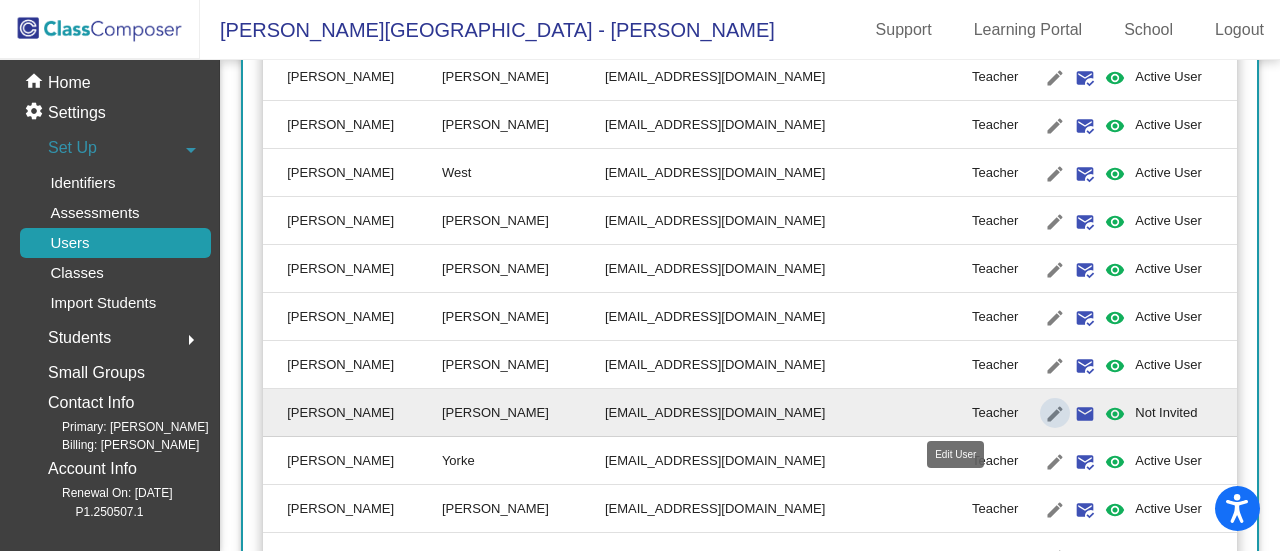 type on "[PERSON_NAME]" 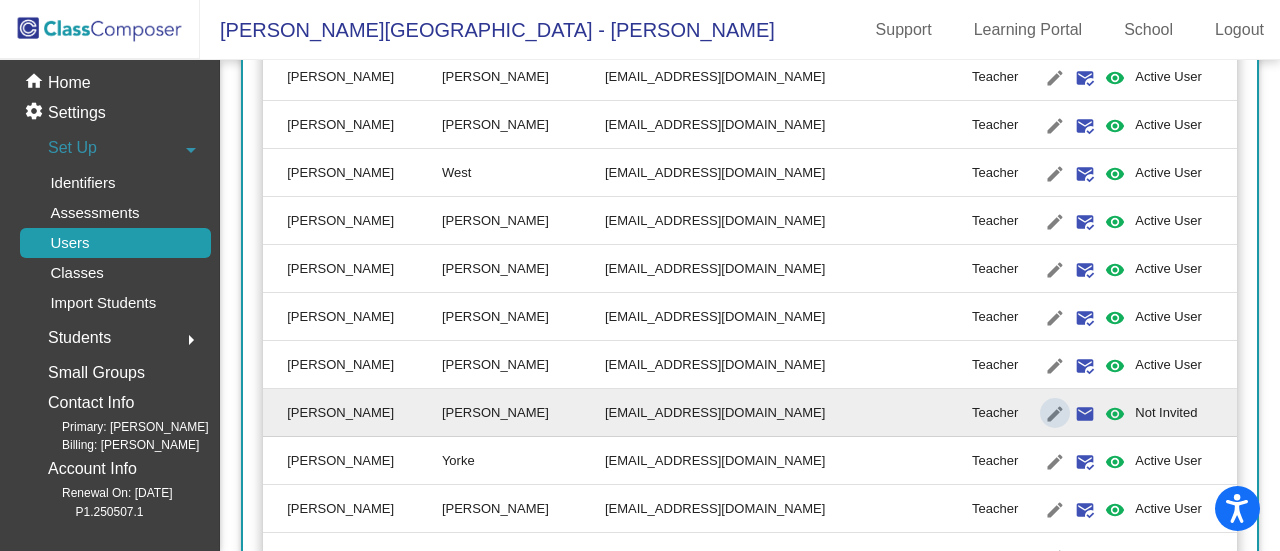 scroll, scrollTop: 0, scrollLeft: 0, axis: both 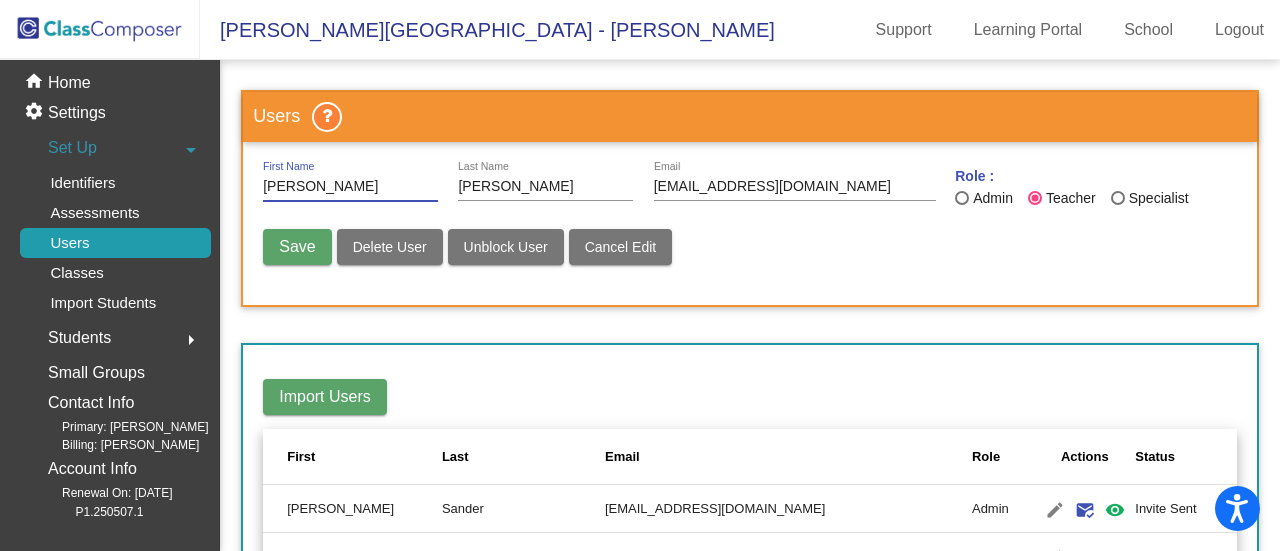 click on "Delete User" at bounding box center [390, 247] 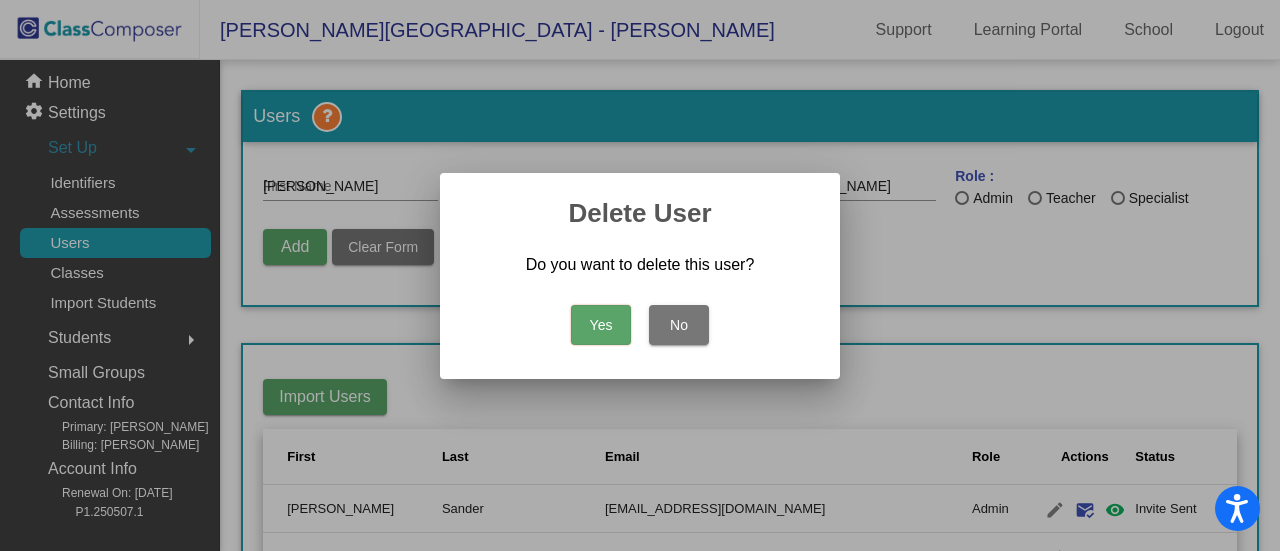 type 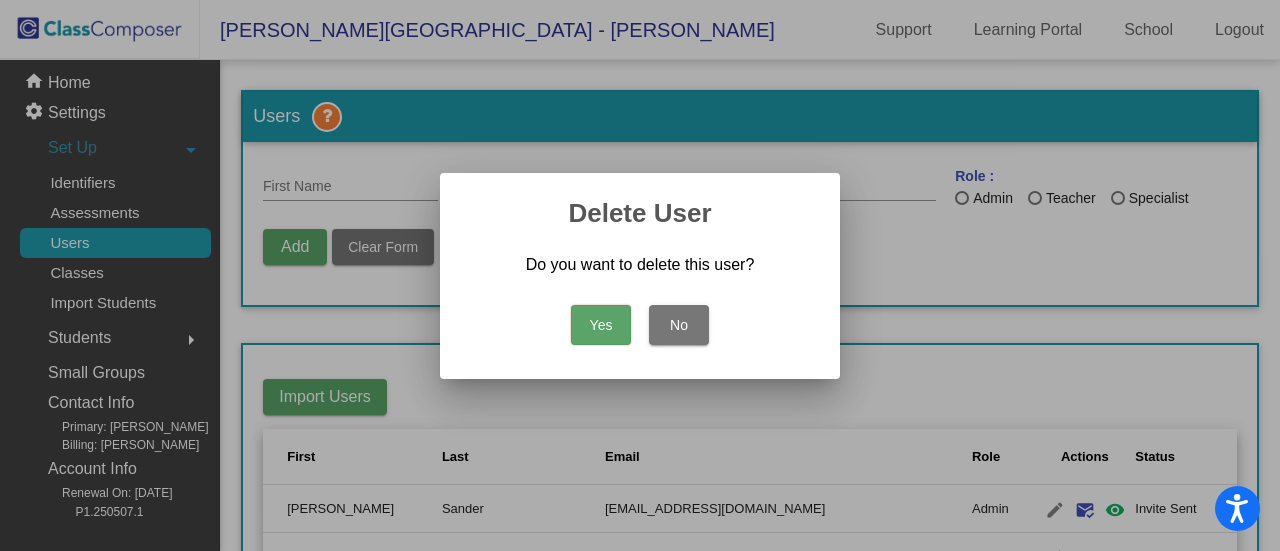 click on "Yes" at bounding box center [601, 325] 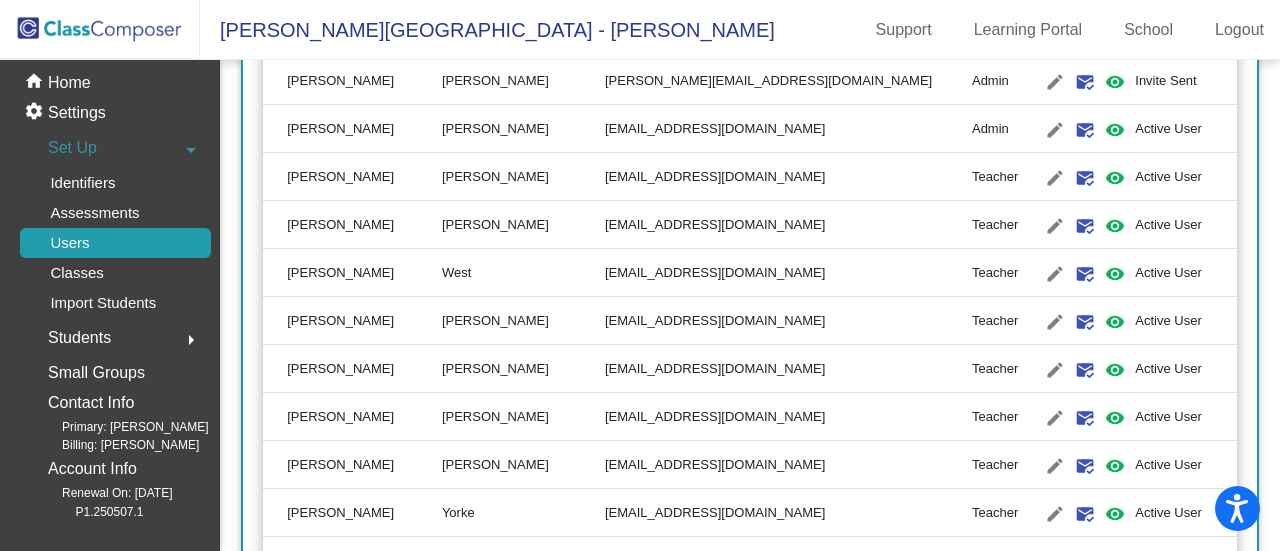 scroll, scrollTop: 1200, scrollLeft: 0, axis: vertical 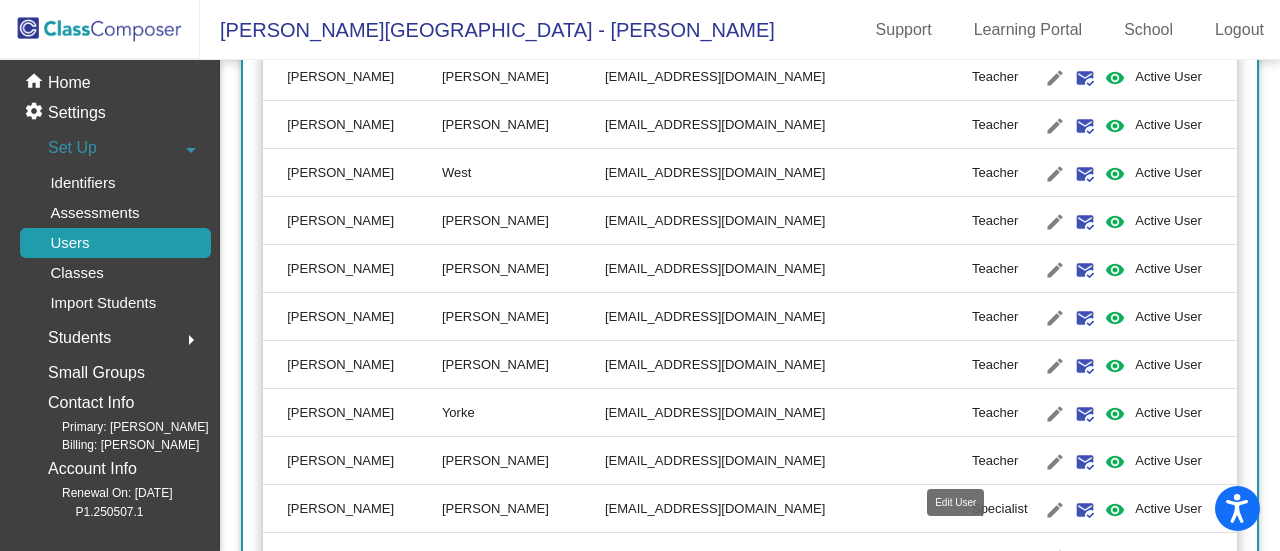click on "edit" 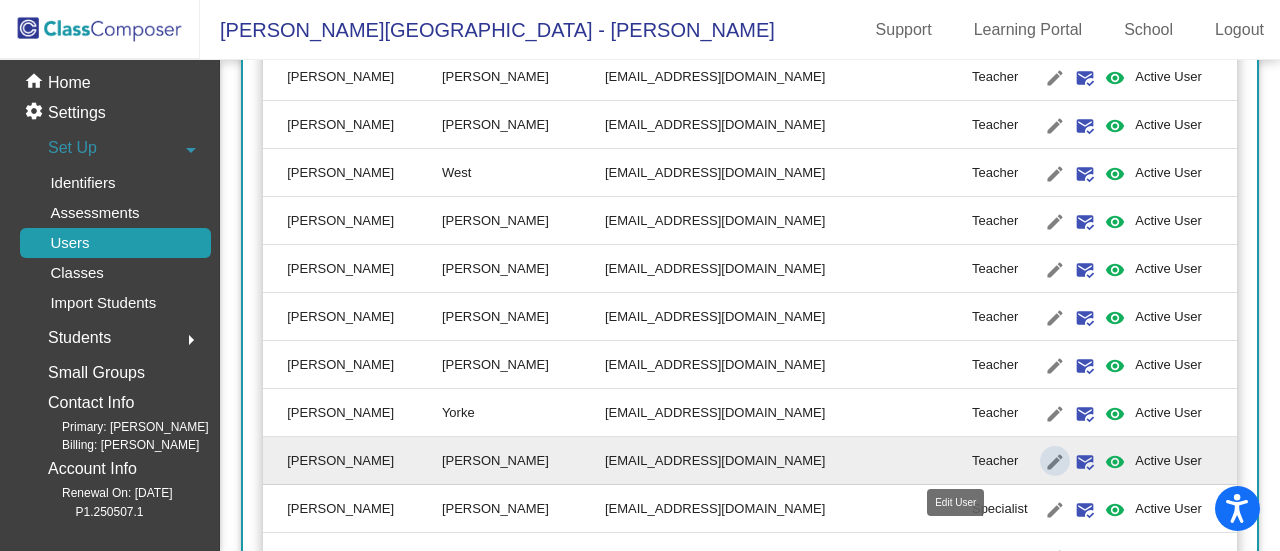 type on "[PERSON_NAME]" 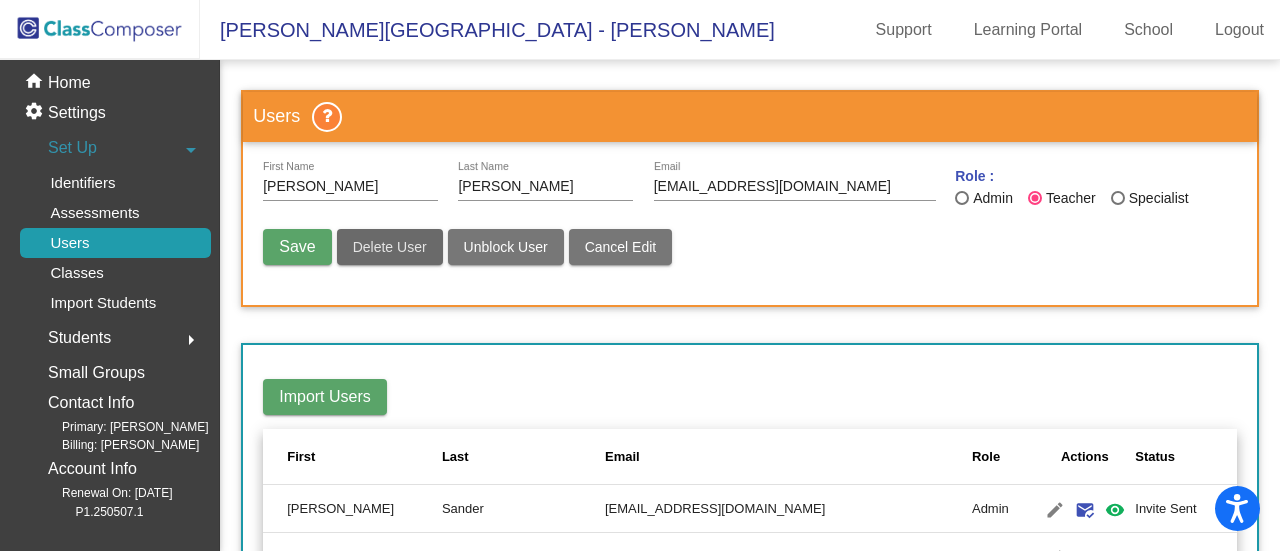 click on "Delete User" at bounding box center [390, 247] 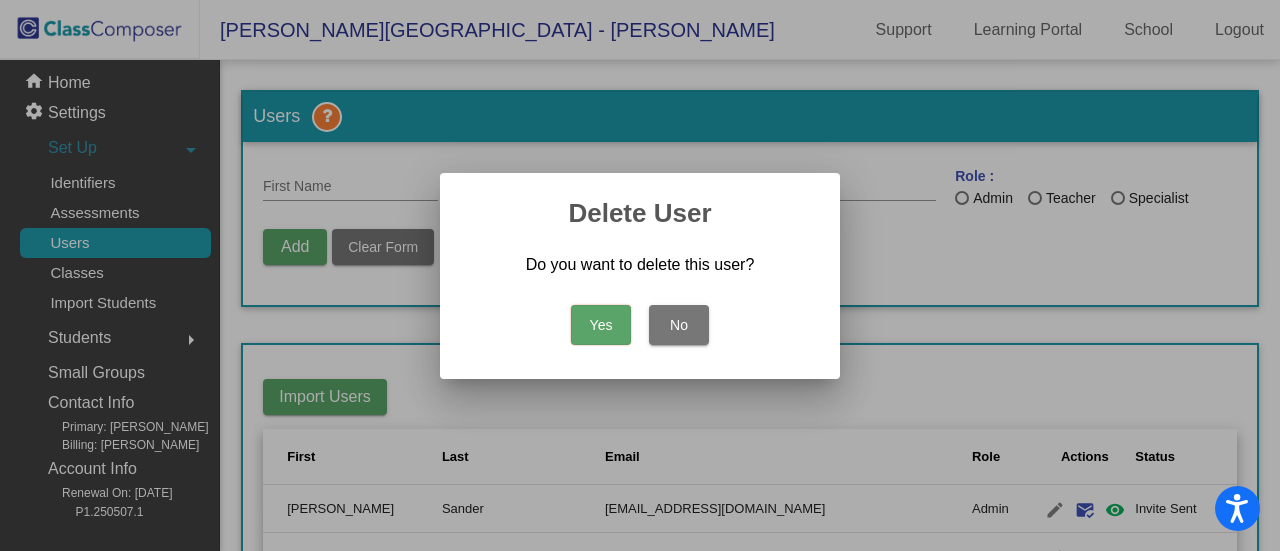 click on "Yes" at bounding box center [601, 325] 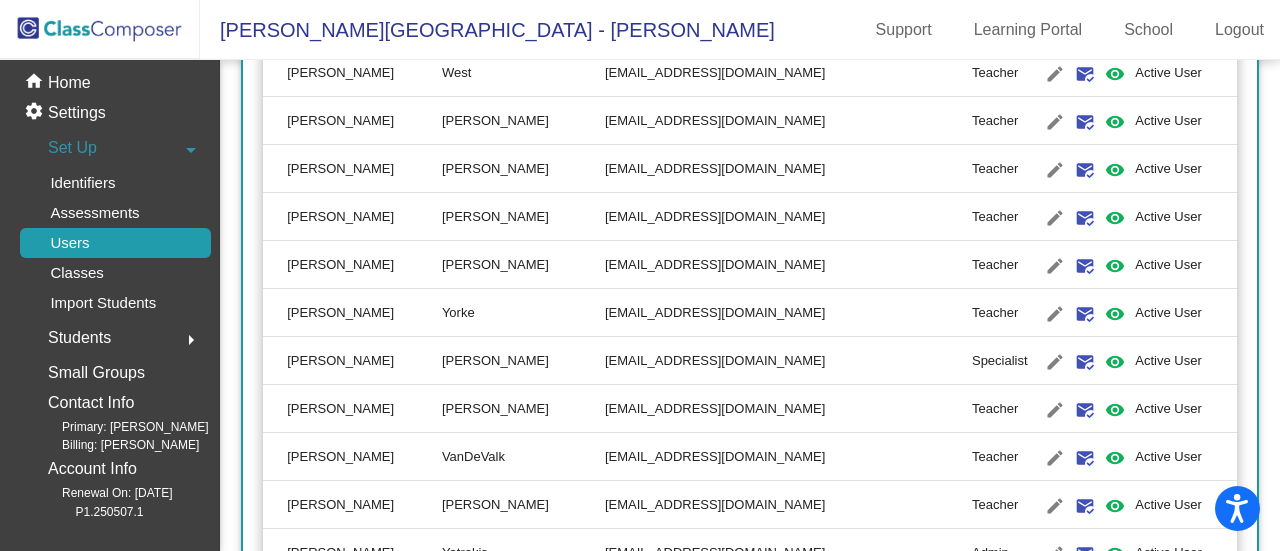 scroll, scrollTop: 1400, scrollLeft: 0, axis: vertical 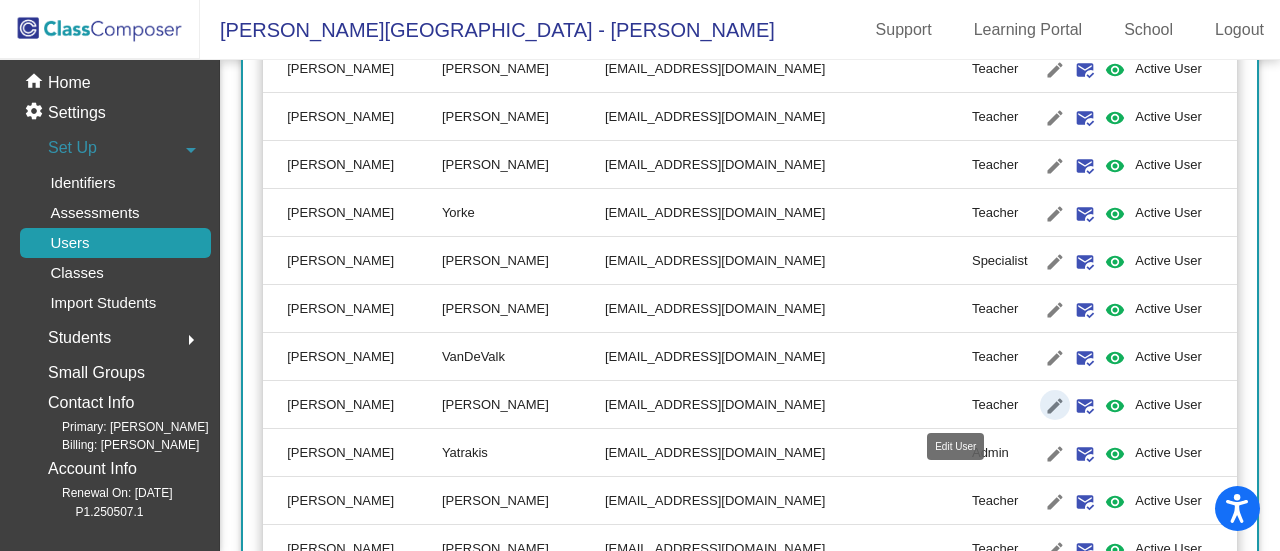 click on "edit" 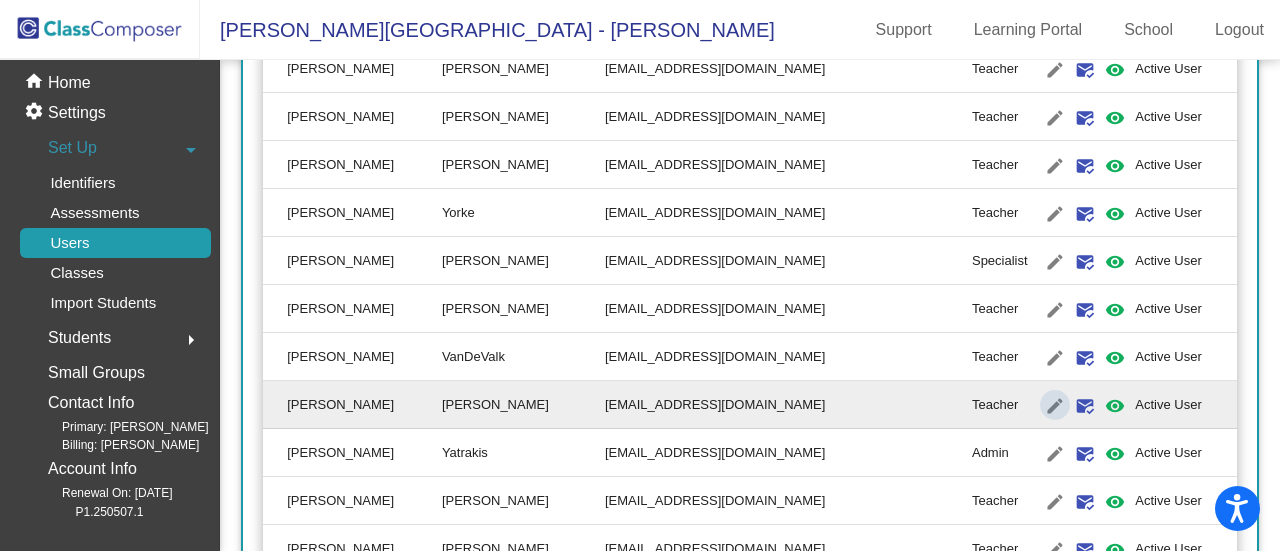 type on "[PERSON_NAME]" 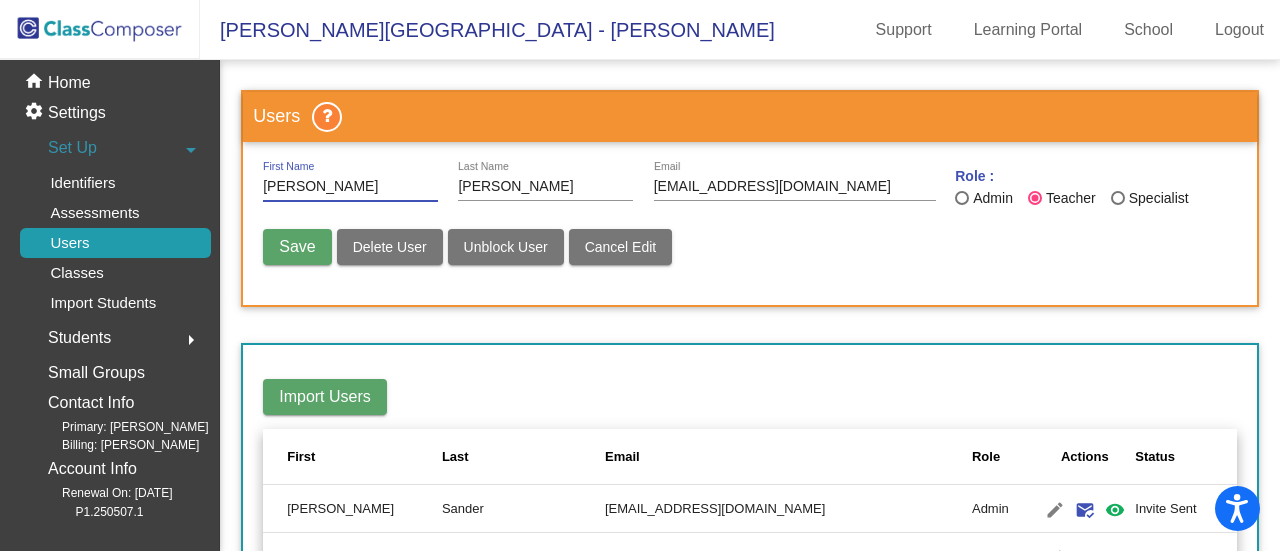 click on "Delete User" at bounding box center (390, 247) 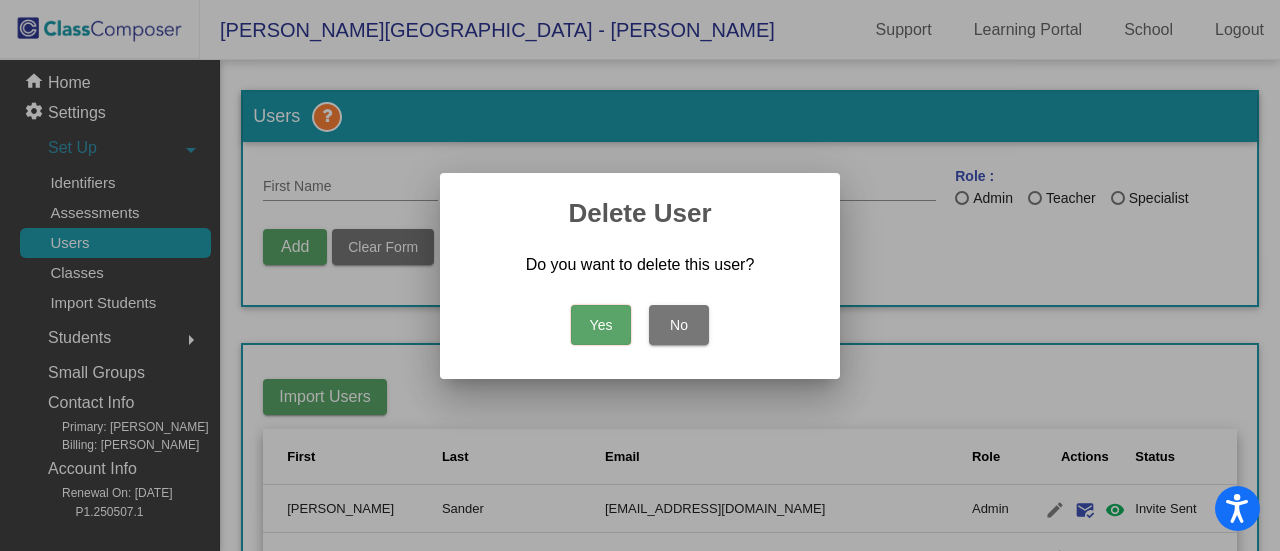 click on "Yes" at bounding box center (601, 325) 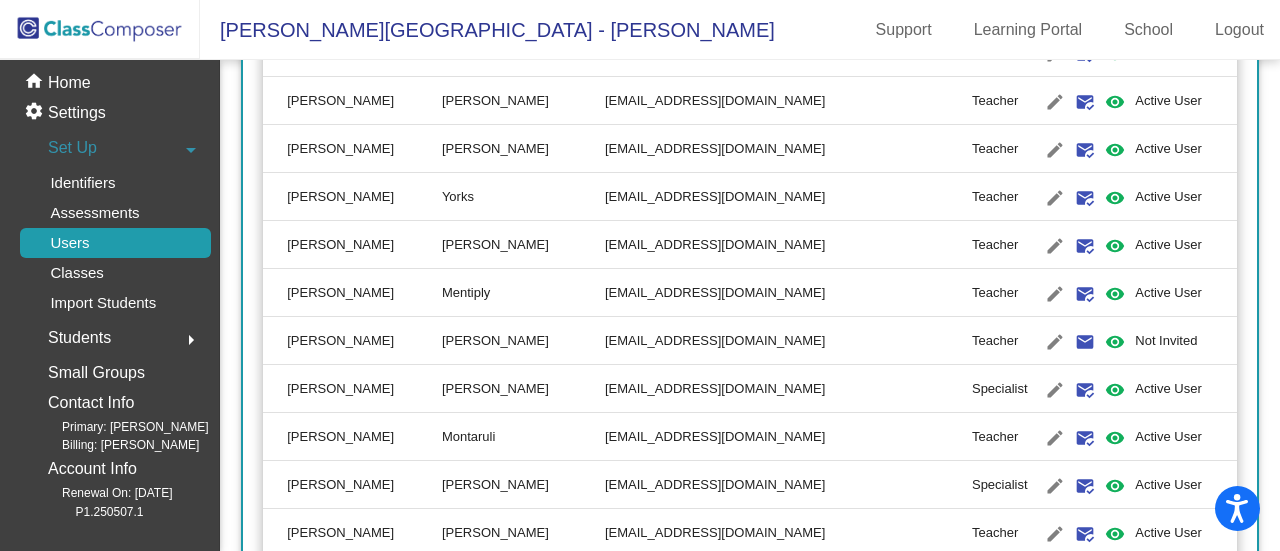 scroll, scrollTop: 1700, scrollLeft: 0, axis: vertical 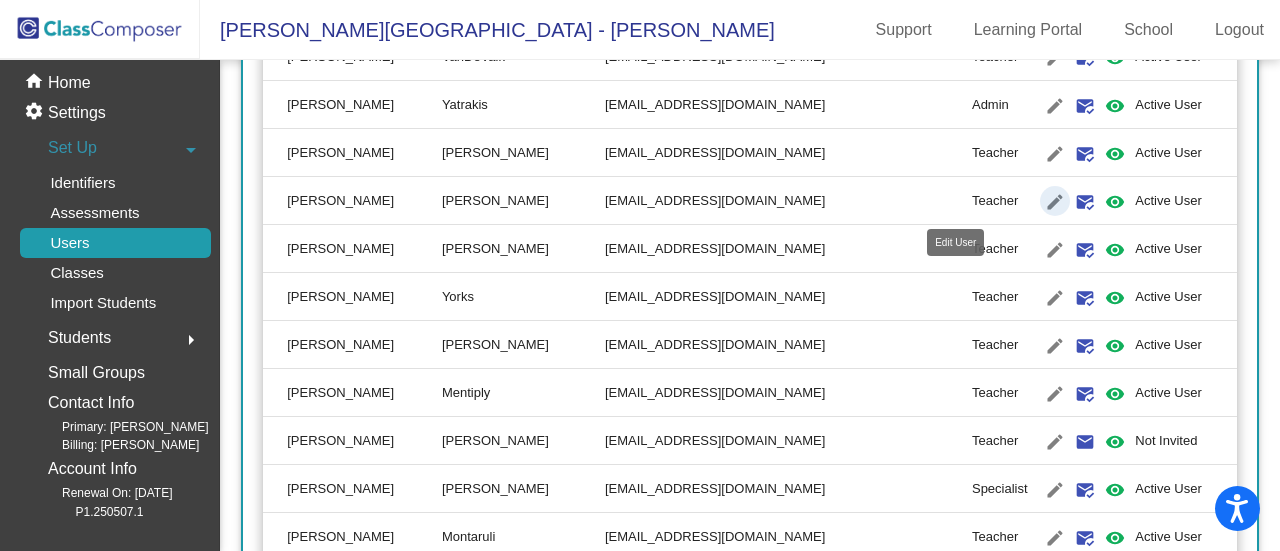click on "edit" 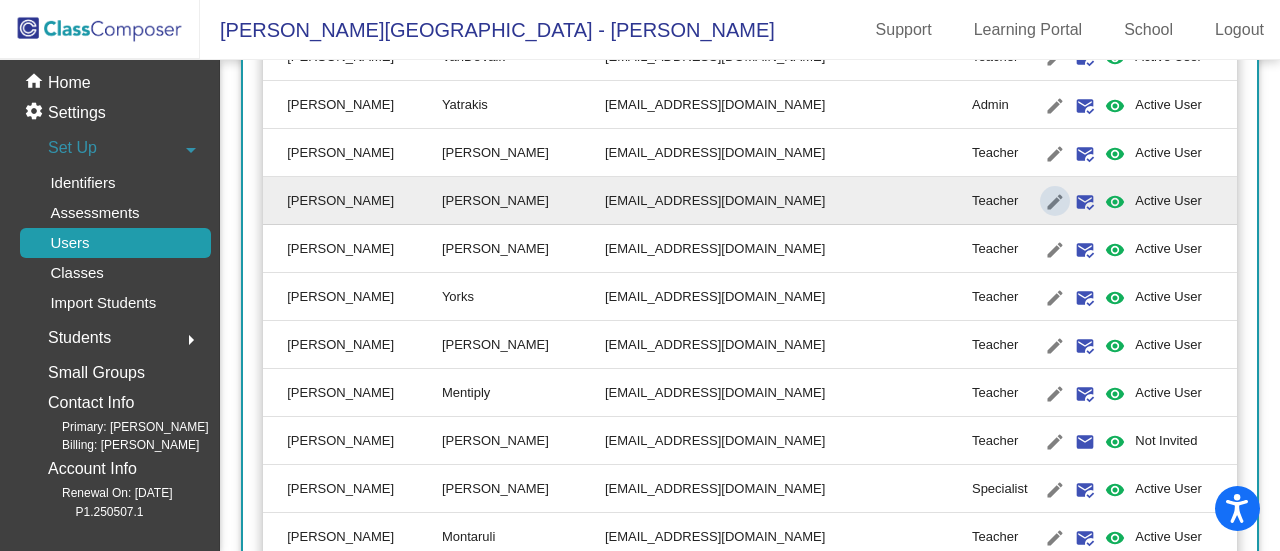 scroll, scrollTop: 0, scrollLeft: 0, axis: both 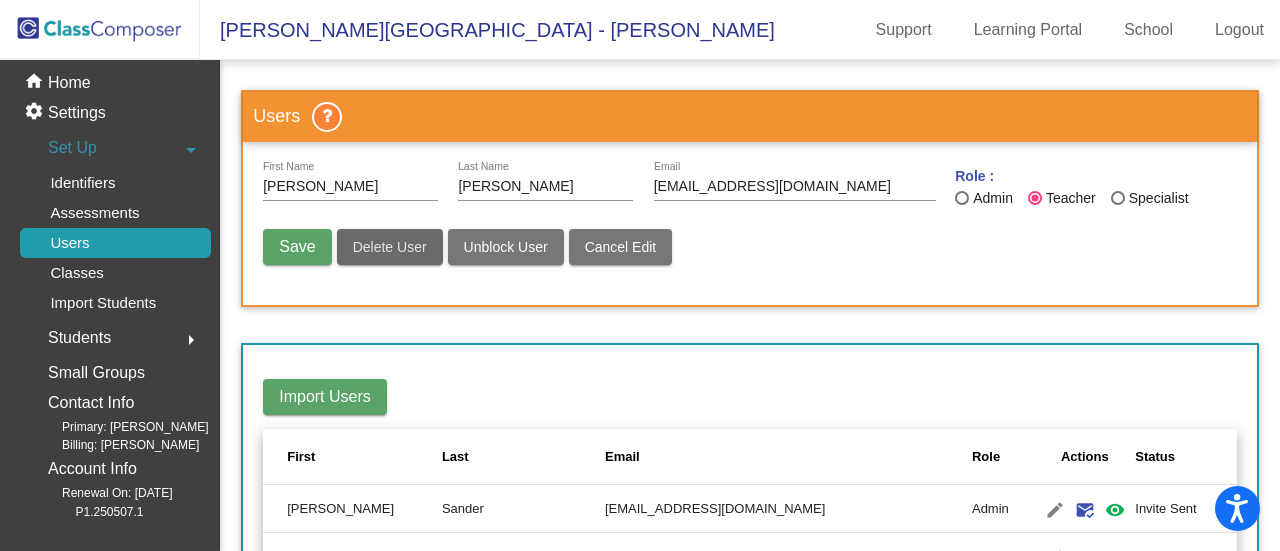 click on "Delete User" at bounding box center (390, 247) 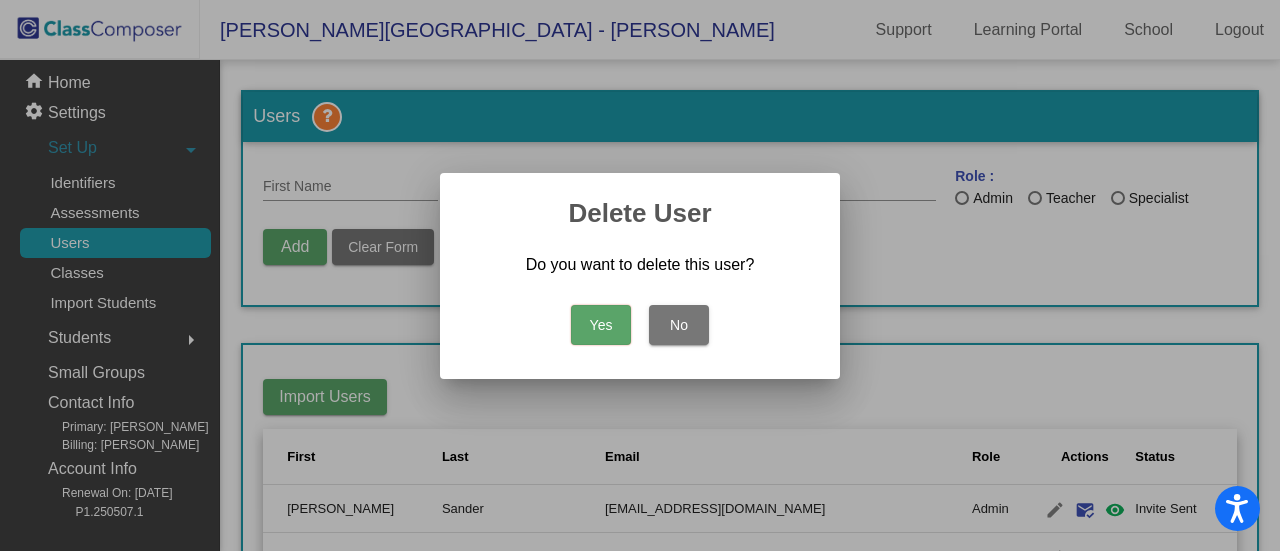 click on "Yes" at bounding box center (601, 325) 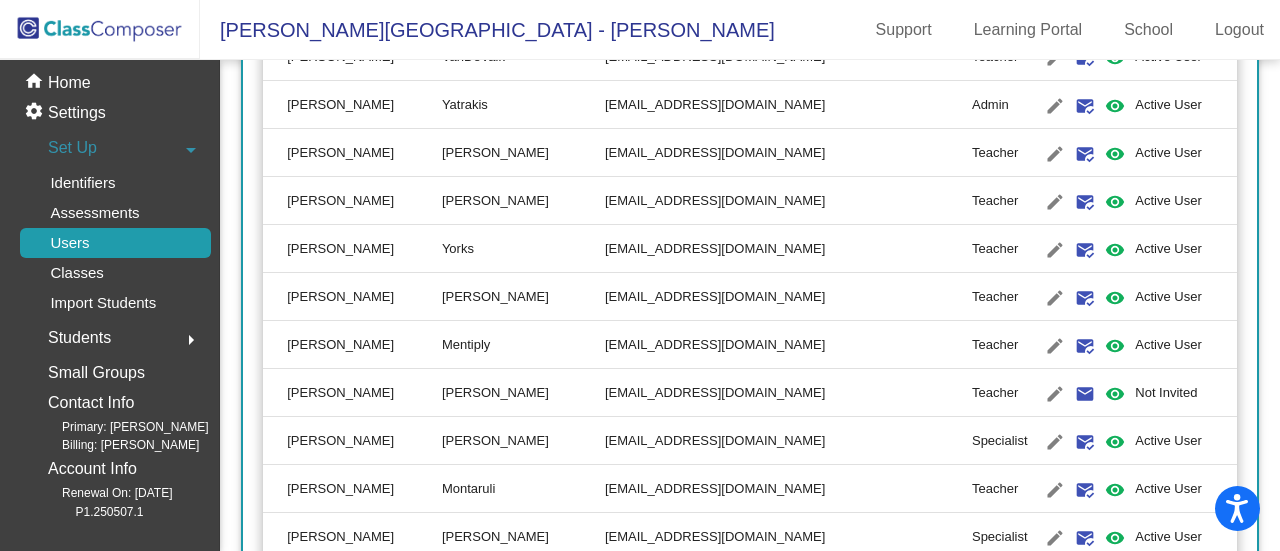scroll, scrollTop: 1800, scrollLeft: 0, axis: vertical 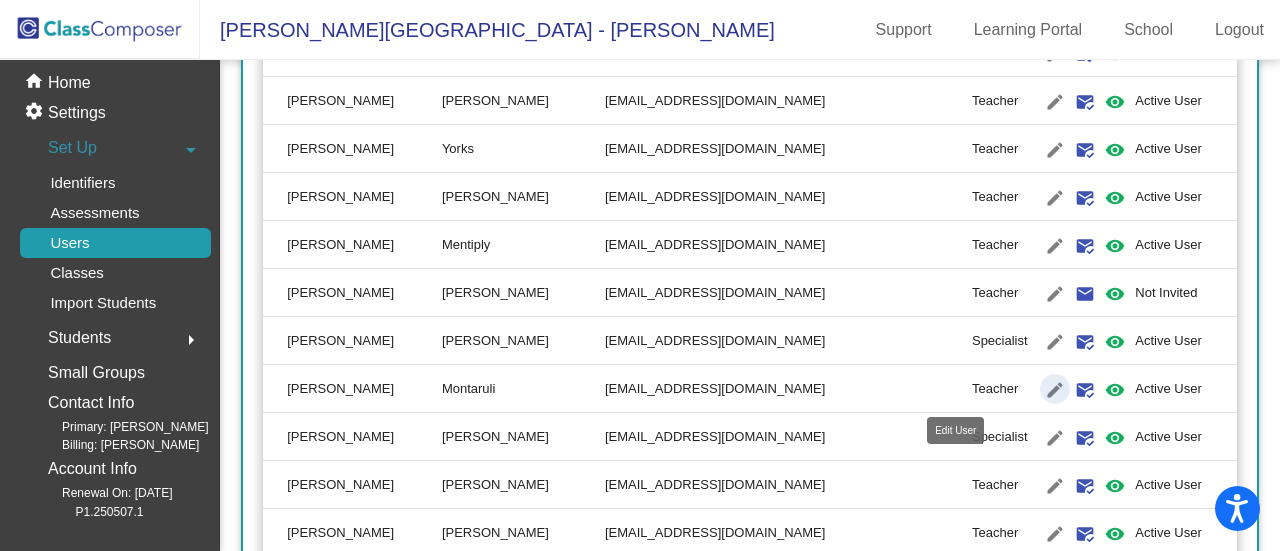 click on "edit" 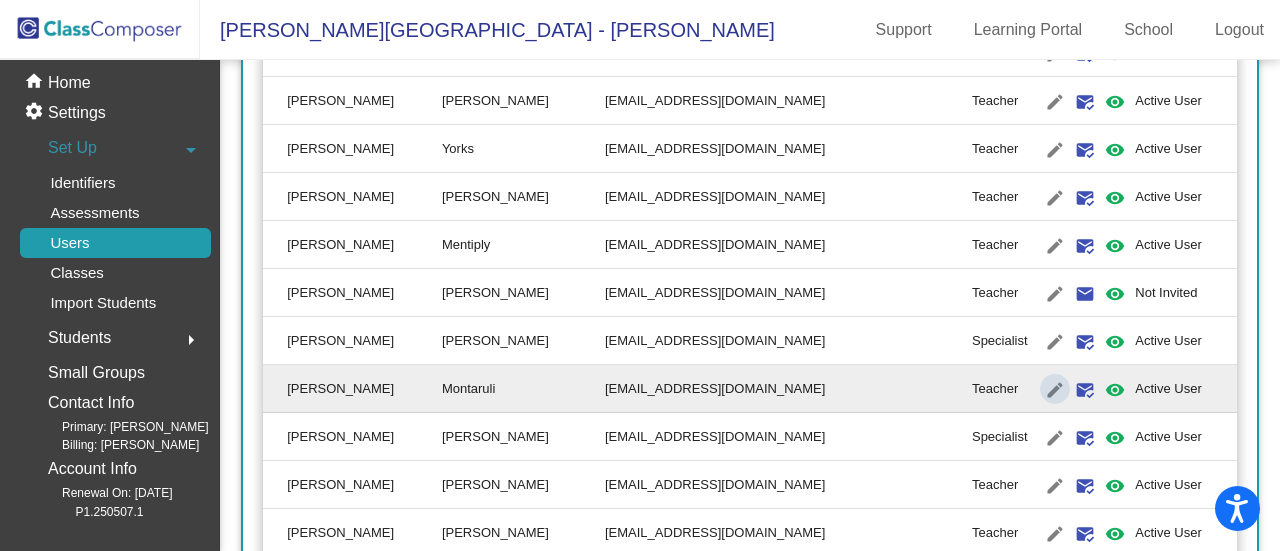 scroll, scrollTop: 0, scrollLeft: 0, axis: both 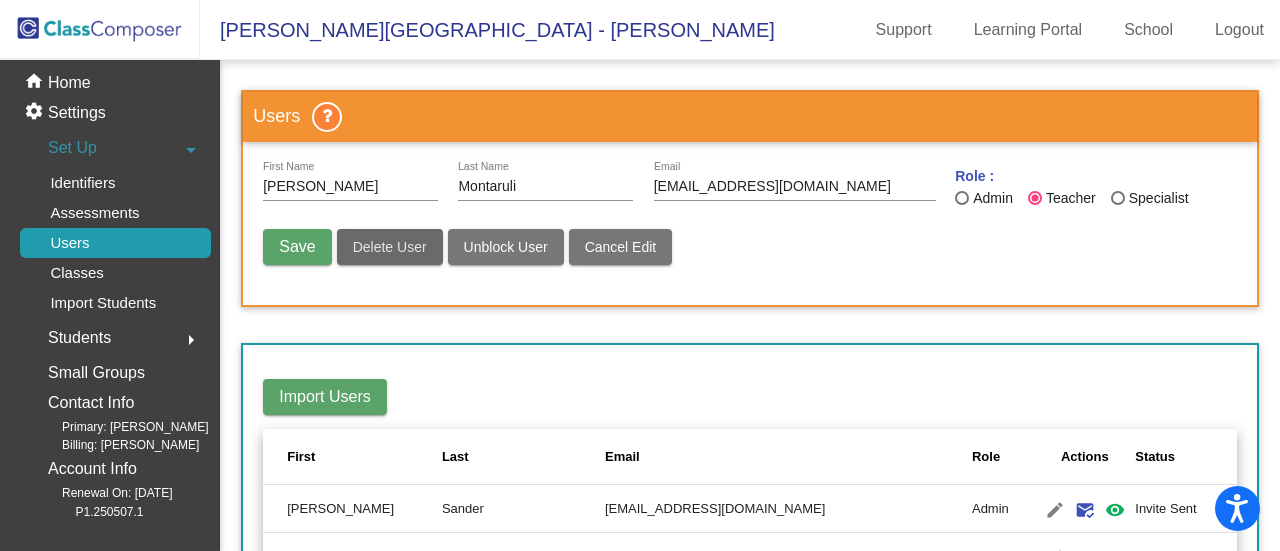 click on "Delete User" at bounding box center (390, 247) 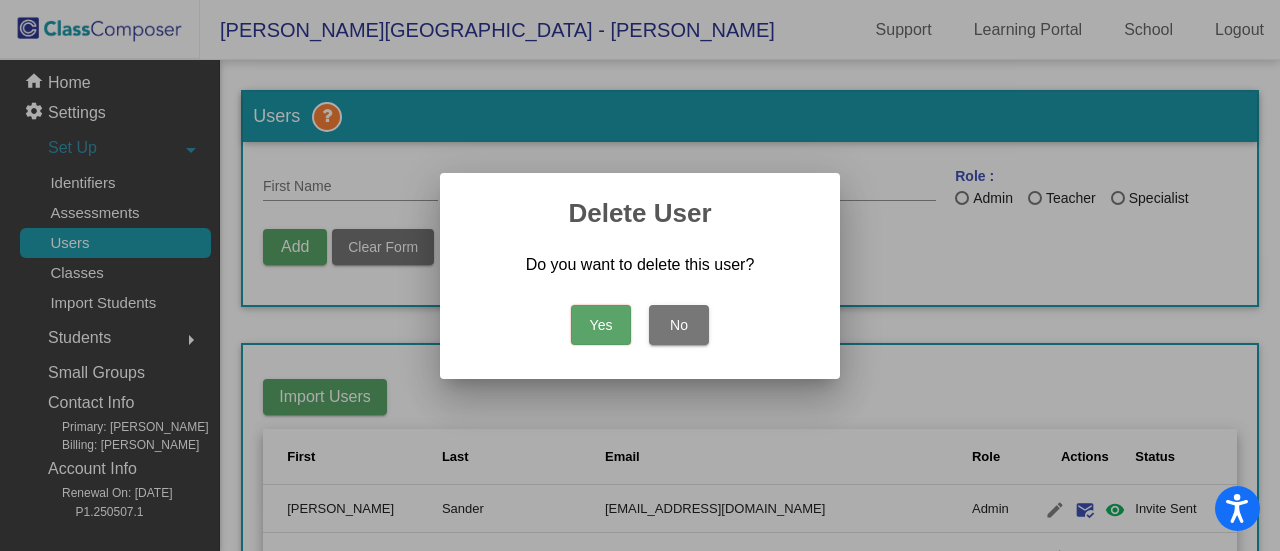click on "Yes" at bounding box center (601, 325) 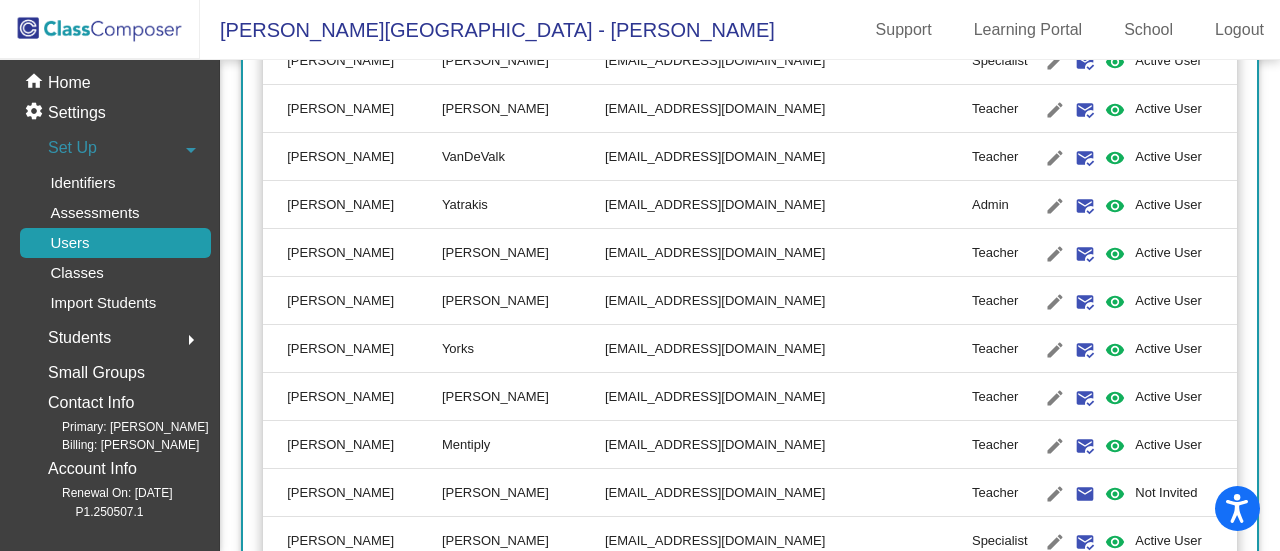 scroll, scrollTop: 1800, scrollLeft: 0, axis: vertical 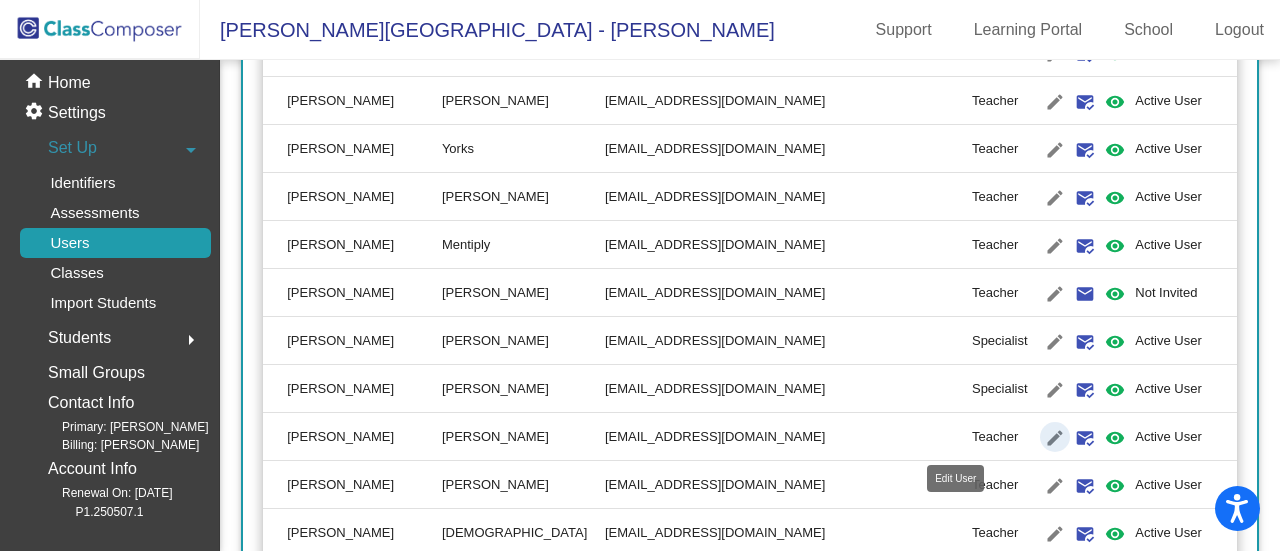 click on "edit" 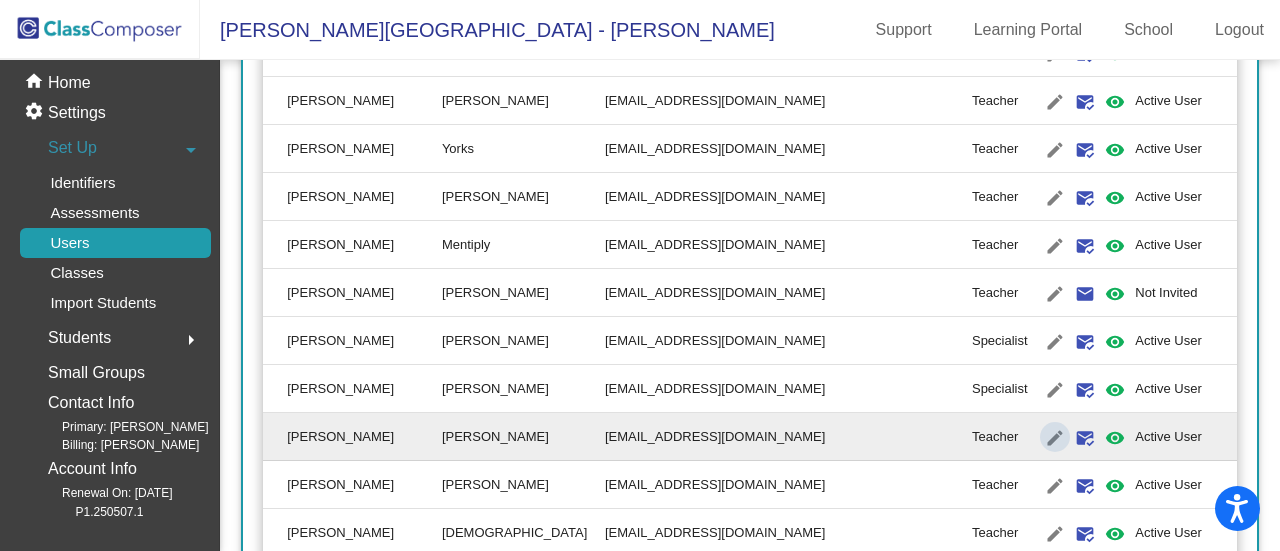 scroll, scrollTop: 0, scrollLeft: 0, axis: both 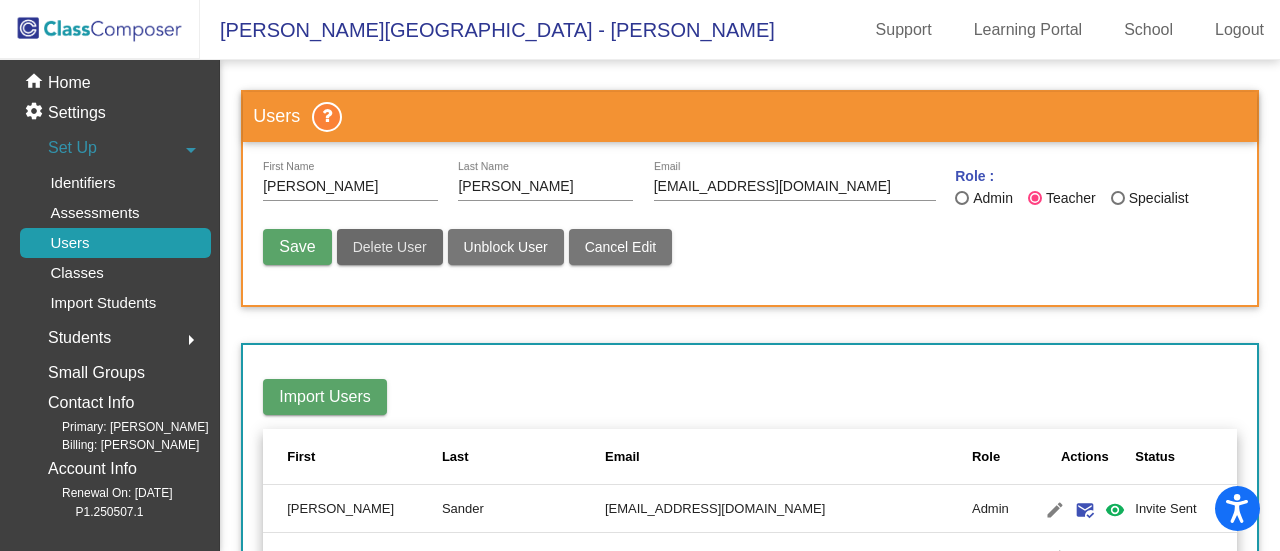 click on "Delete User" at bounding box center [390, 247] 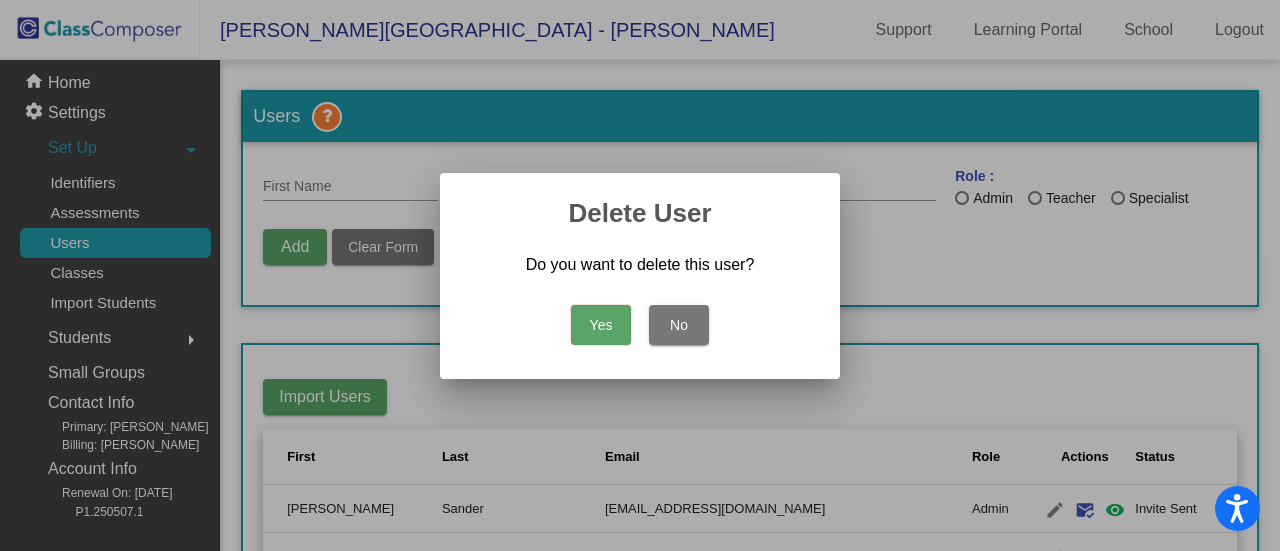 click on "Yes" at bounding box center [601, 325] 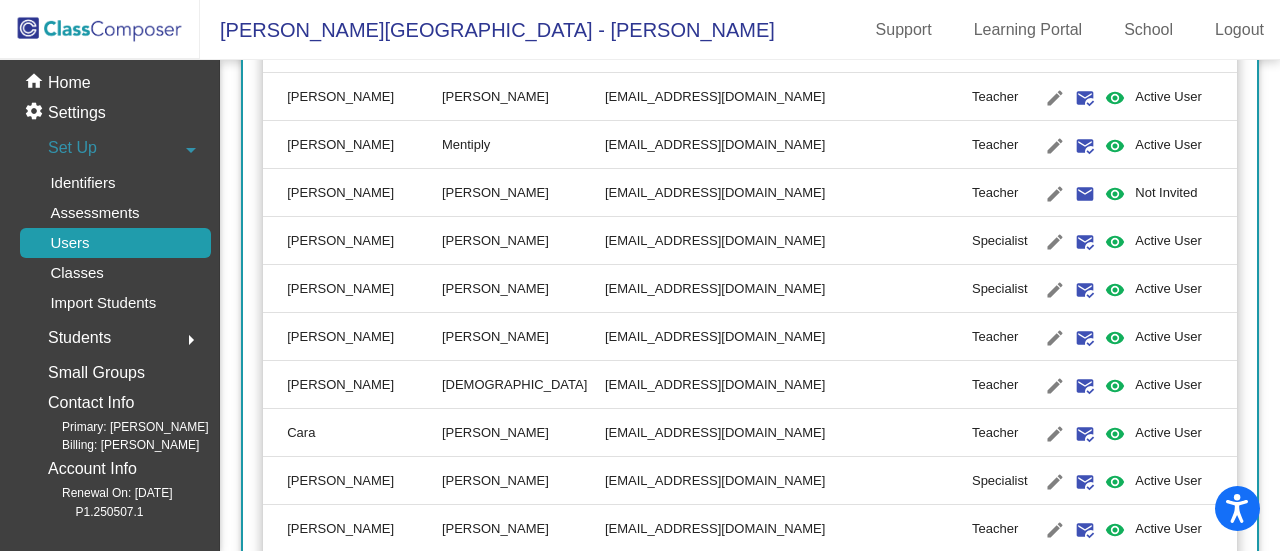 scroll, scrollTop: 2100, scrollLeft: 0, axis: vertical 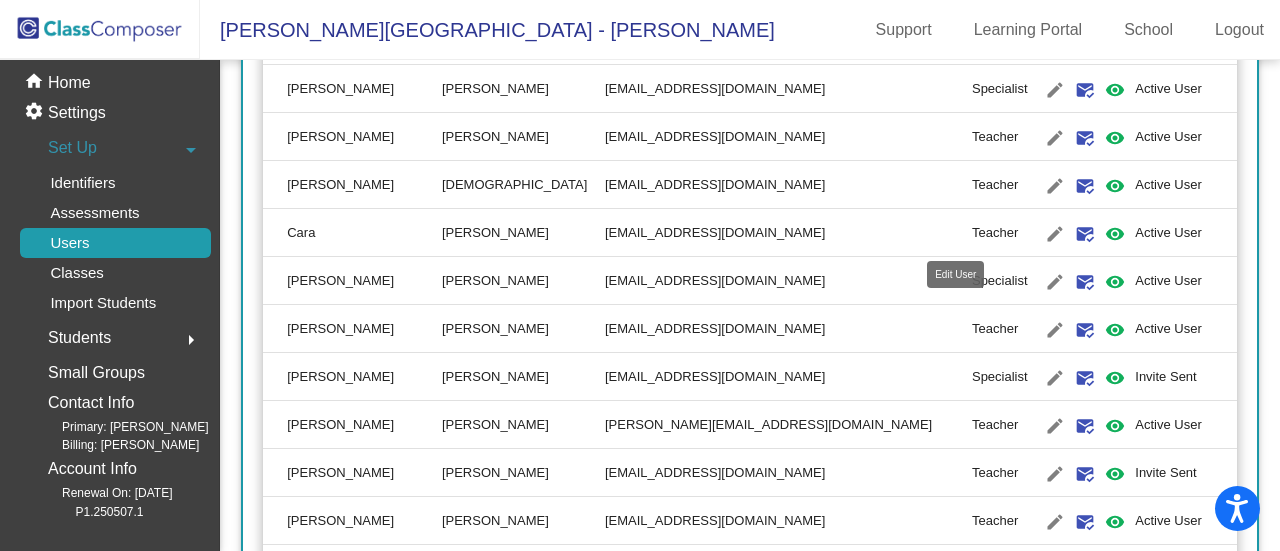 click on "edit" 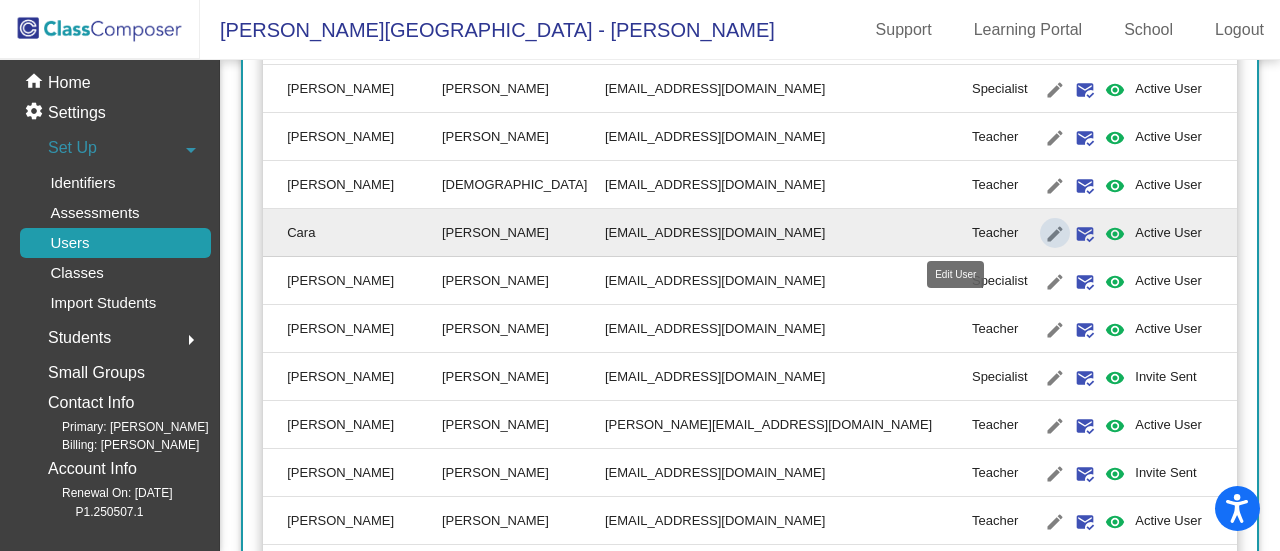 scroll, scrollTop: 0, scrollLeft: 0, axis: both 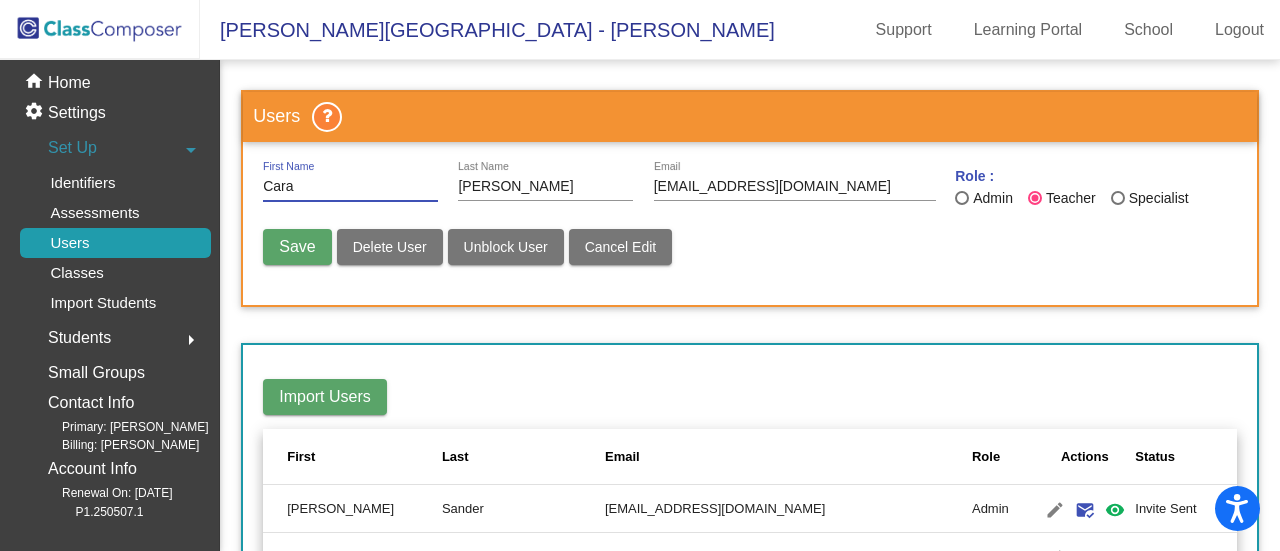 click on "Delete User" at bounding box center (390, 247) 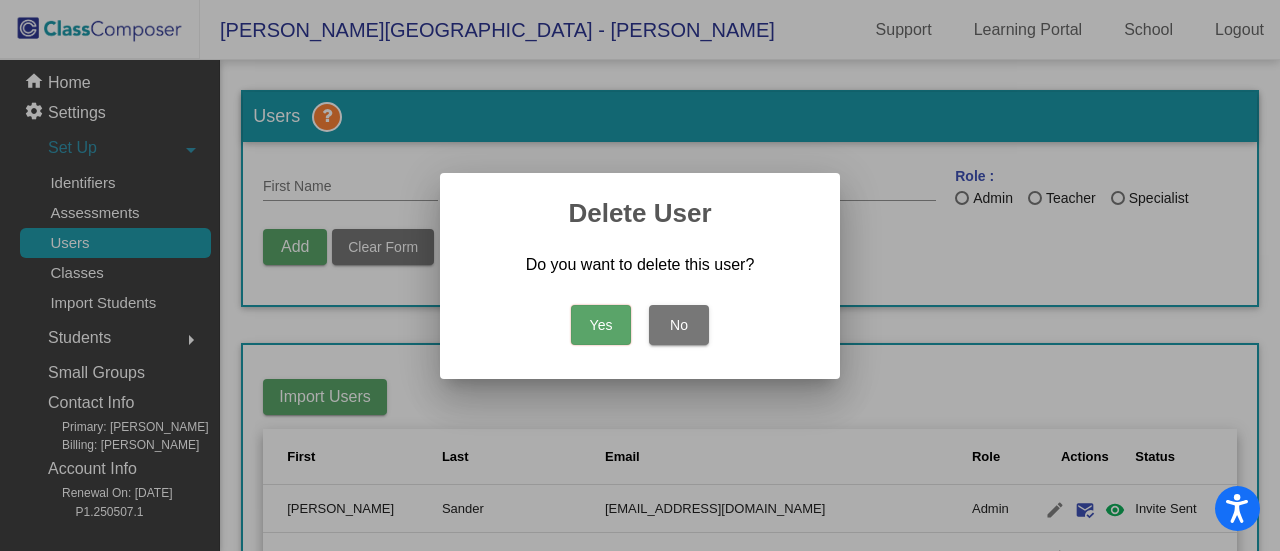 click on "Yes" at bounding box center (601, 325) 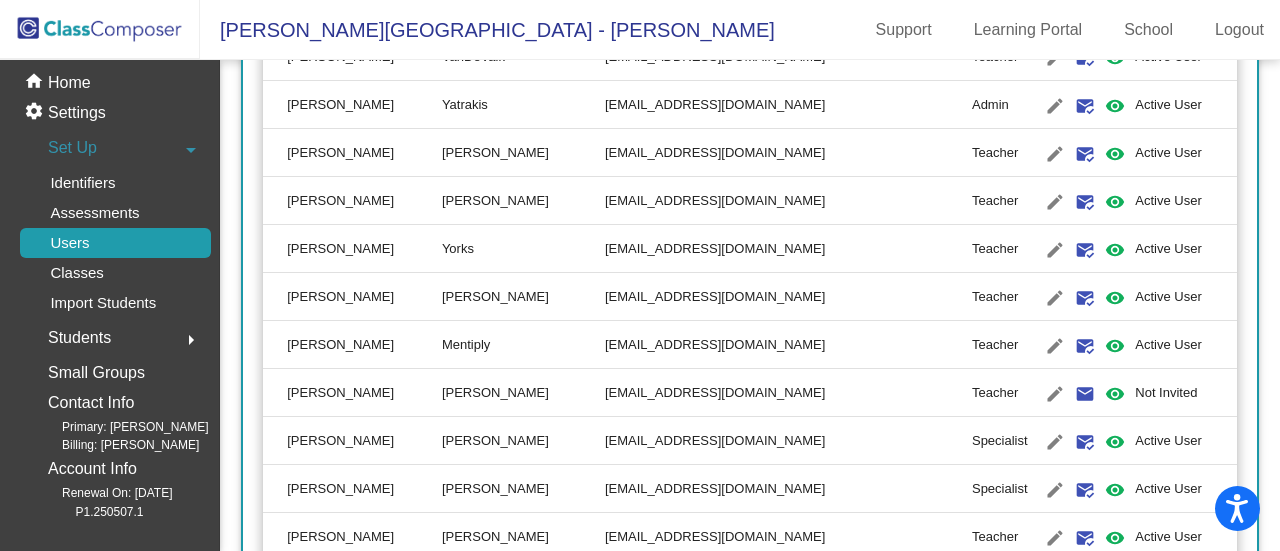 scroll, scrollTop: 2200, scrollLeft: 0, axis: vertical 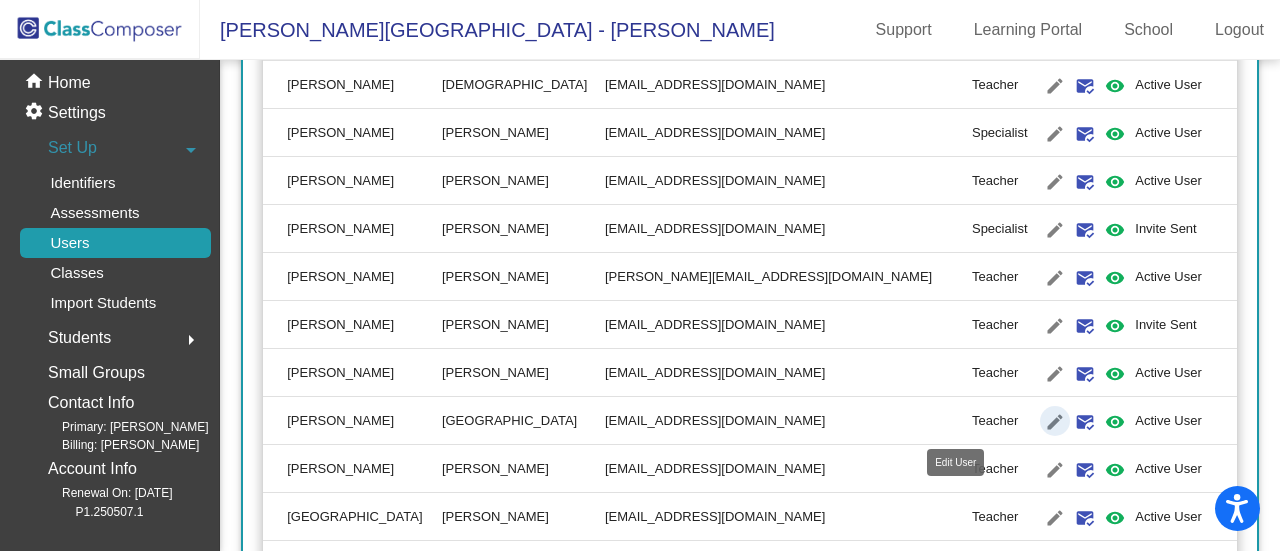 click on "edit" 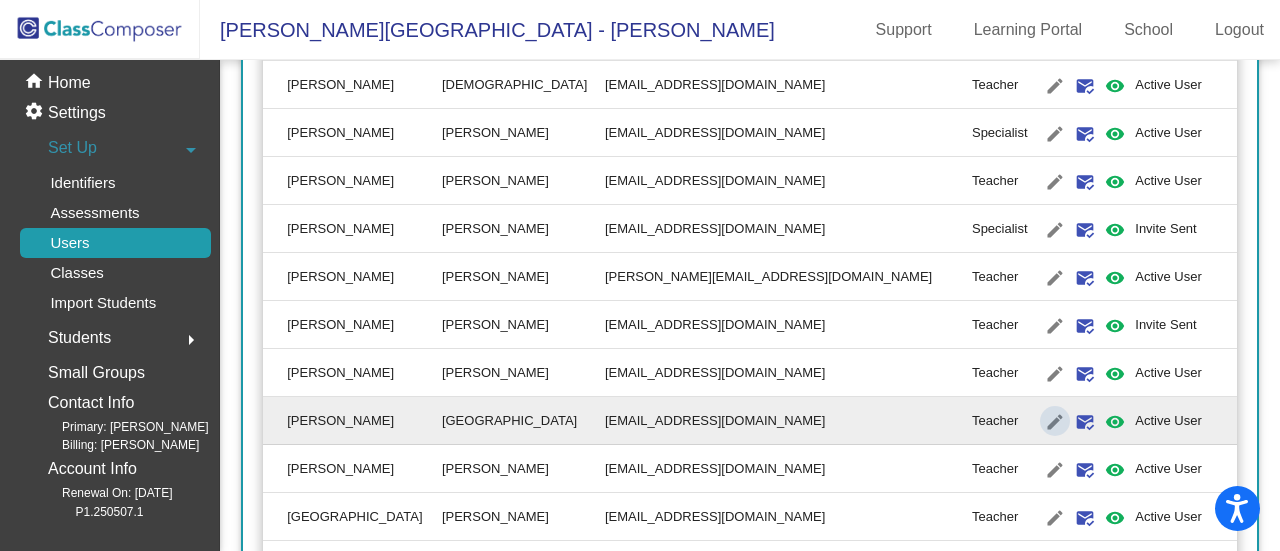 scroll, scrollTop: 0, scrollLeft: 0, axis: both 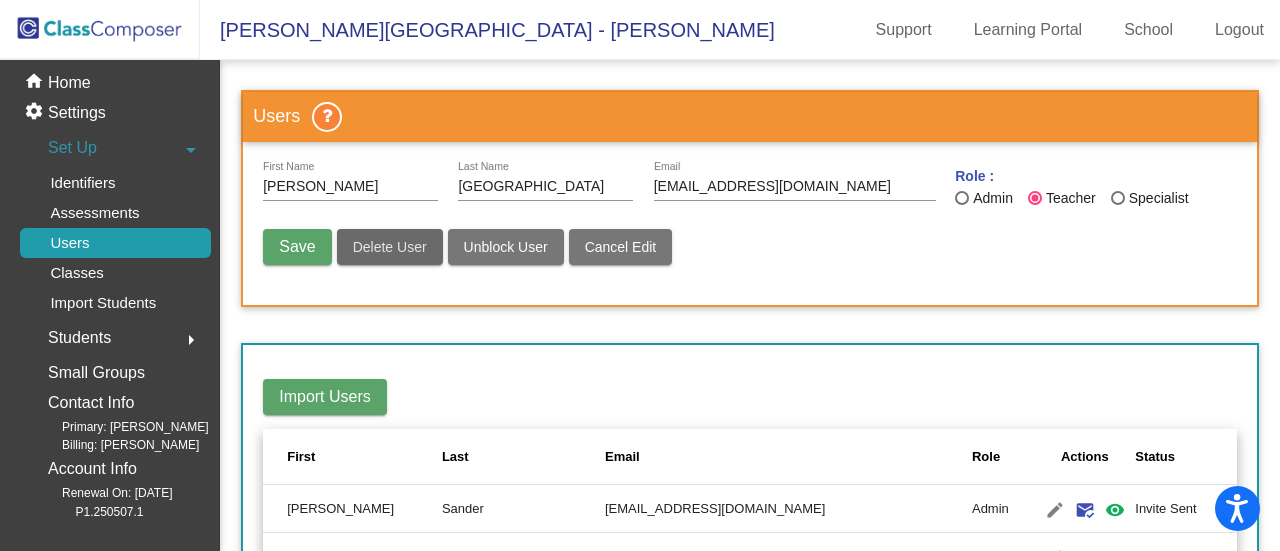 click on "Delete User" at bounding box center (390, 247) 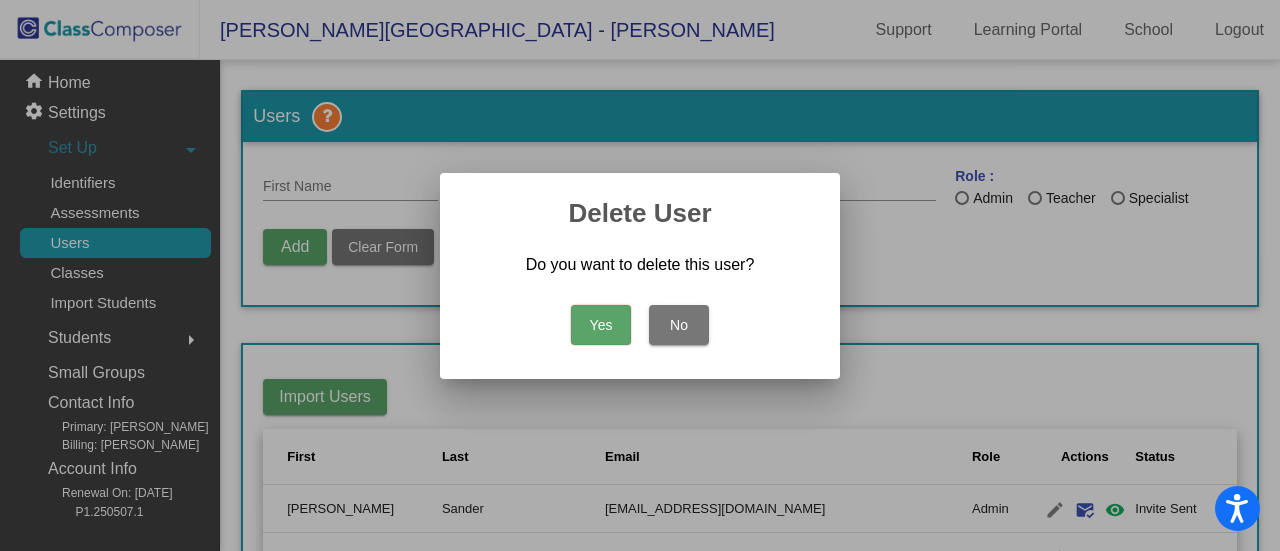 click on "Yes" at bounding box center [601, 325] 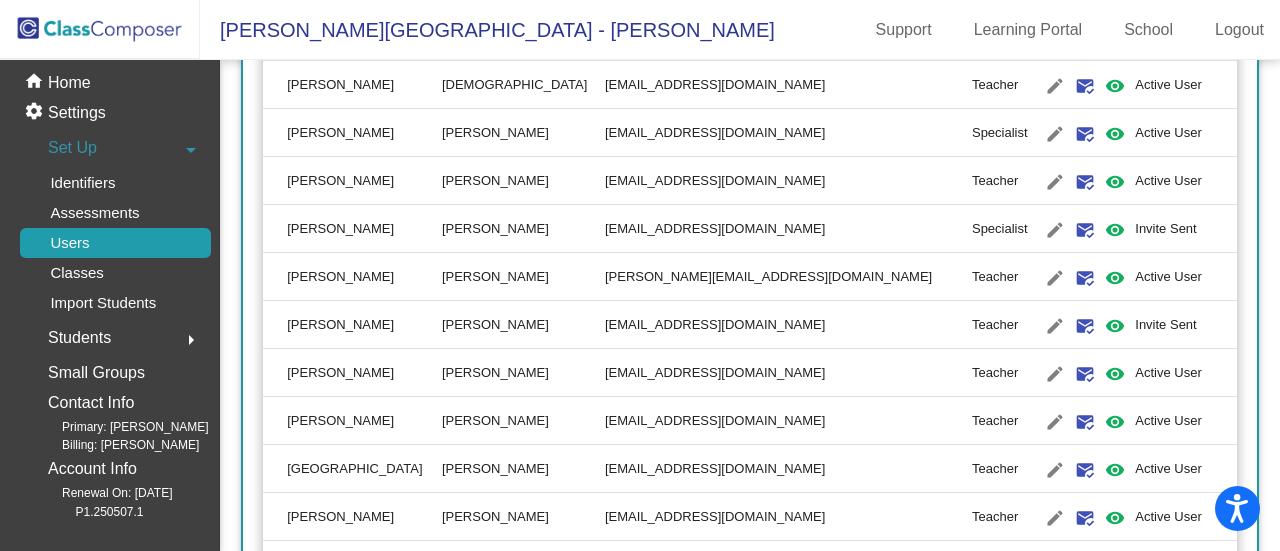 scroll, scrollTop: 2300, scrollLeft: 0, axis: vertical 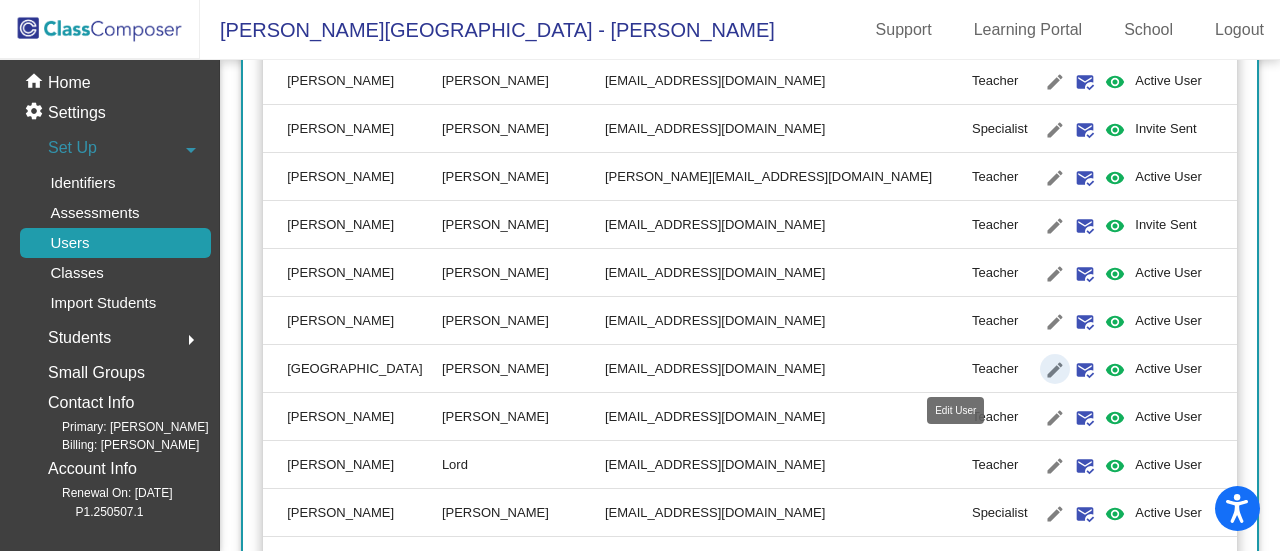 click on "edit" 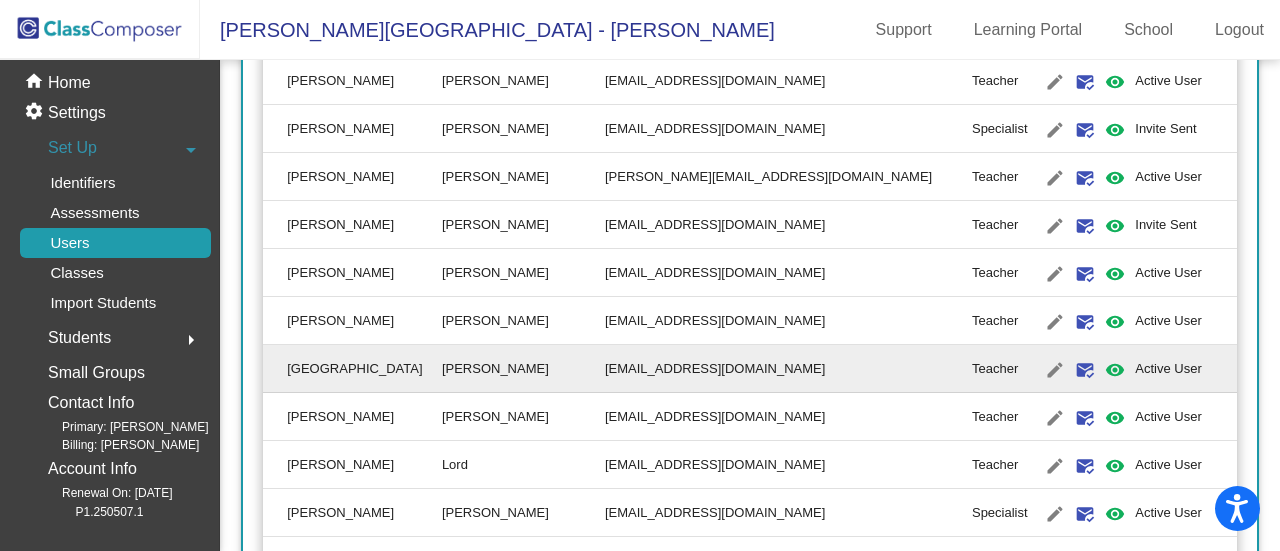 scroll, scrollTop: 0, scrollLeft: 0, axis: both 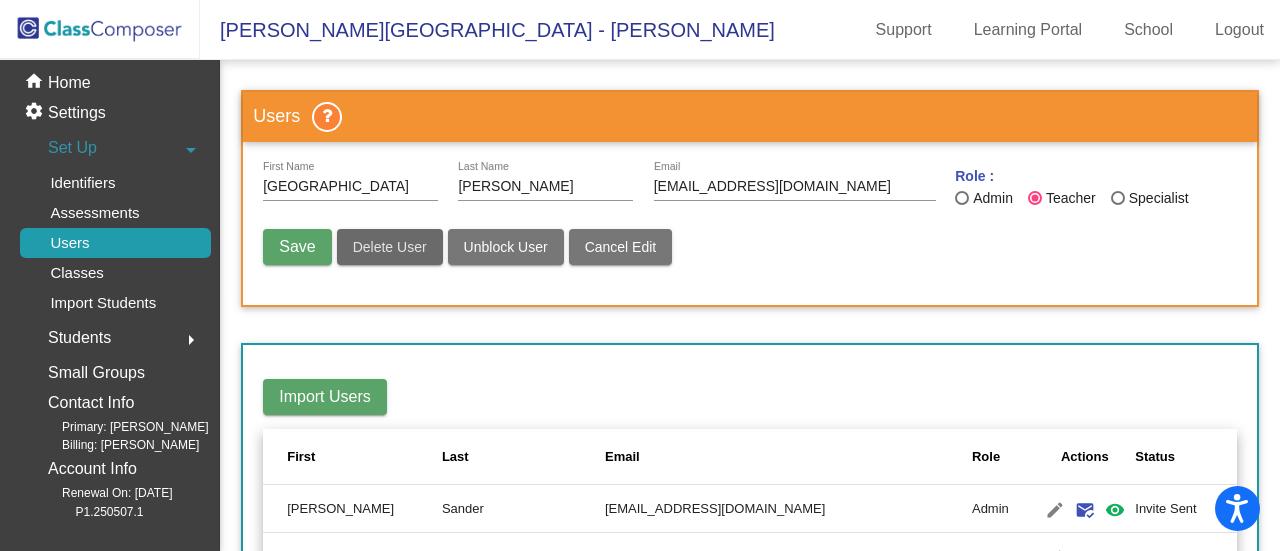 click on "Delete User" at bounding box center [390, 247] 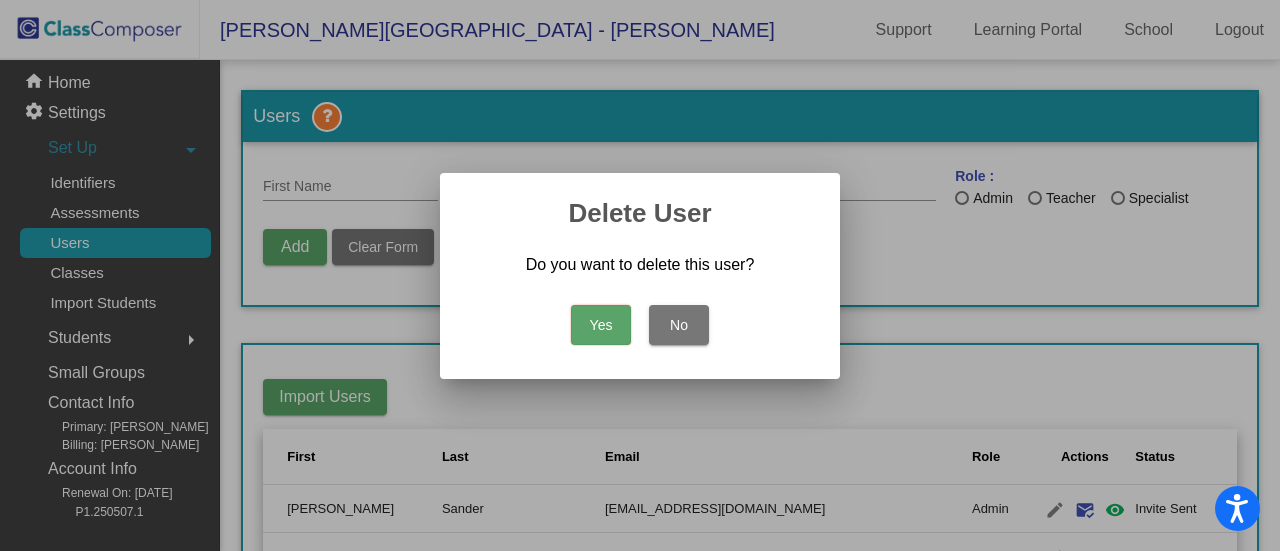 click on "Yes" at bounding box center [601, 325] 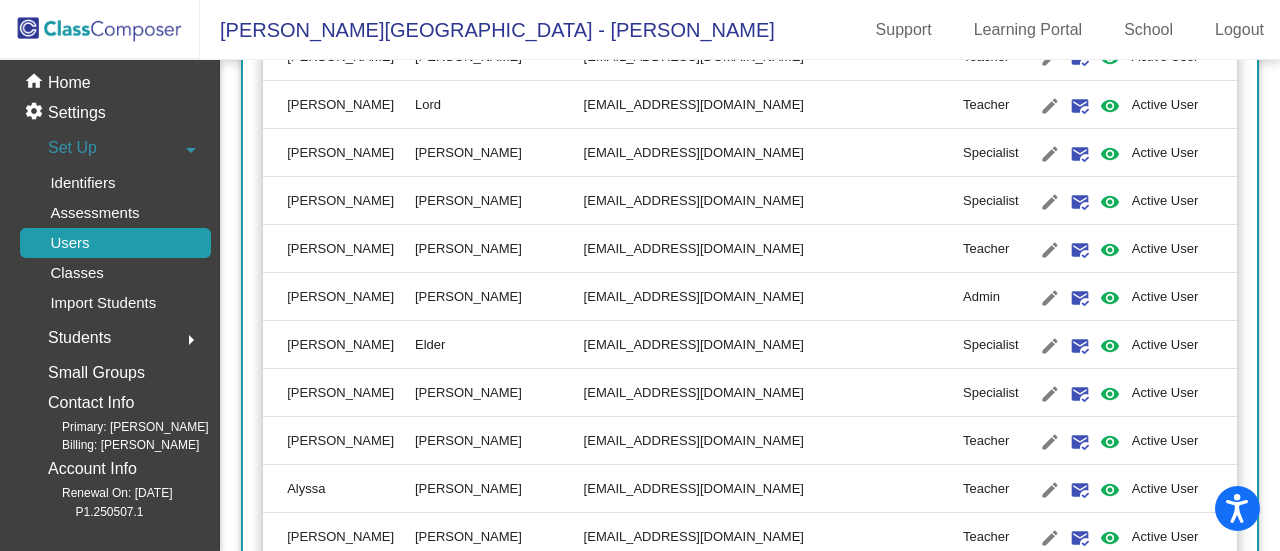 scroll, scrollTop: 2512, scrollLeft: 0, axis: vertical 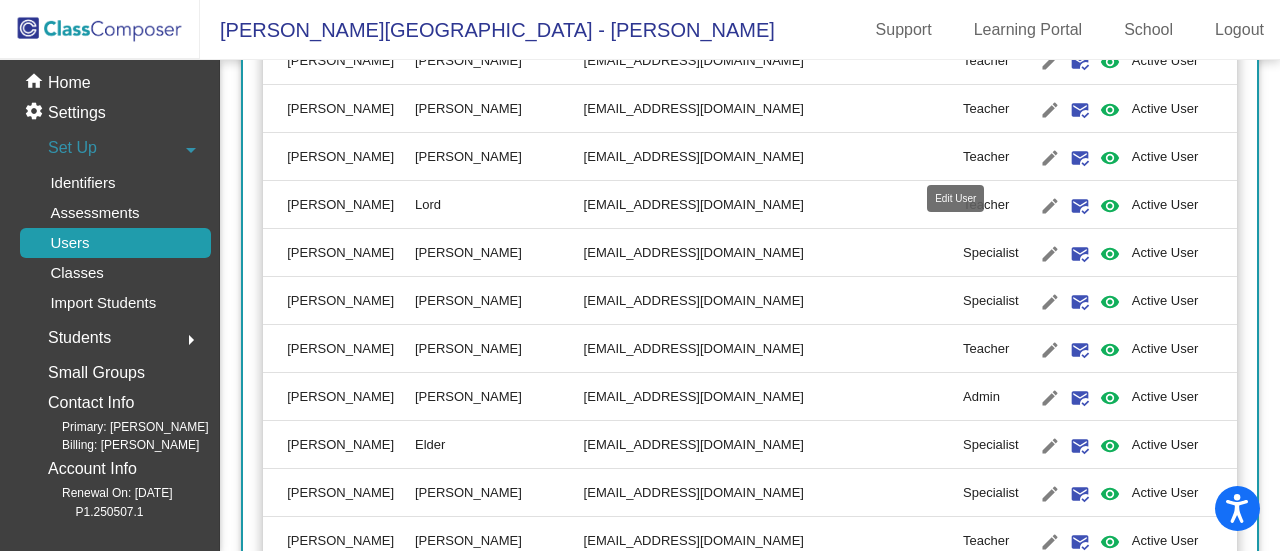 click on "edit" 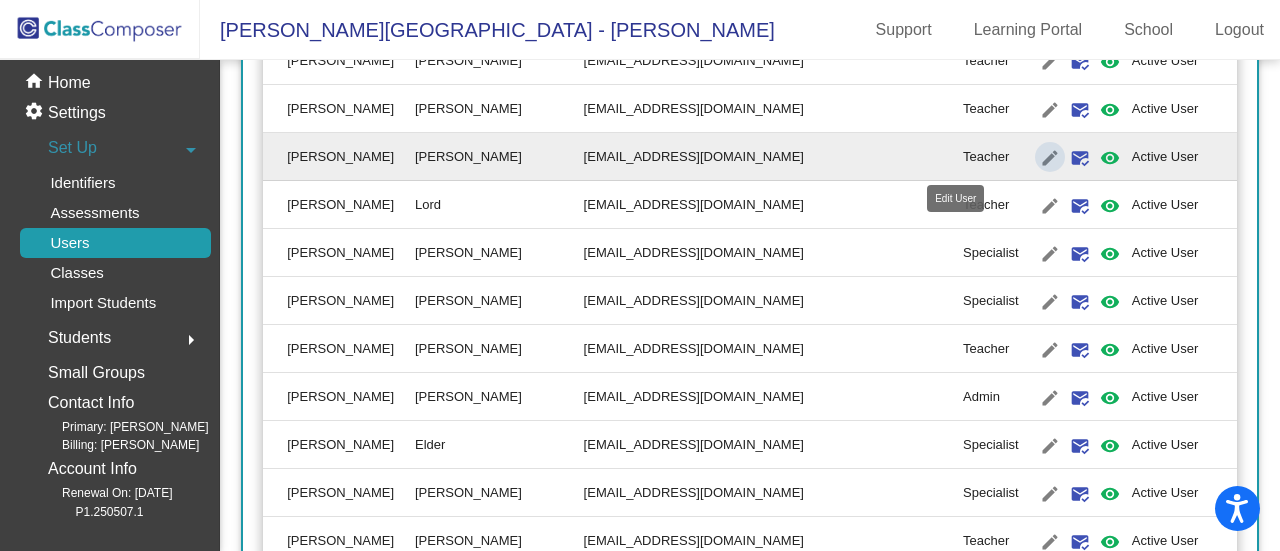 scroll, scrollTop: 0, scrollLeft: 0, axis: both 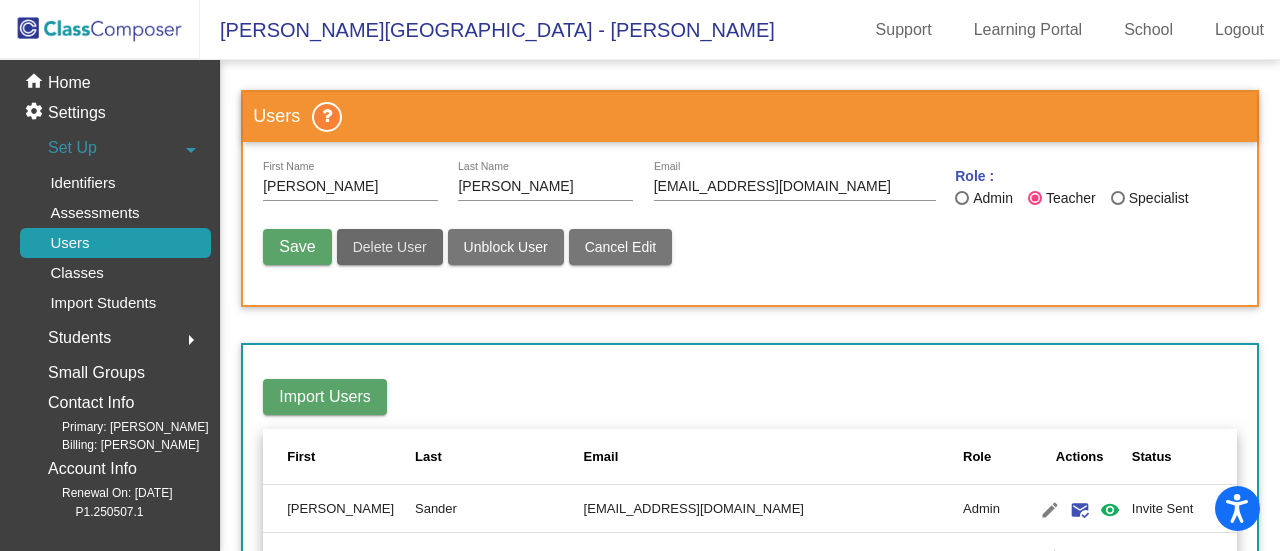 click on "Delete User" at bounding box center [390, 247] 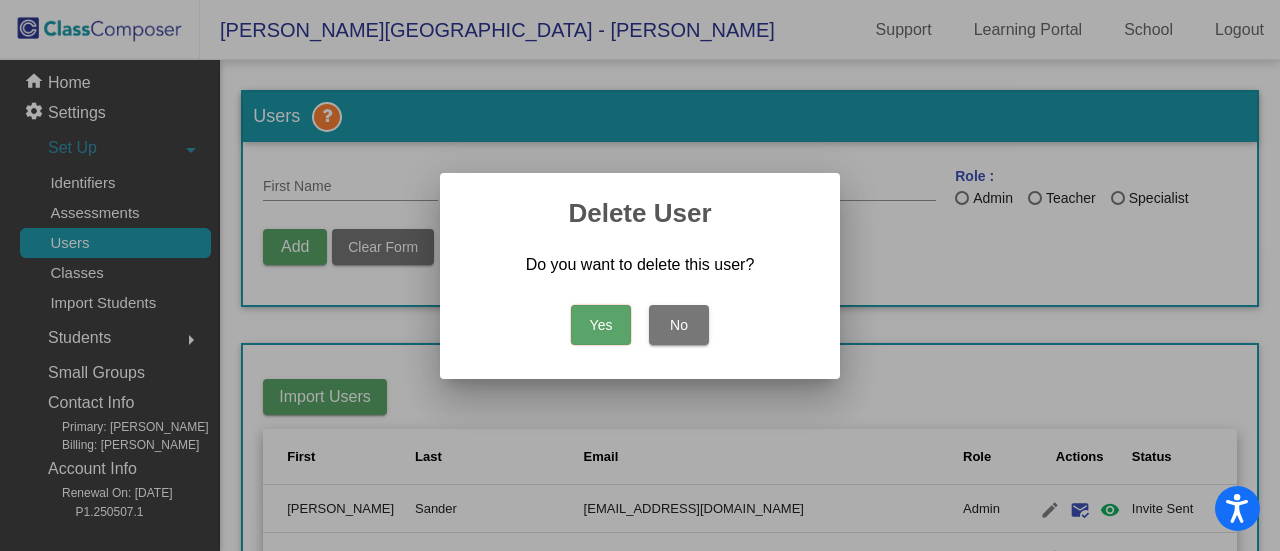 click on "Yes" at bounding box center (601, 325) 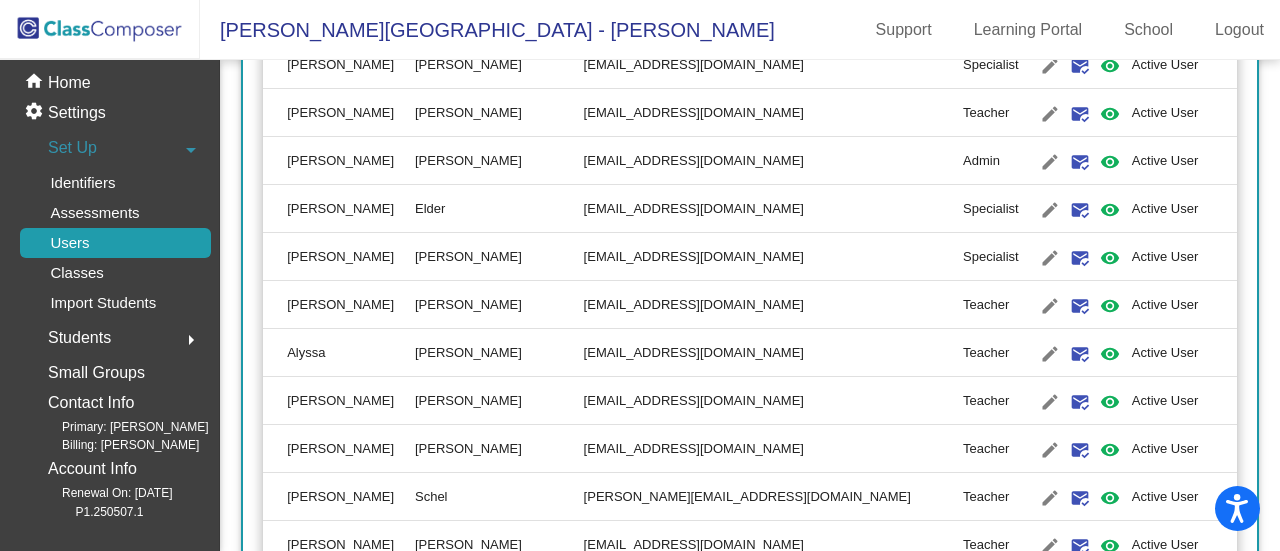 scroll, scrollTop: 3064, scrollLeft: 0, axis: vertical 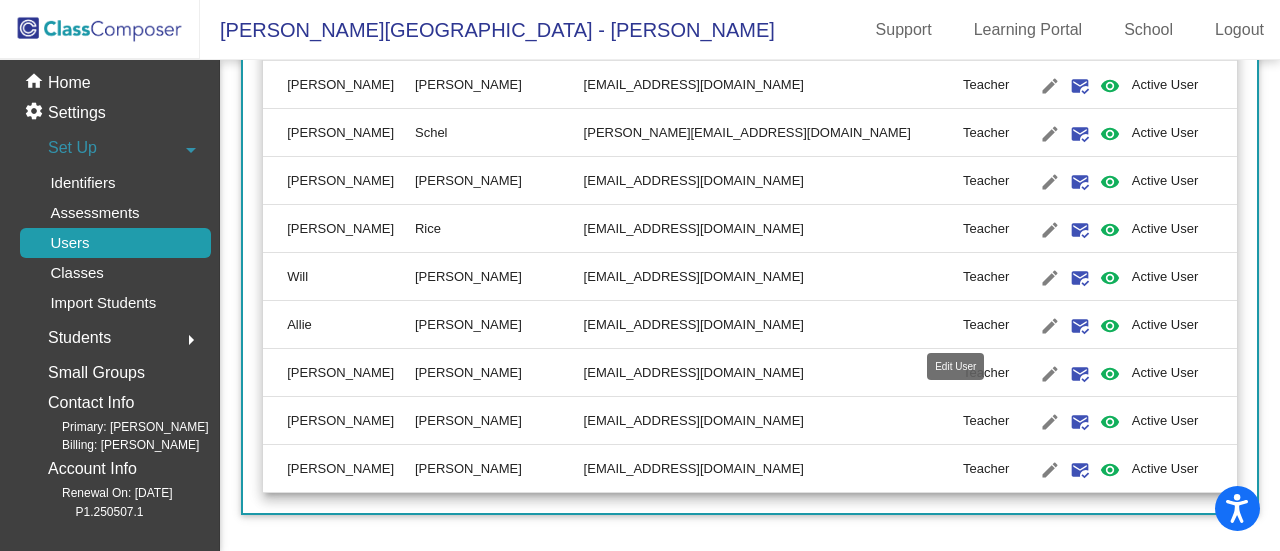 click on "edit" 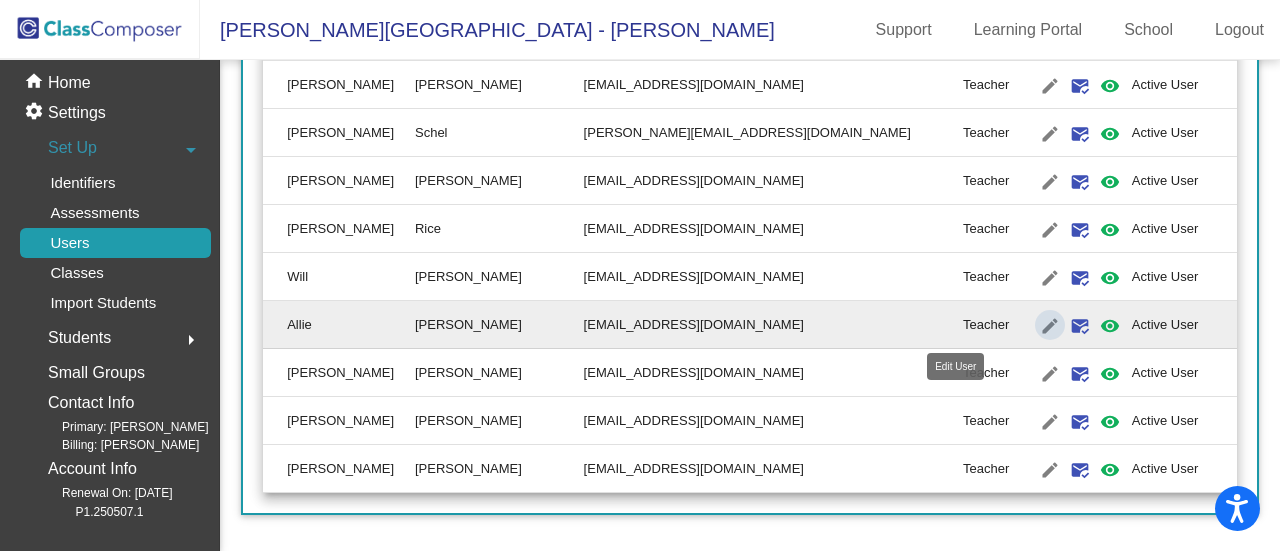 scroll, scrollTop: 0, scrollLeft: 0, axis: both 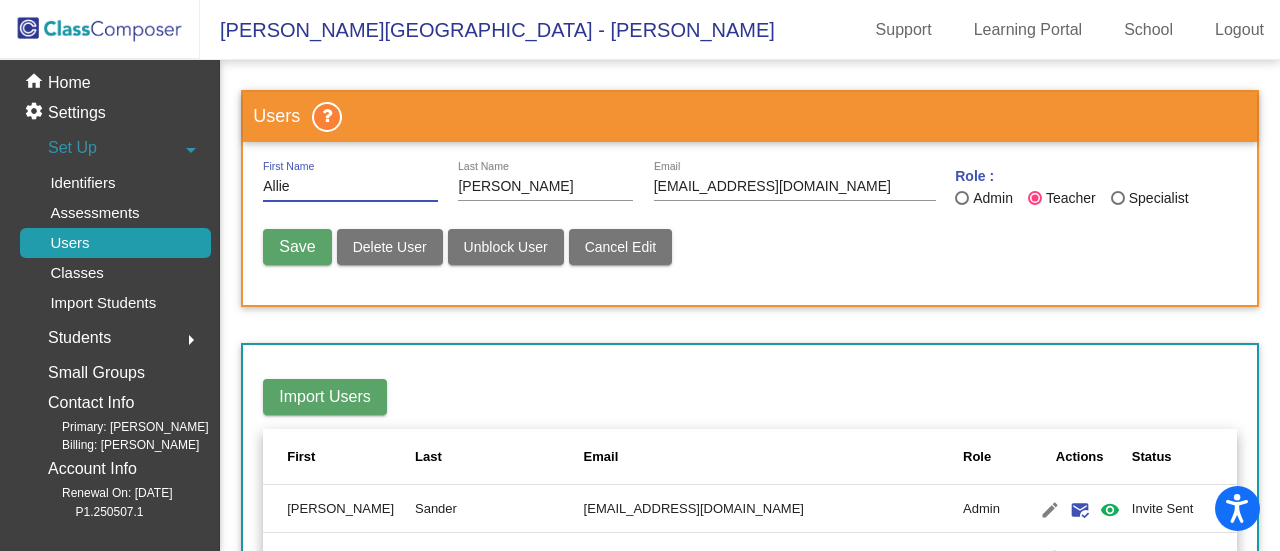 click on "Delete User" at bounding box center (390, 247) 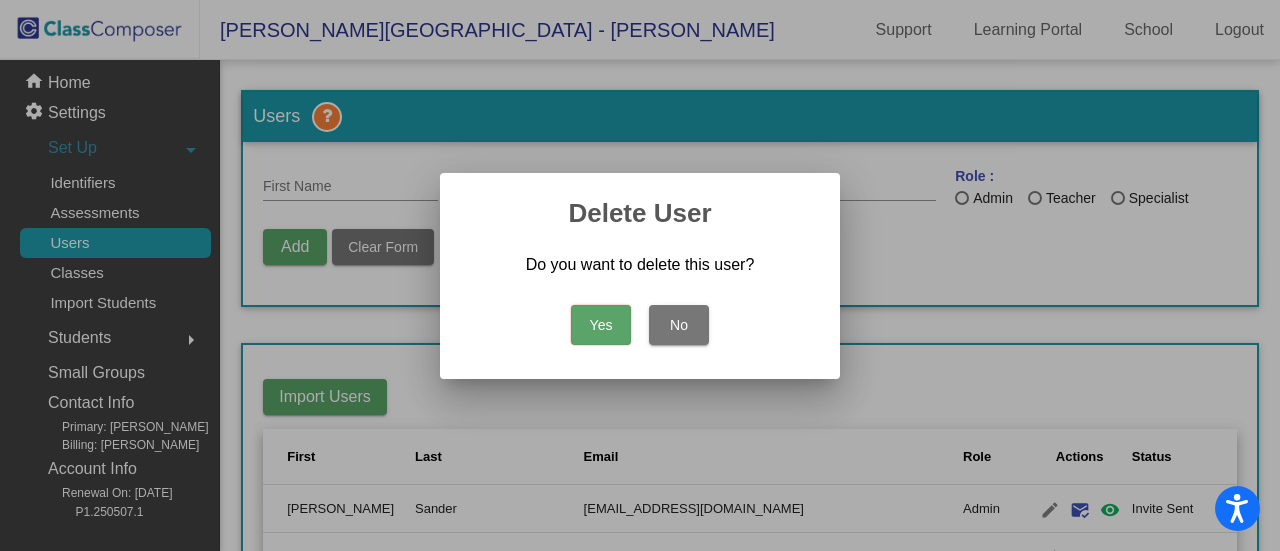 click on "Yes" at bounding box center (601, 325) 